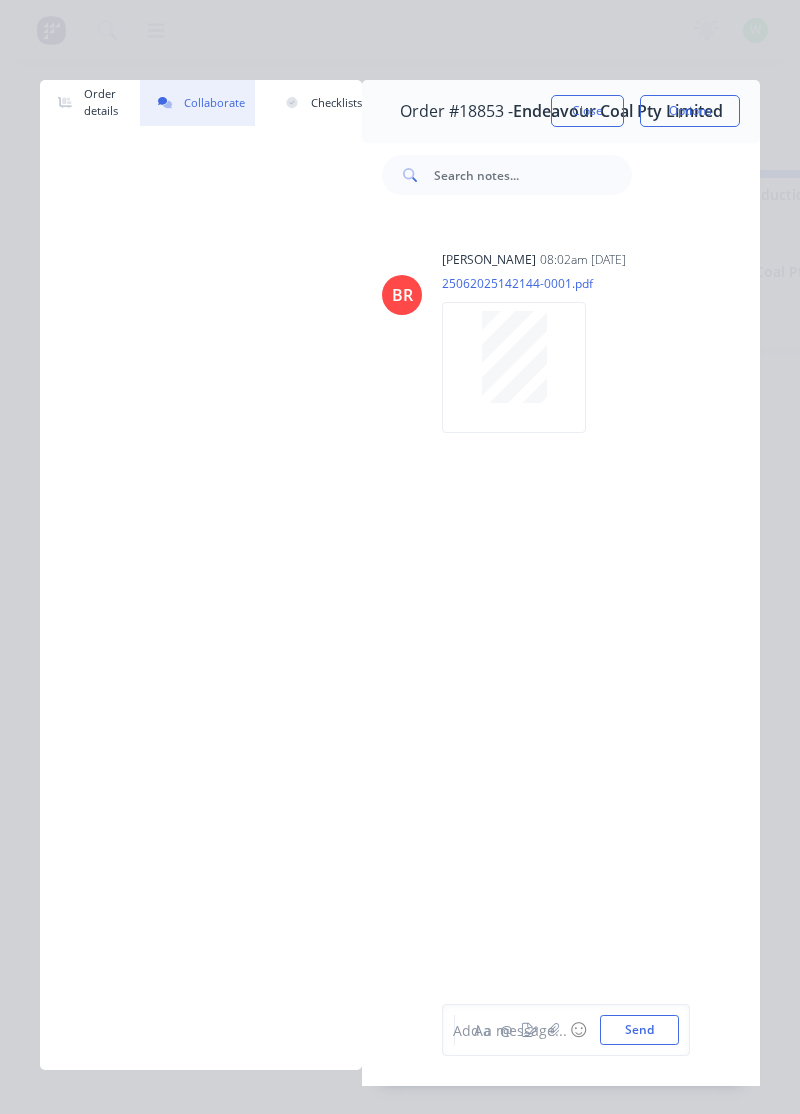 scroll, scrollTop: 23, scrollLeft: 0, axis: vertical 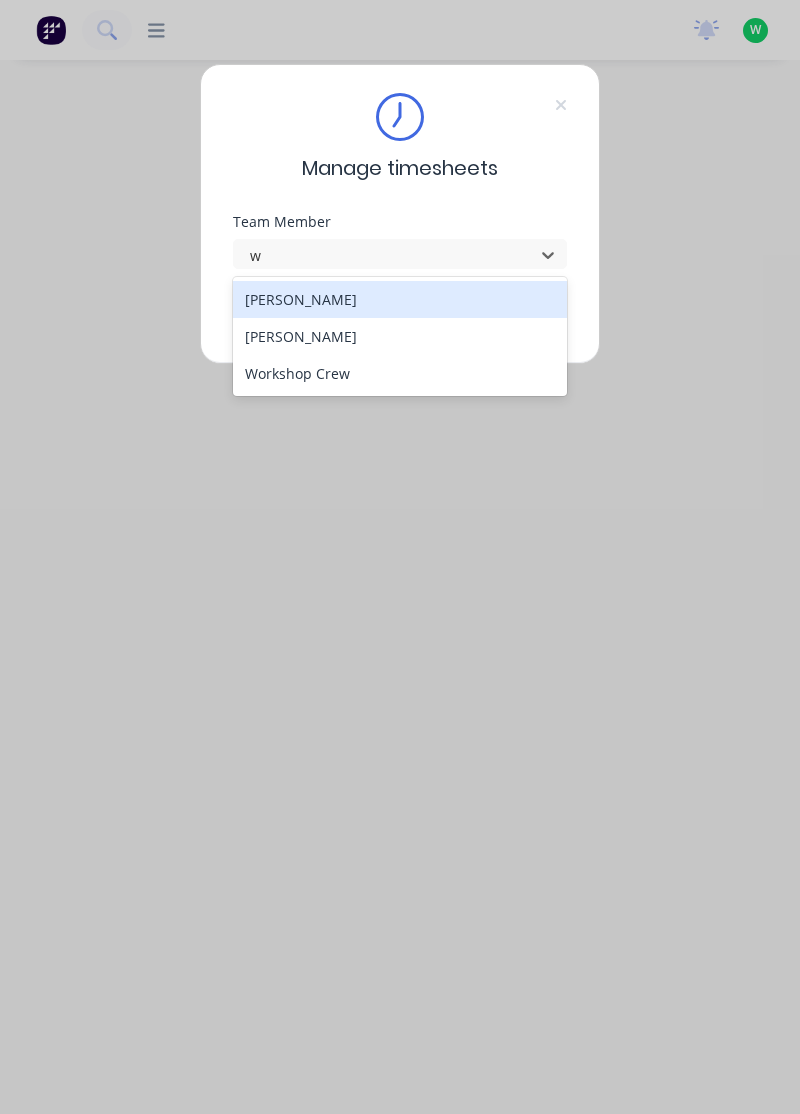 click on "Tony Woods" at bounding box center (400, 336) 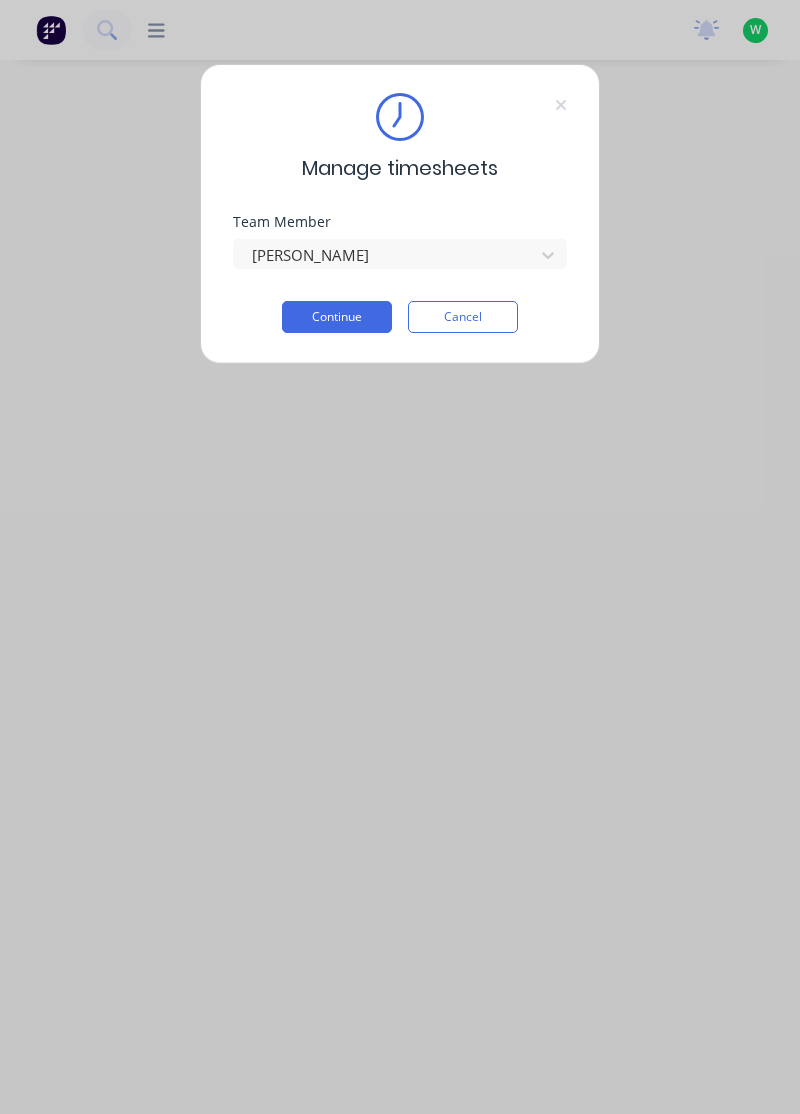 click on "Continue" at bounding box center (337, 317) 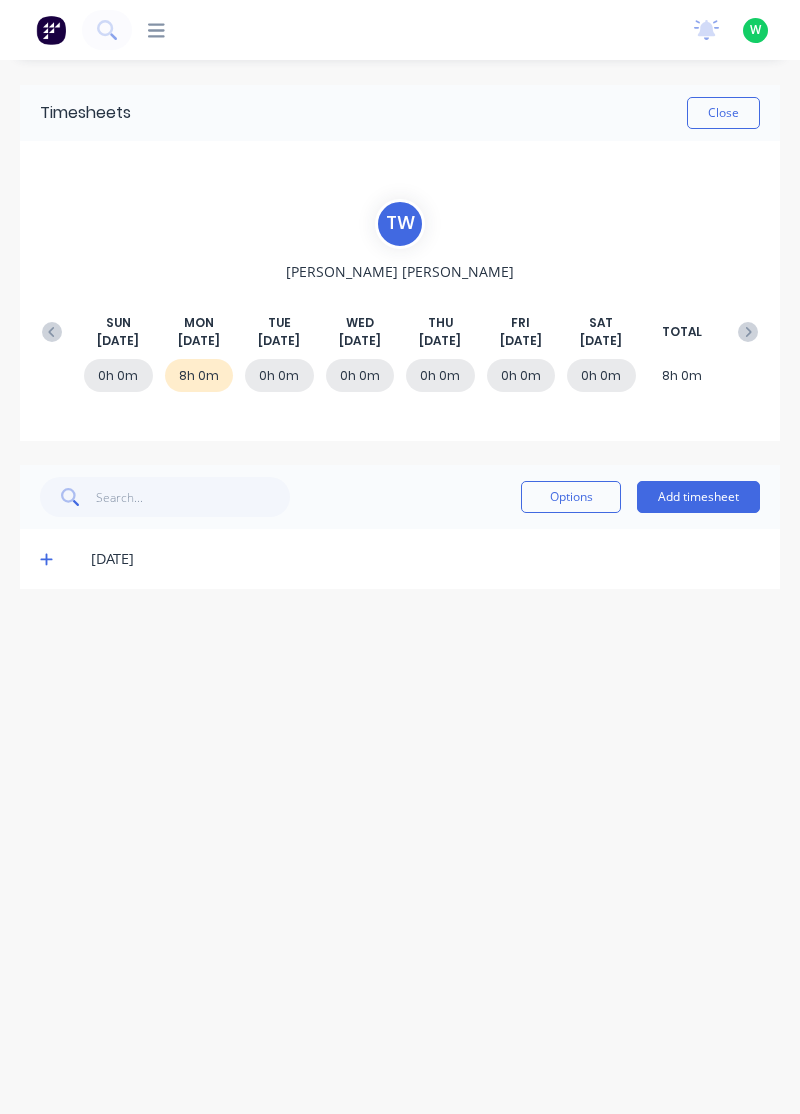 click on "Add timesheet" at bounding box center [698, 497] 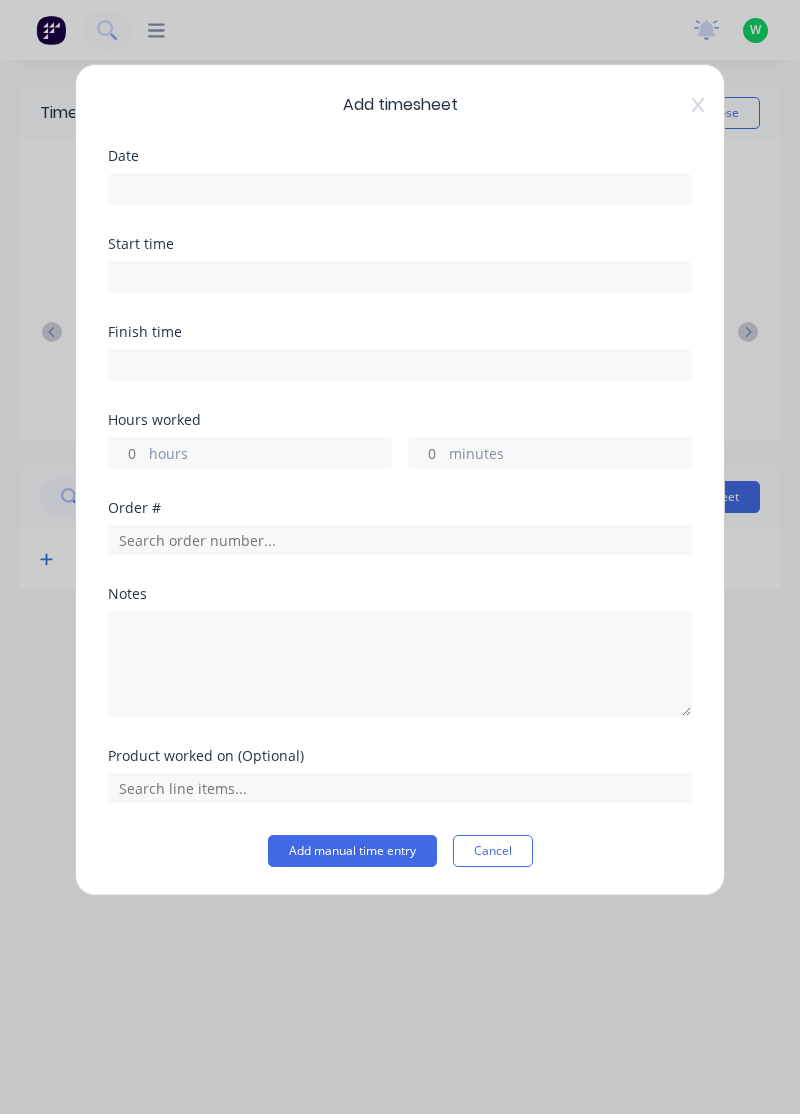 click at bounding box center (400, 189) 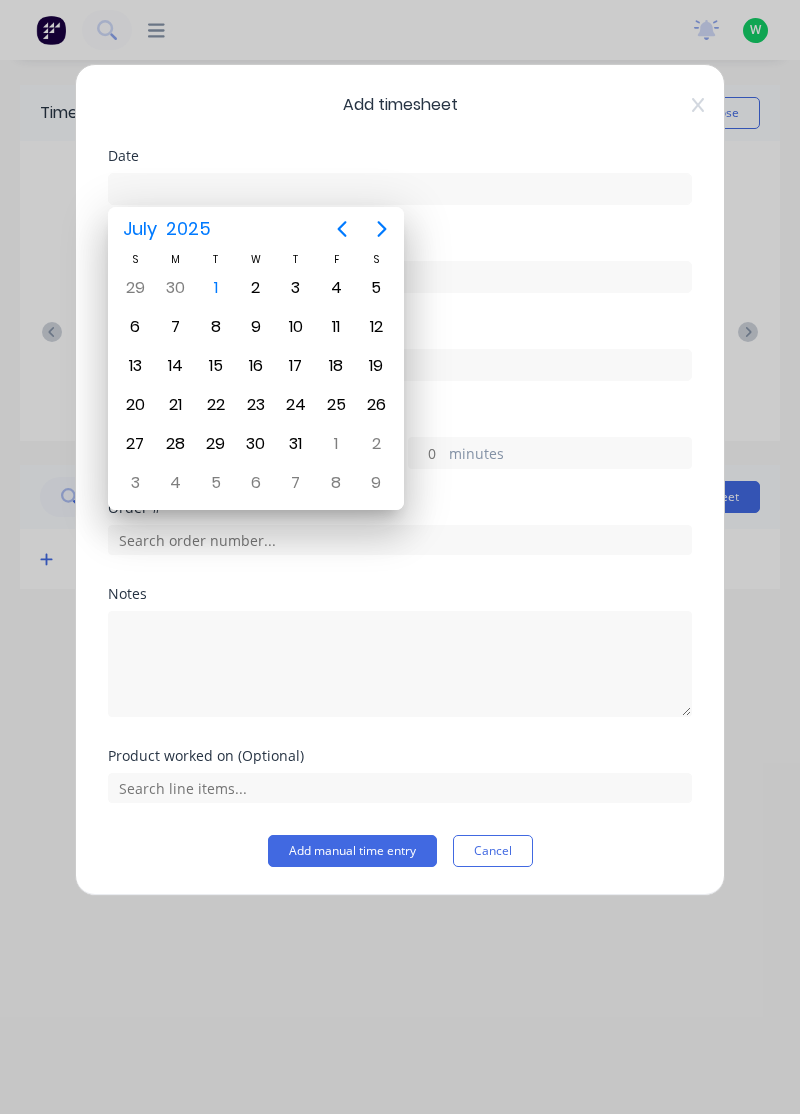 click on "1" at bounding box center [216, 288] 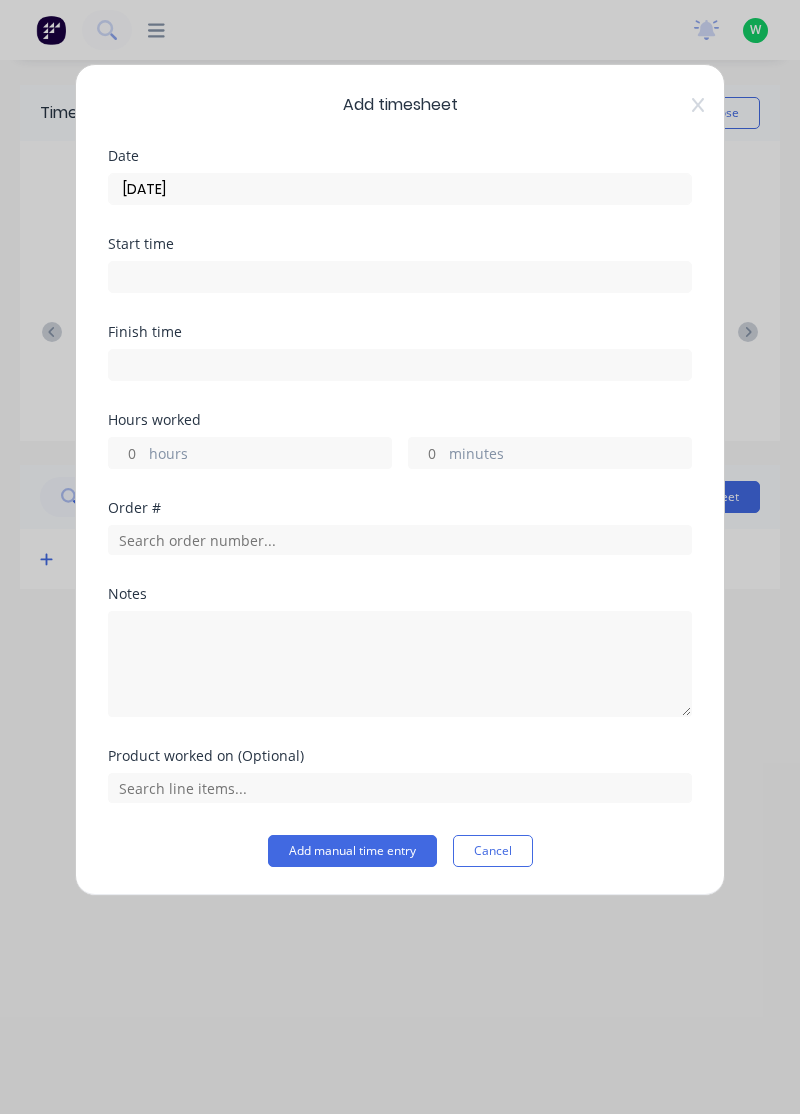 click at bounding box center (400, 365) 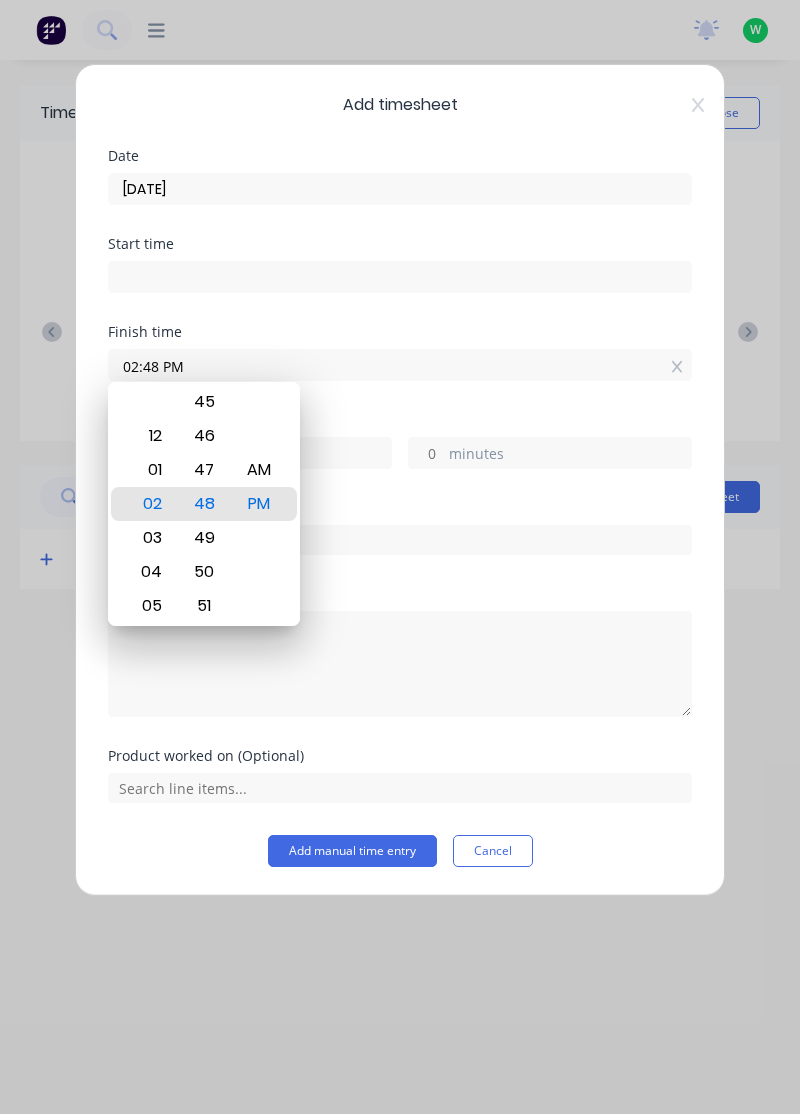 click on "46" at bounding box center (204, 436) 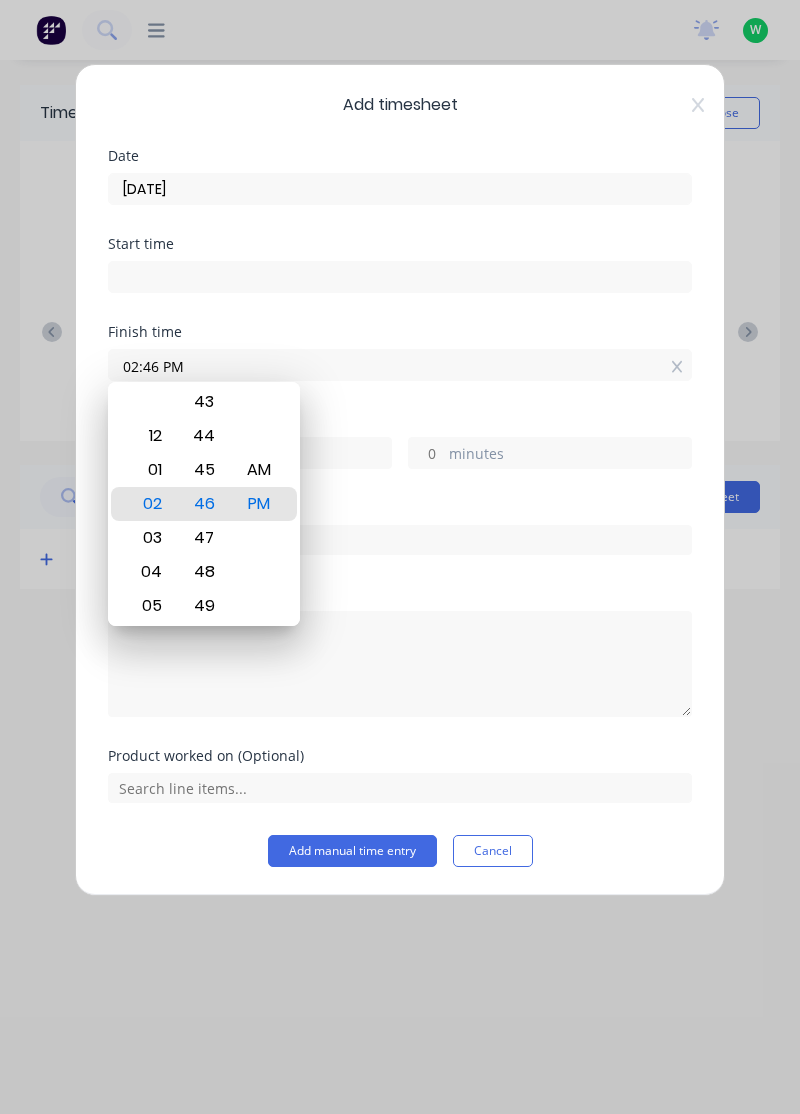 click on "Notes" at bounding box center (400, 652) 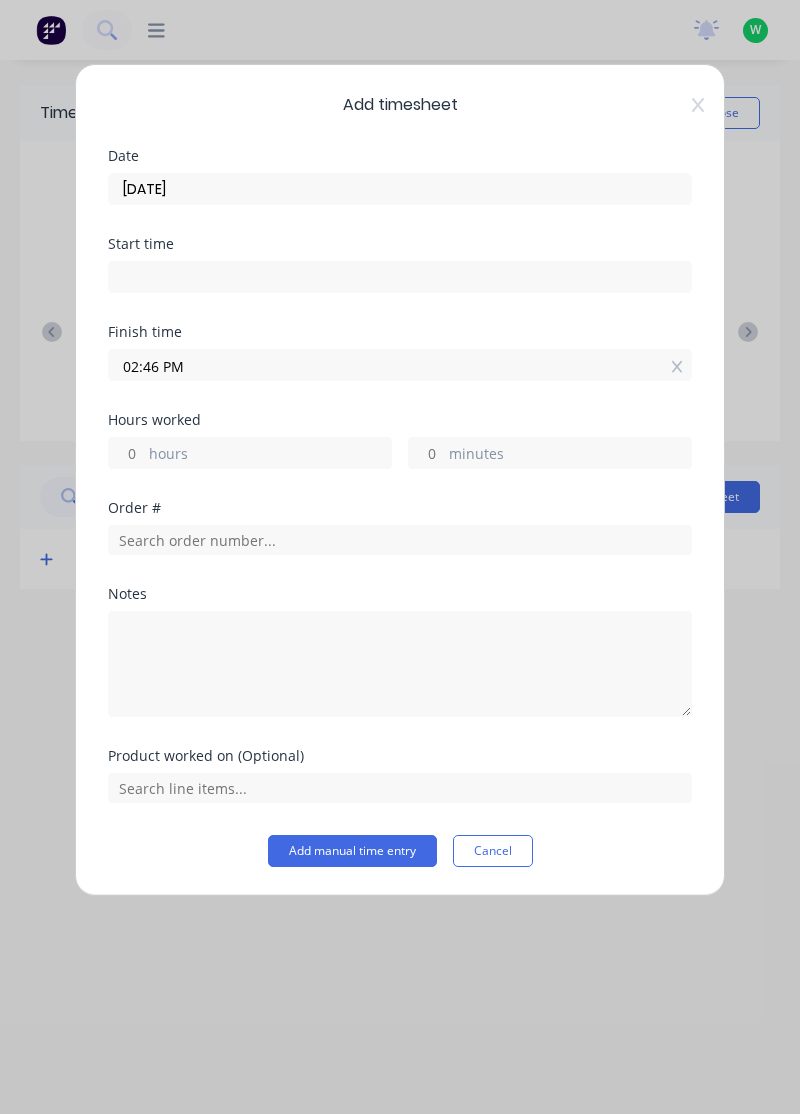 click on "02:46 PM" at bounding box center (400, 365) 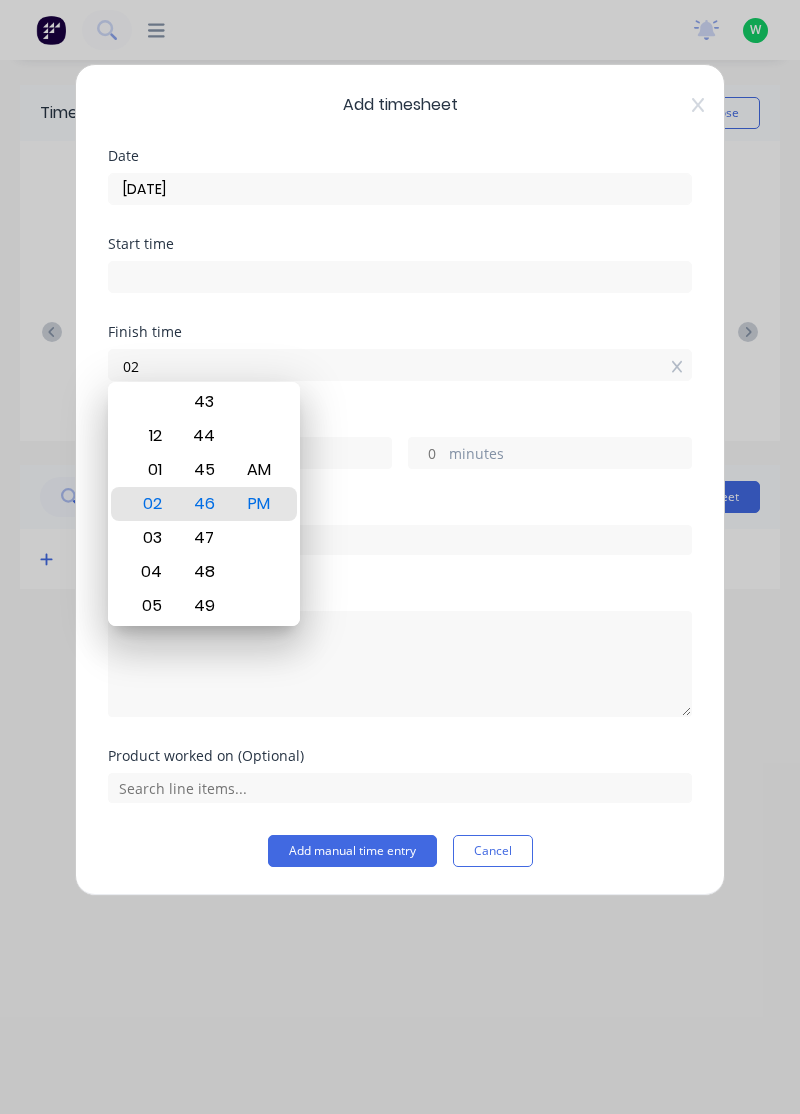 type on "0" 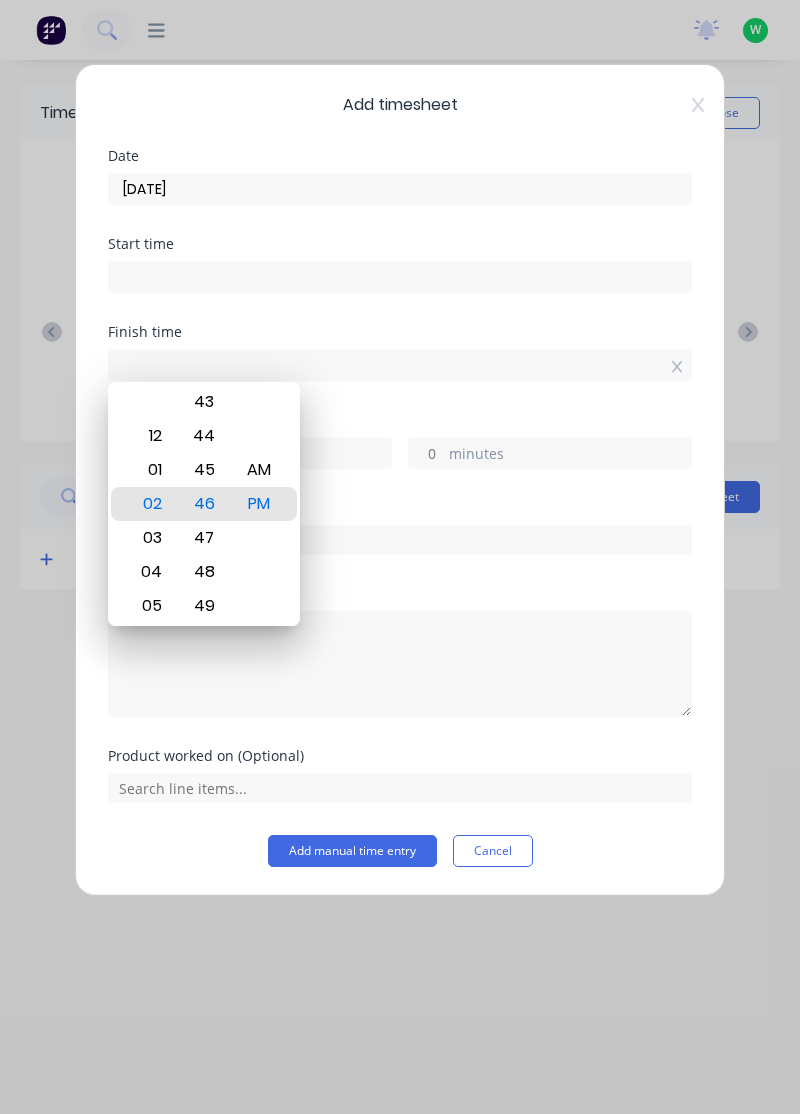 click at bounding box center (400, 540) 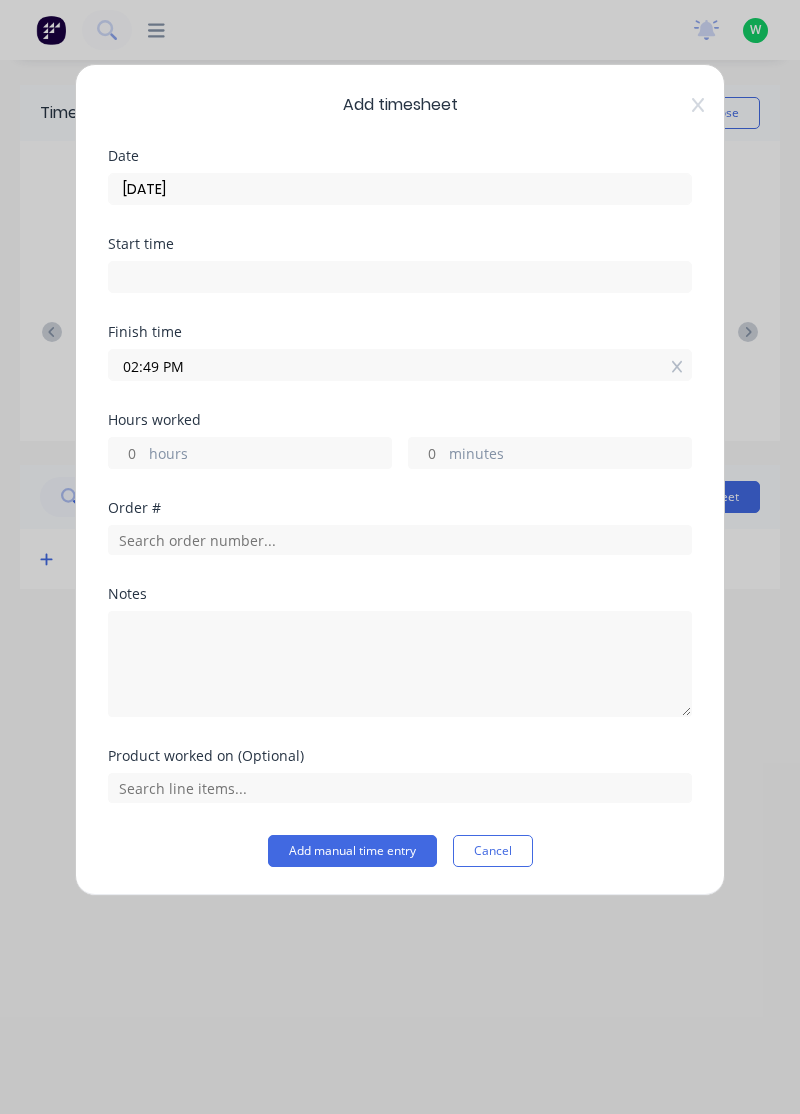 click on "hours" at bounding box center (270, 455) 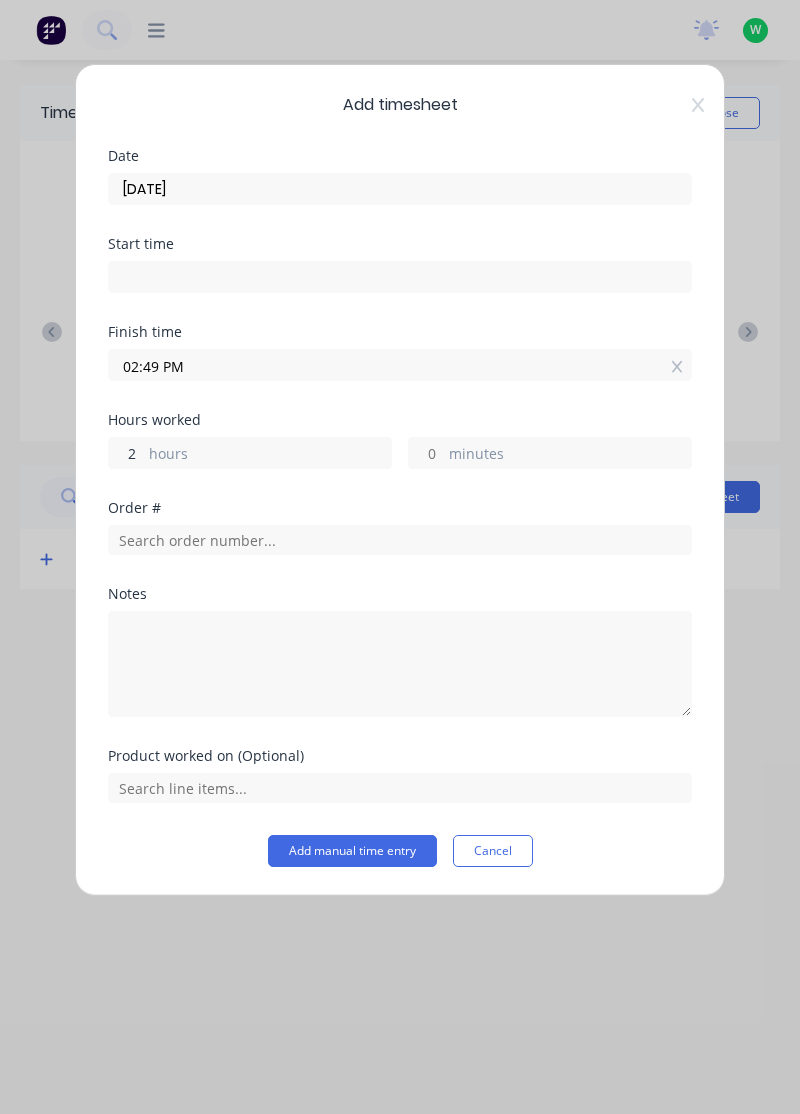 type on "2" 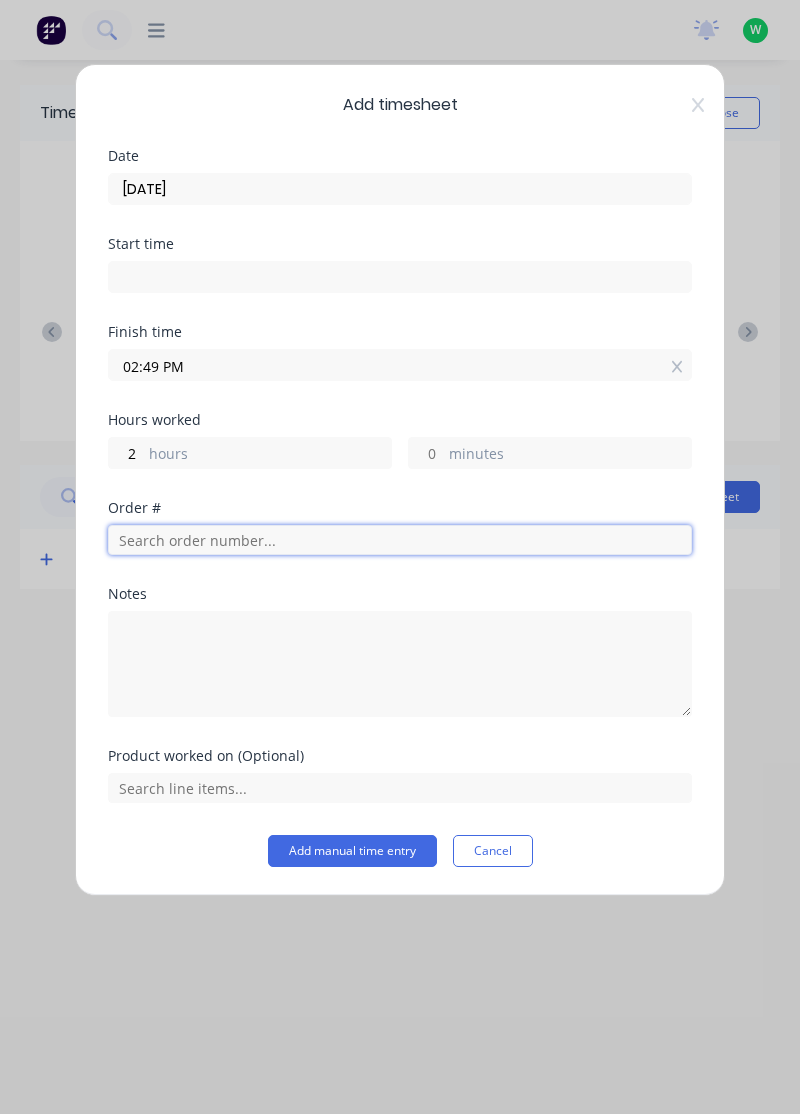 click at bounding box center (400, 540) 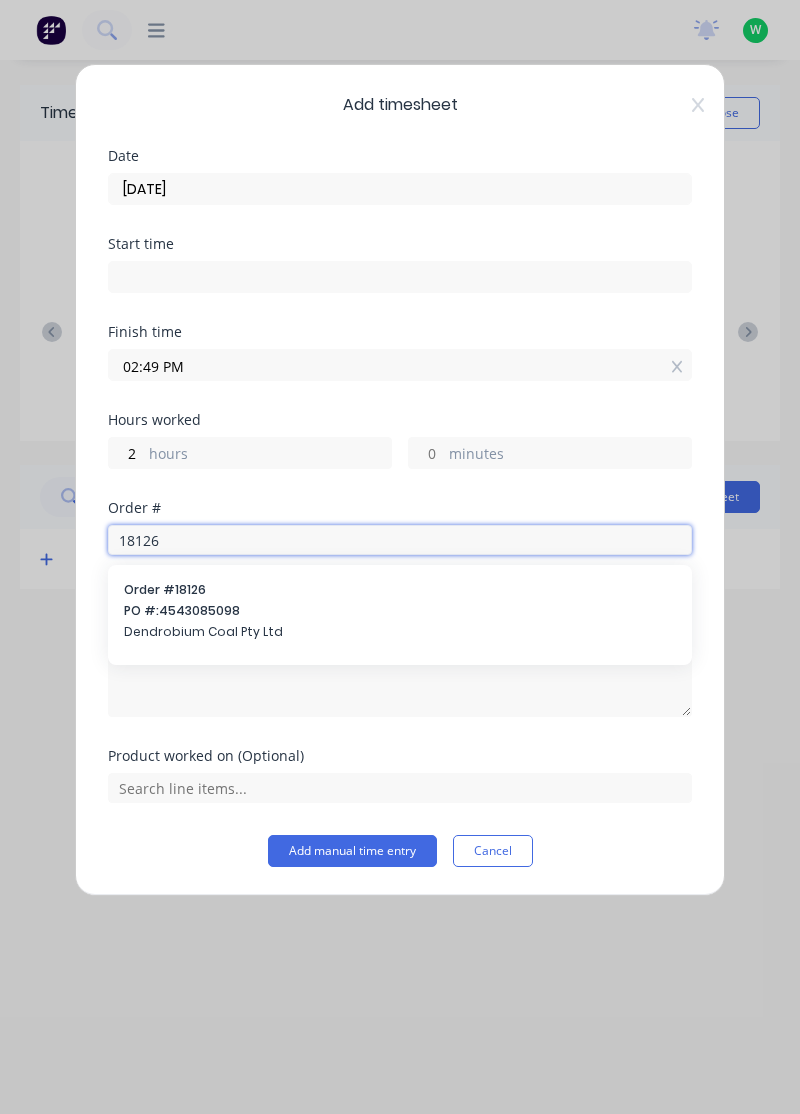 type on "18126" 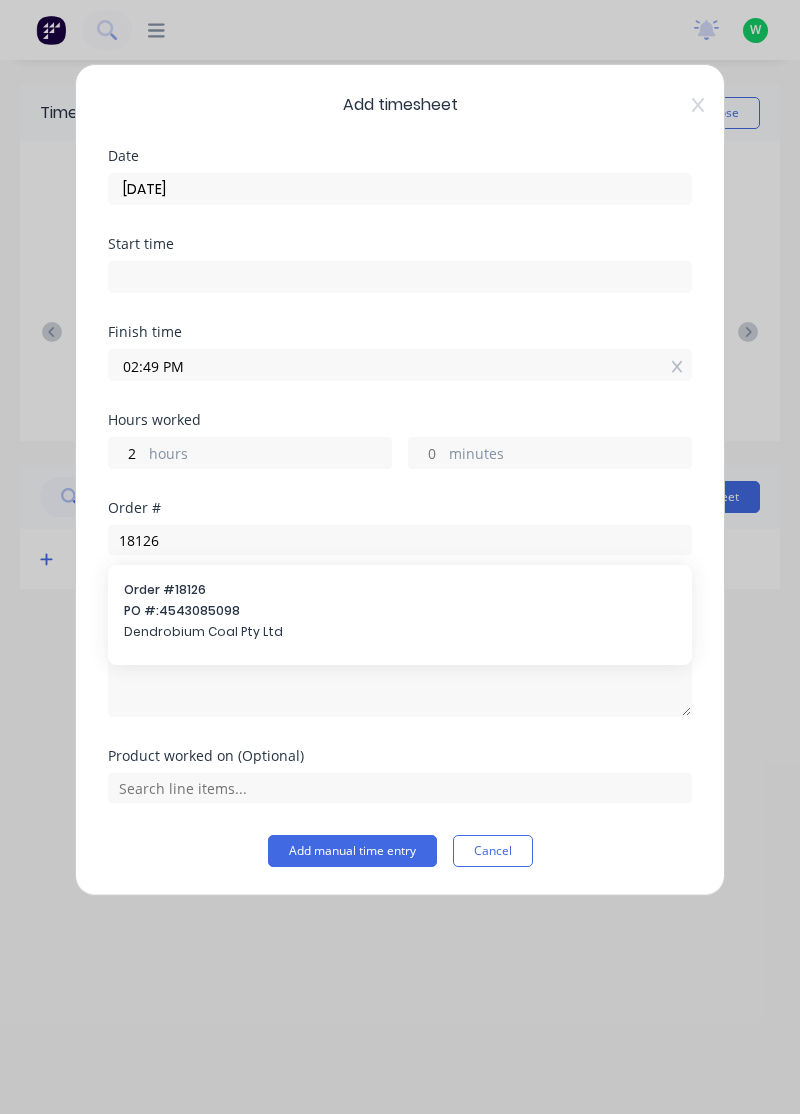 click on "Dendrobium Coal Pty Ltd" at bounding box center (400, 632) 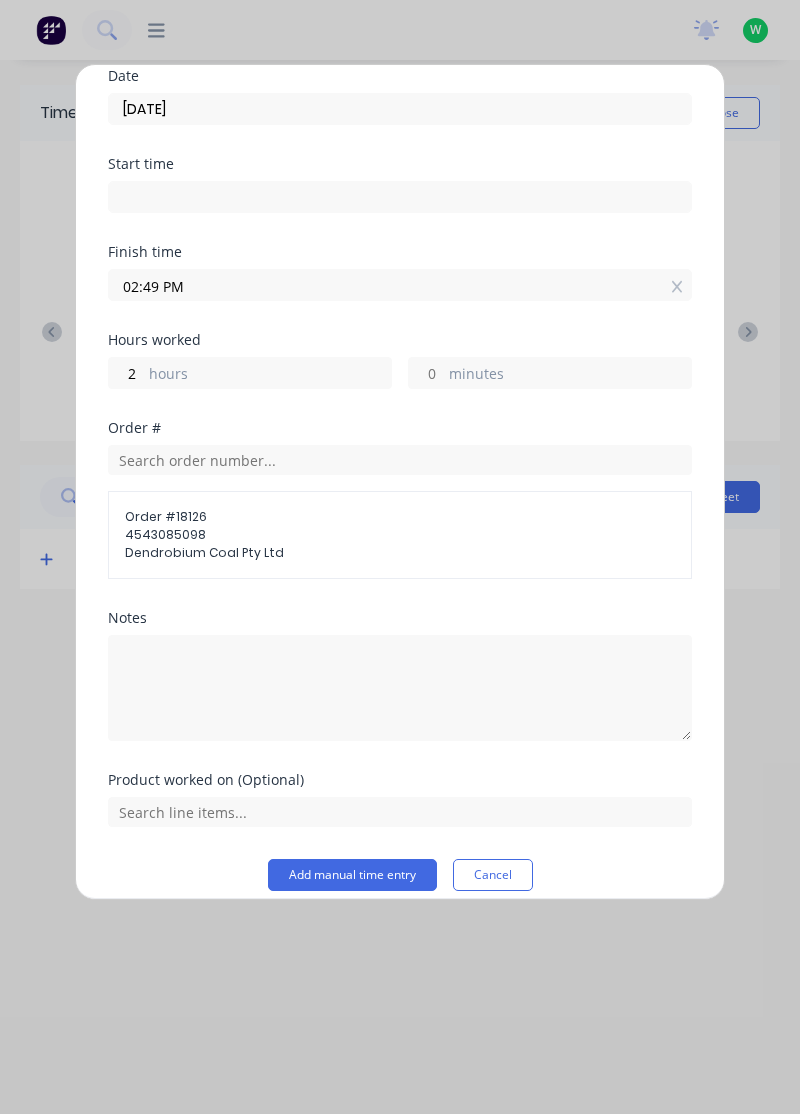 scroll, scrollTop: 76, scrollLeft: 0, axis: vertical 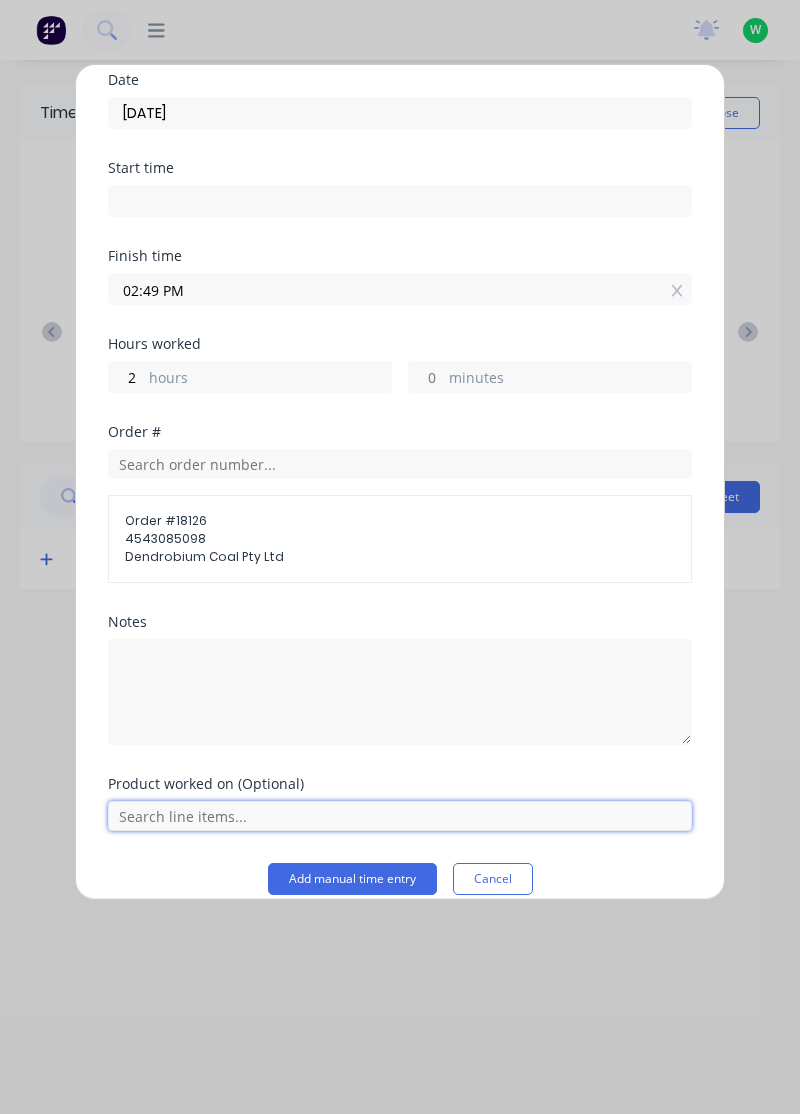 click at bounding box center [400, 816] 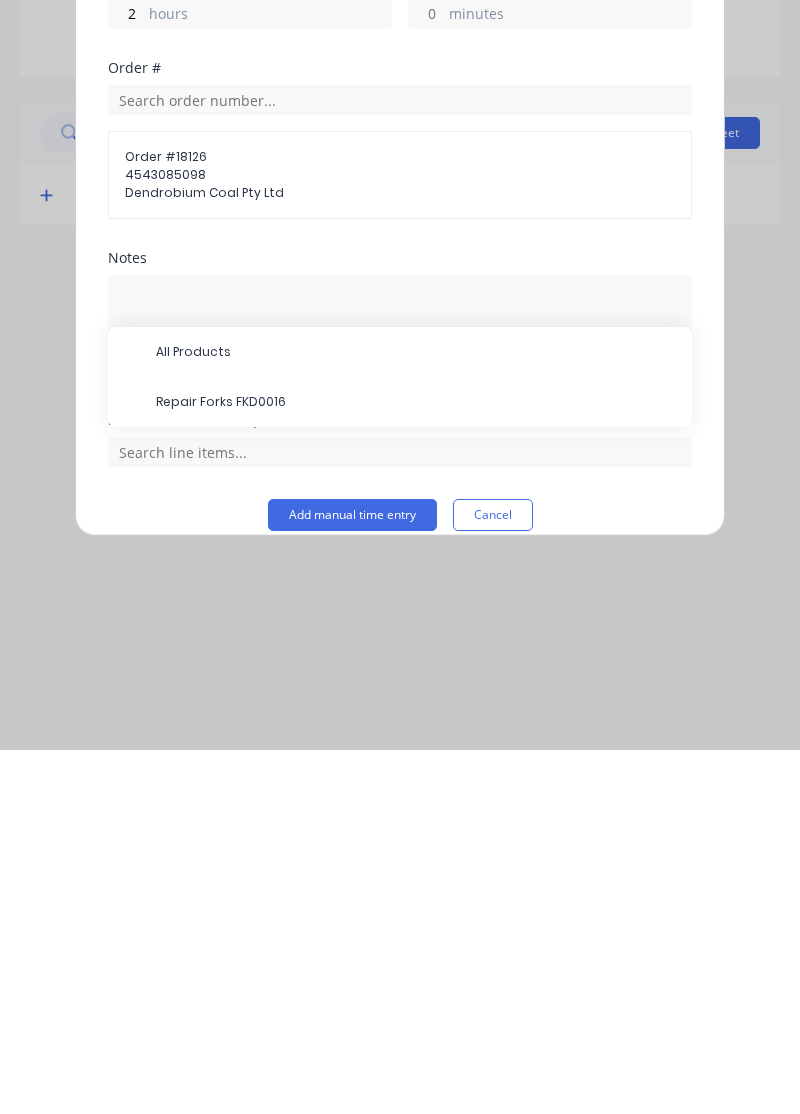 click on "Repair Forks FKD0016" at bounding box center (416, 766) 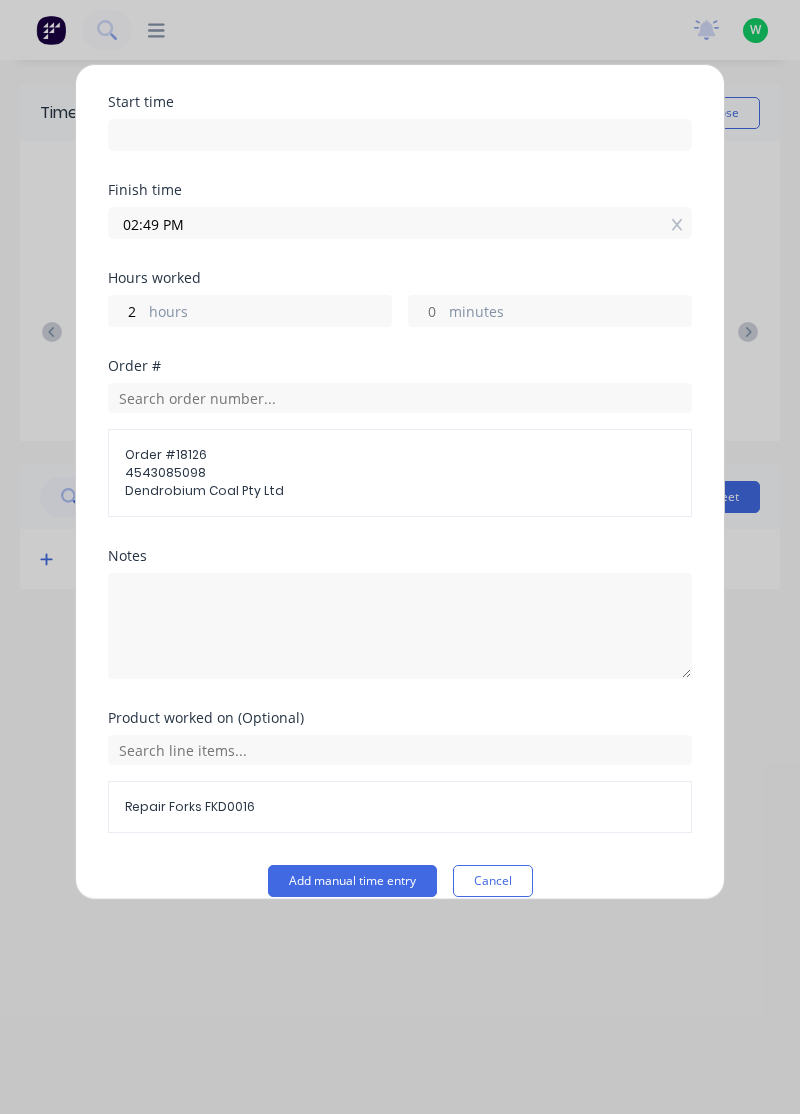 scroll, scrollTop: 163, scrollLeft: 0, axis: vertical 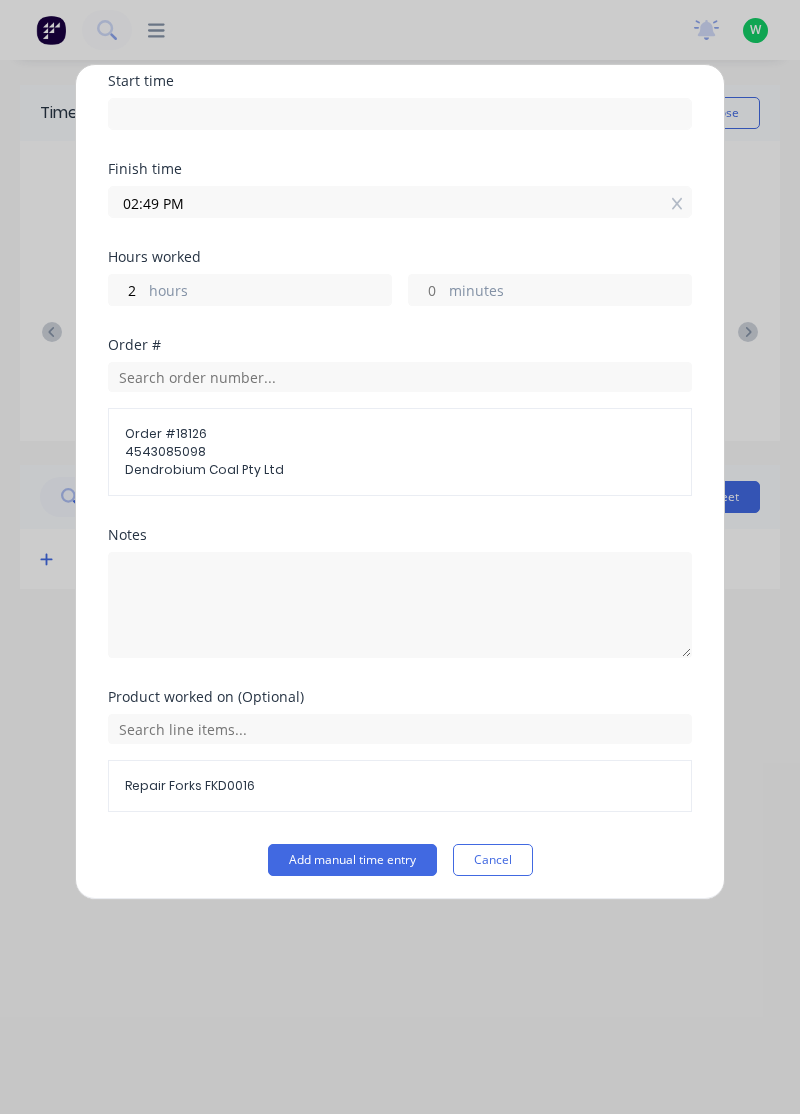 click on "Add manual time entry" at bounding box center (352, 860) 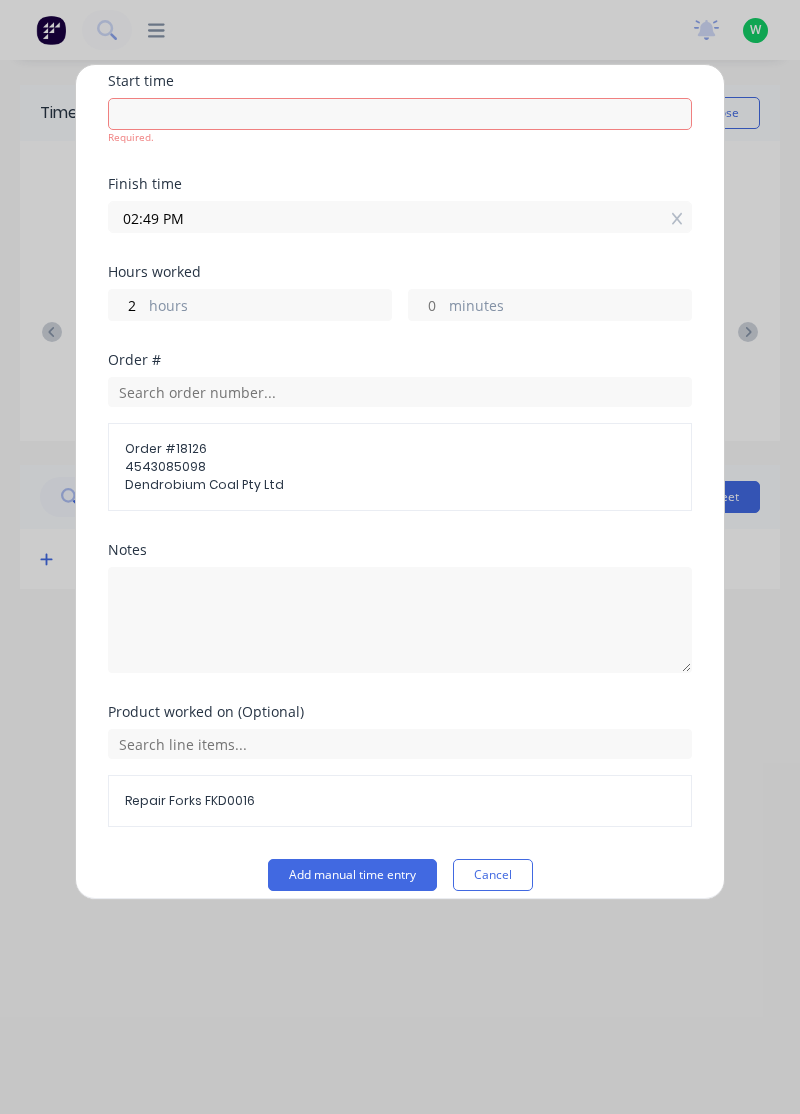 click on "Add manual time entry" at bounding box center (352, 875) 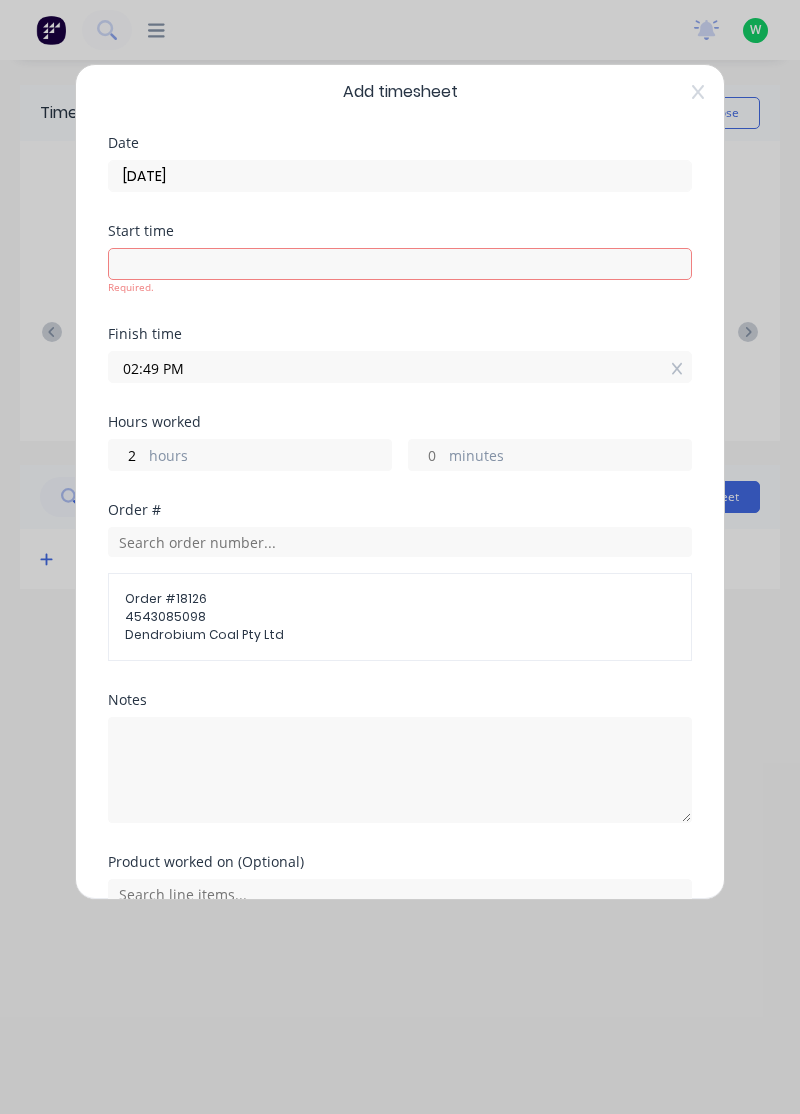 scroll, scrollTop: 14, scrollLeft: 0, axis: vertical 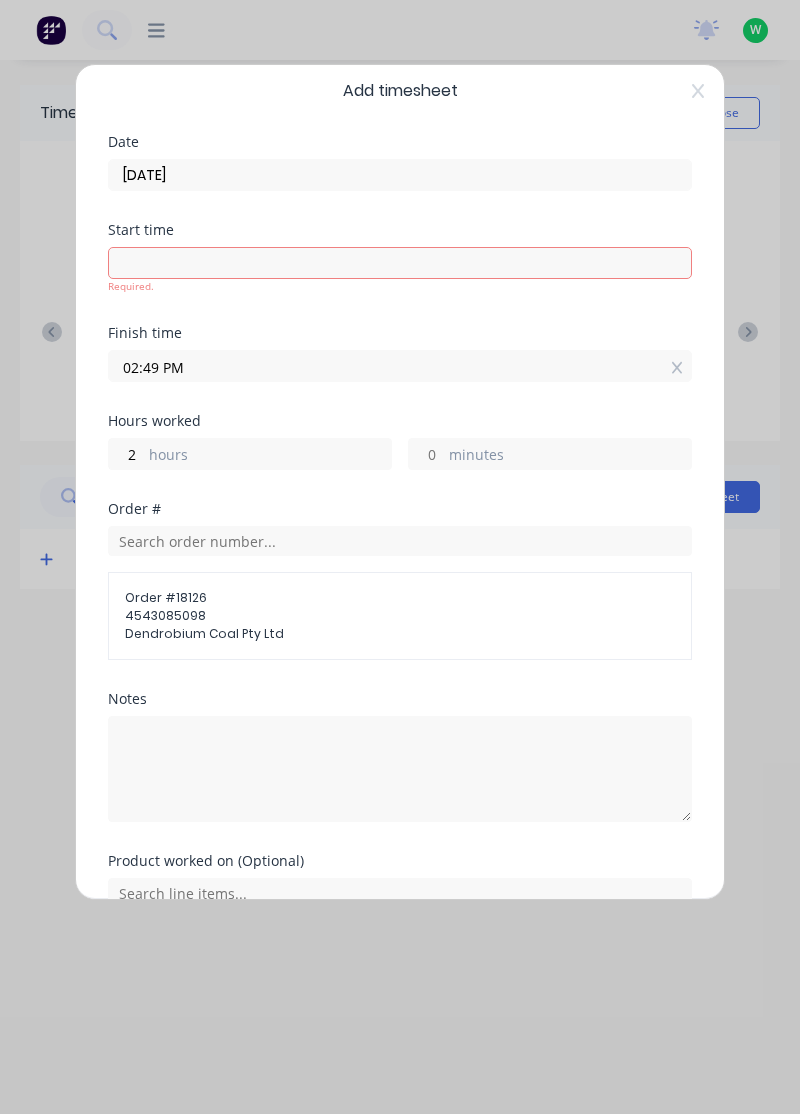 click on "02:49 PM" at bounding box center (400, 366) 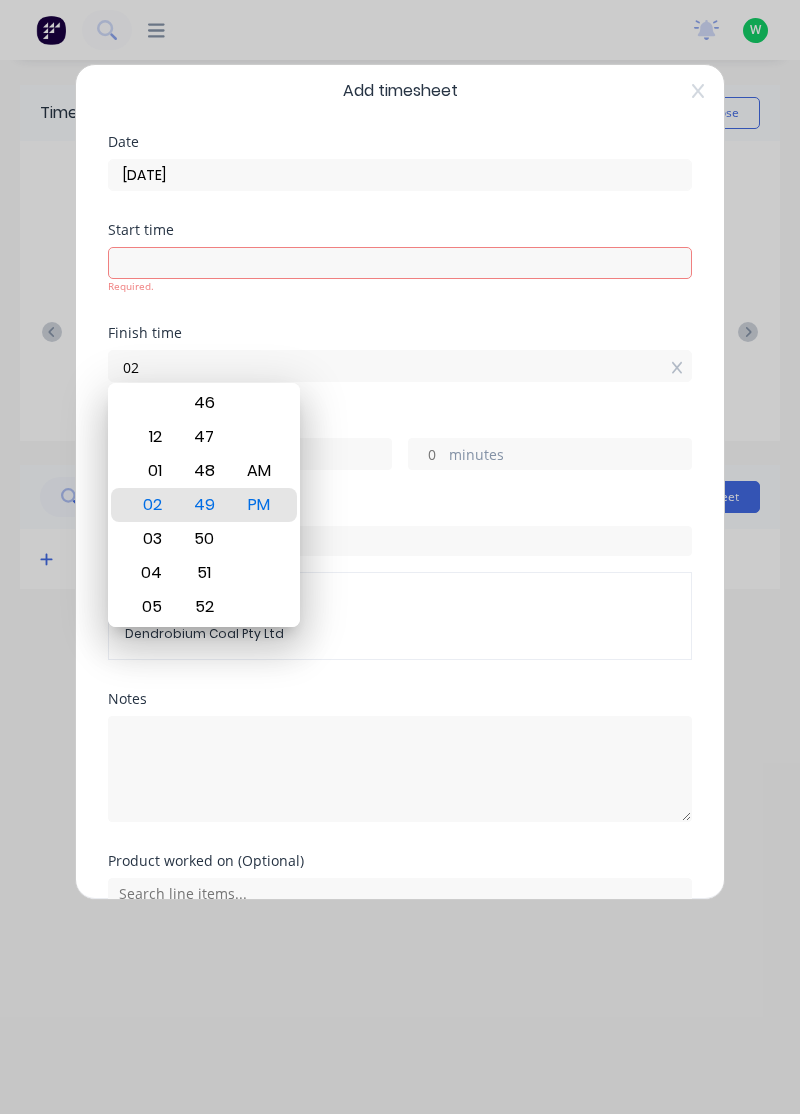 type on "0" 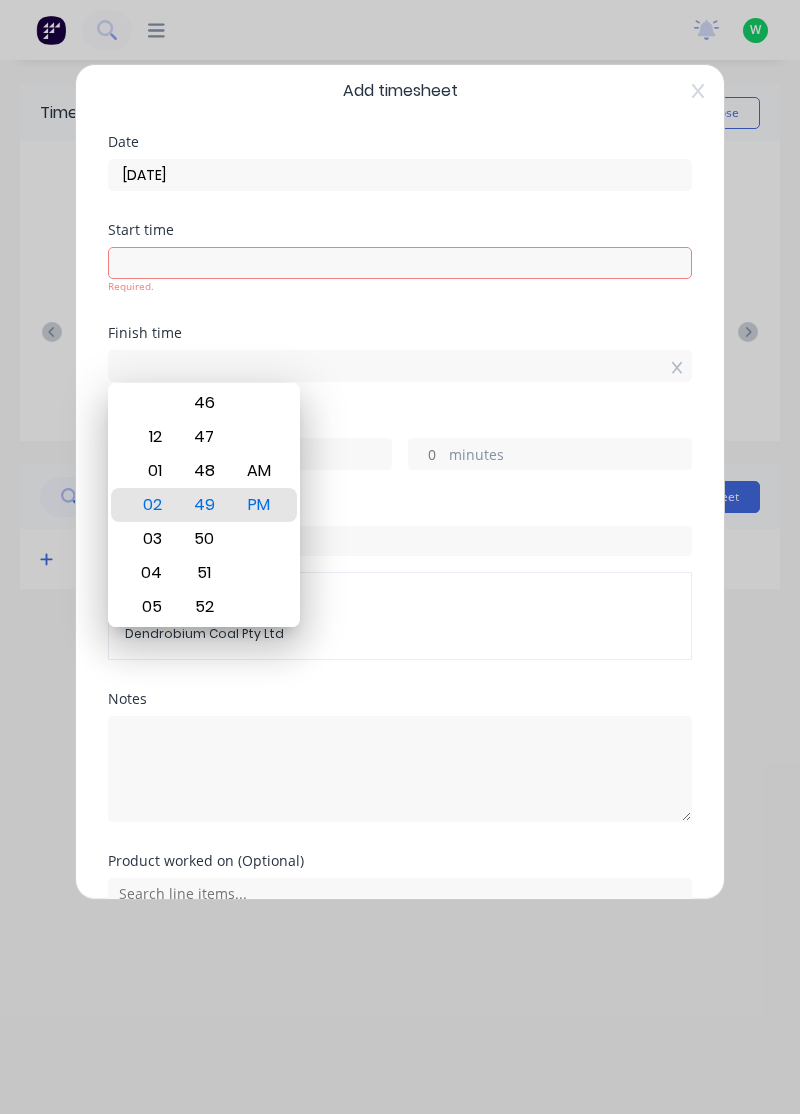 click on "Order # 18126 4543085098 Dendrobium Coal Pty Ltd" at bounding box center (400, 616) 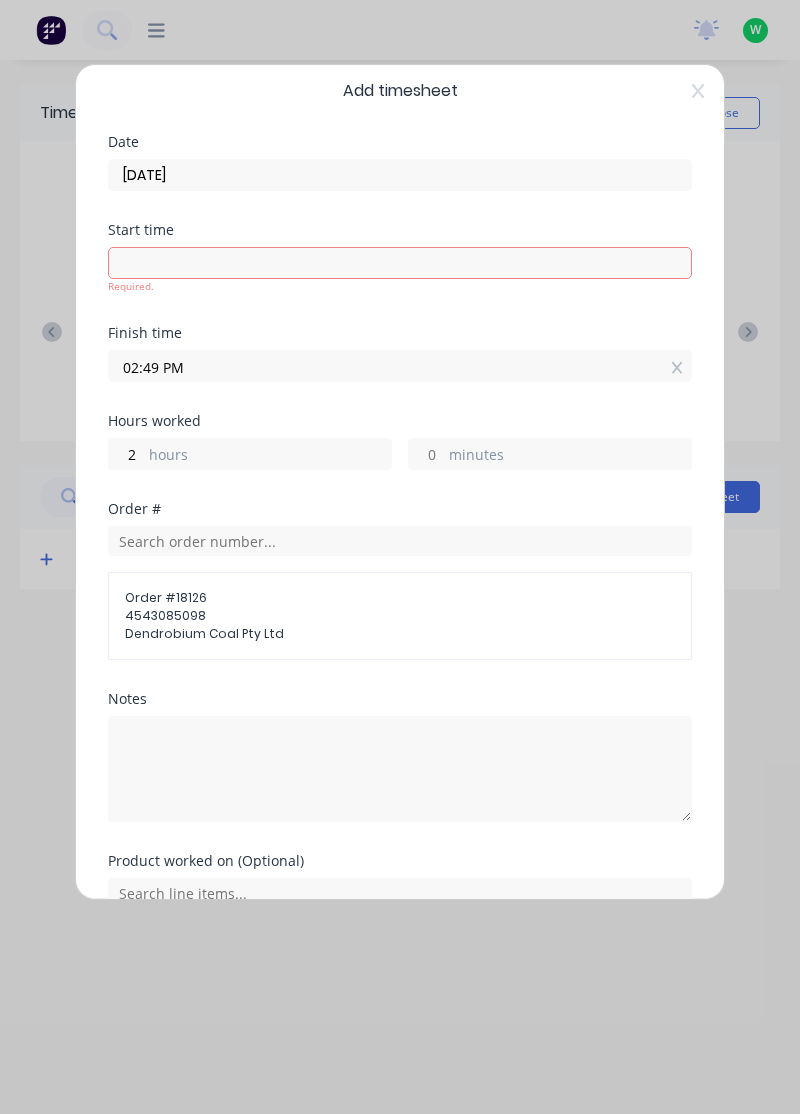click on "02:49 PM" at bounding box center (400, 366) 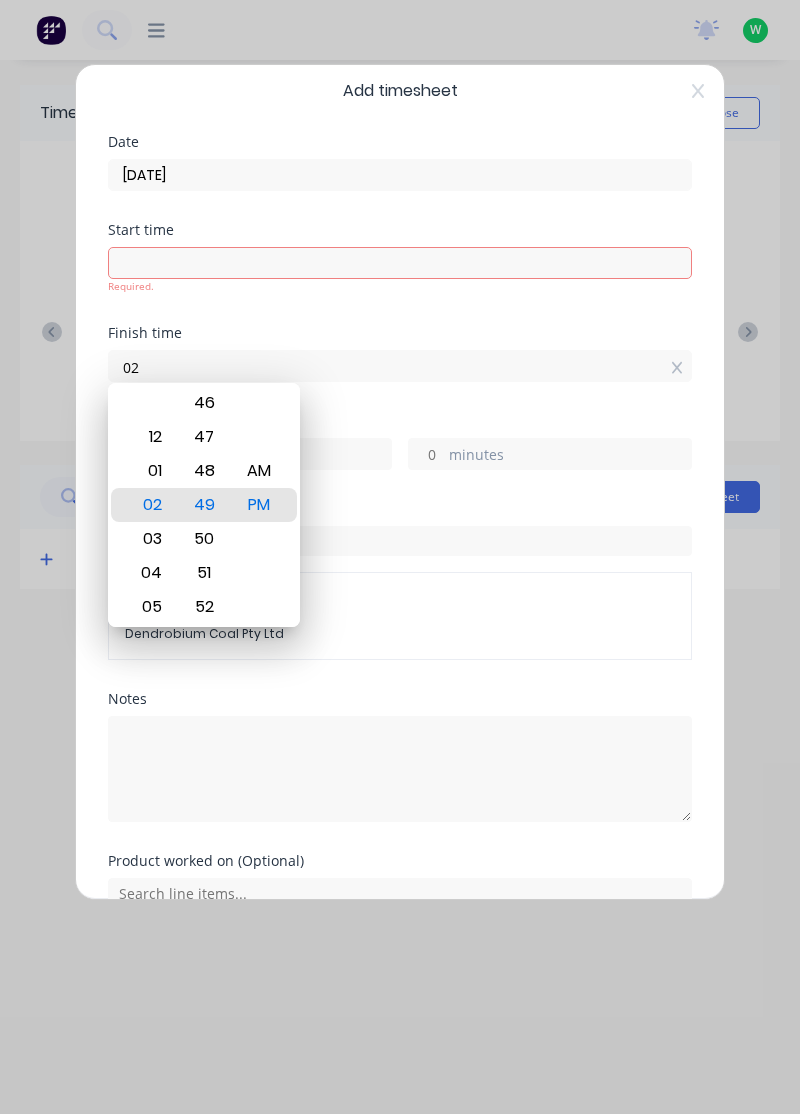 type on "0" 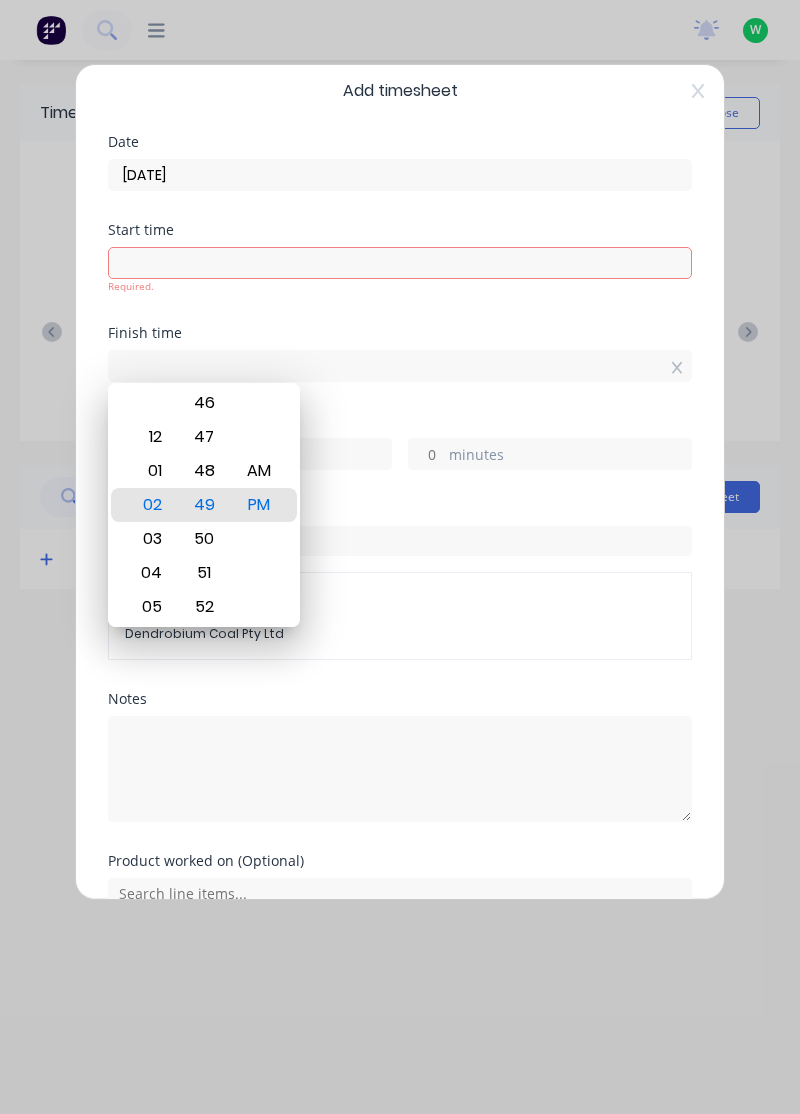 click at bounding box center [400, 366] 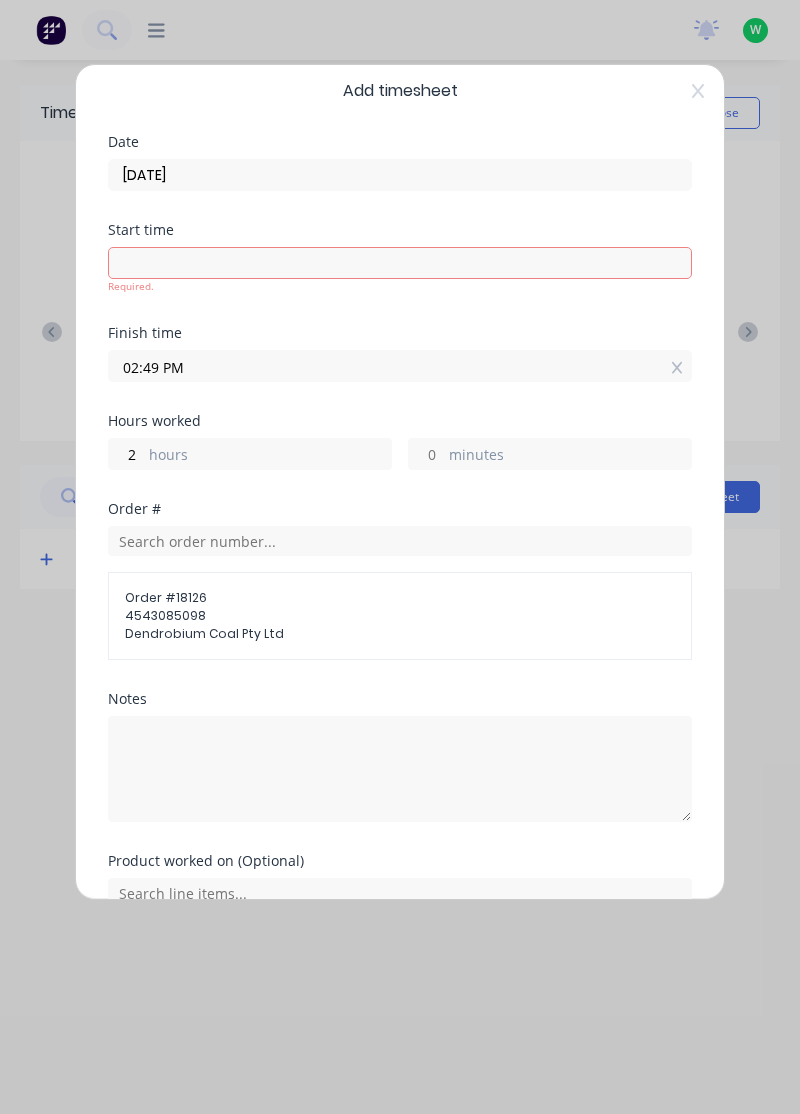 click on "02:49 PM" at bounding box center (400, 366) 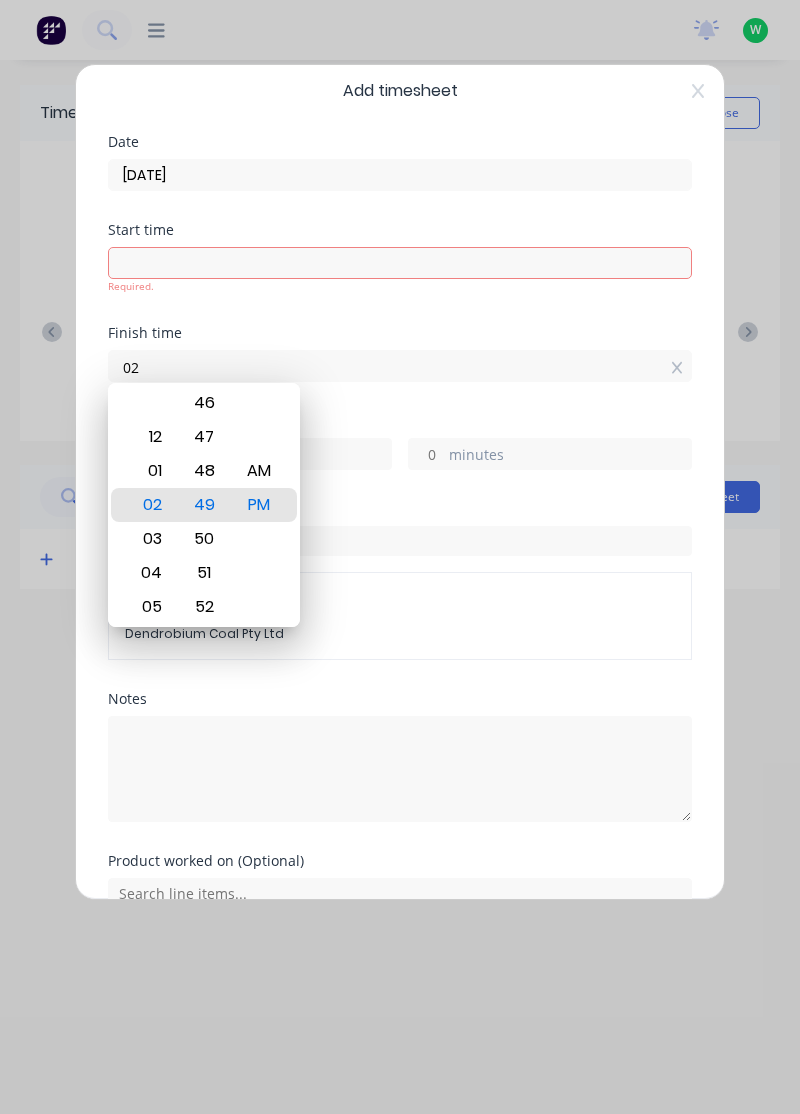 type on "0" 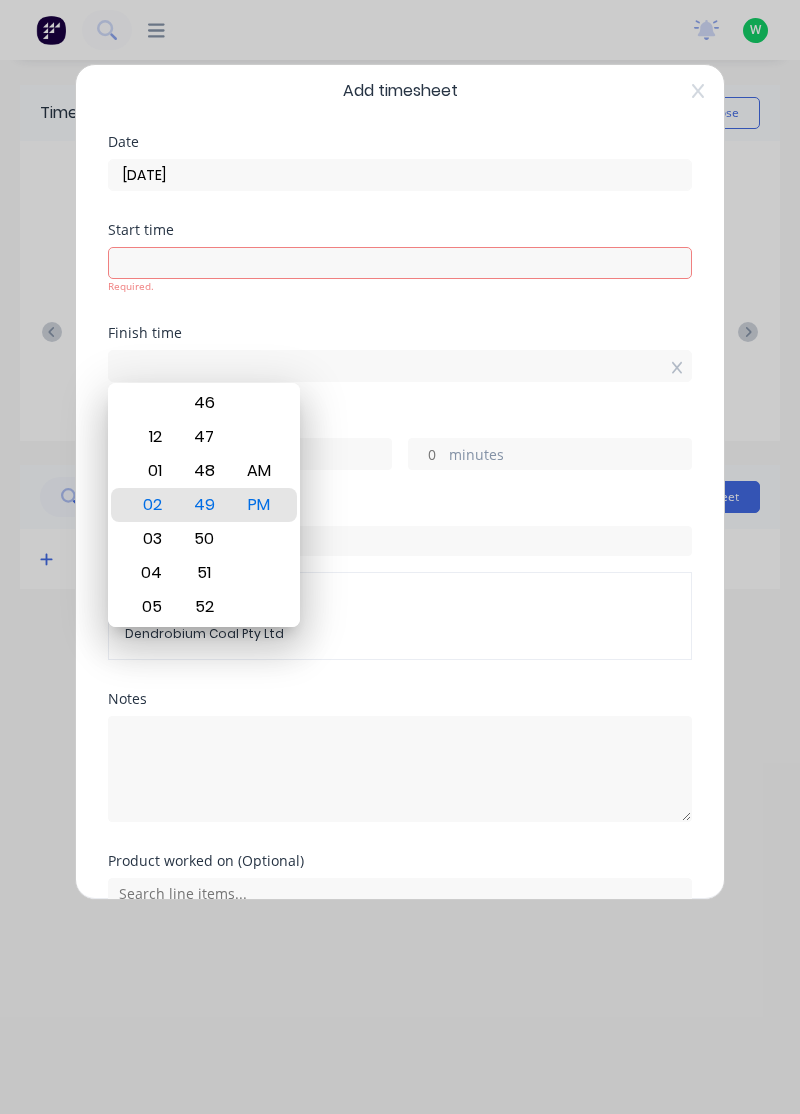 click at bounding box center (400, 263) 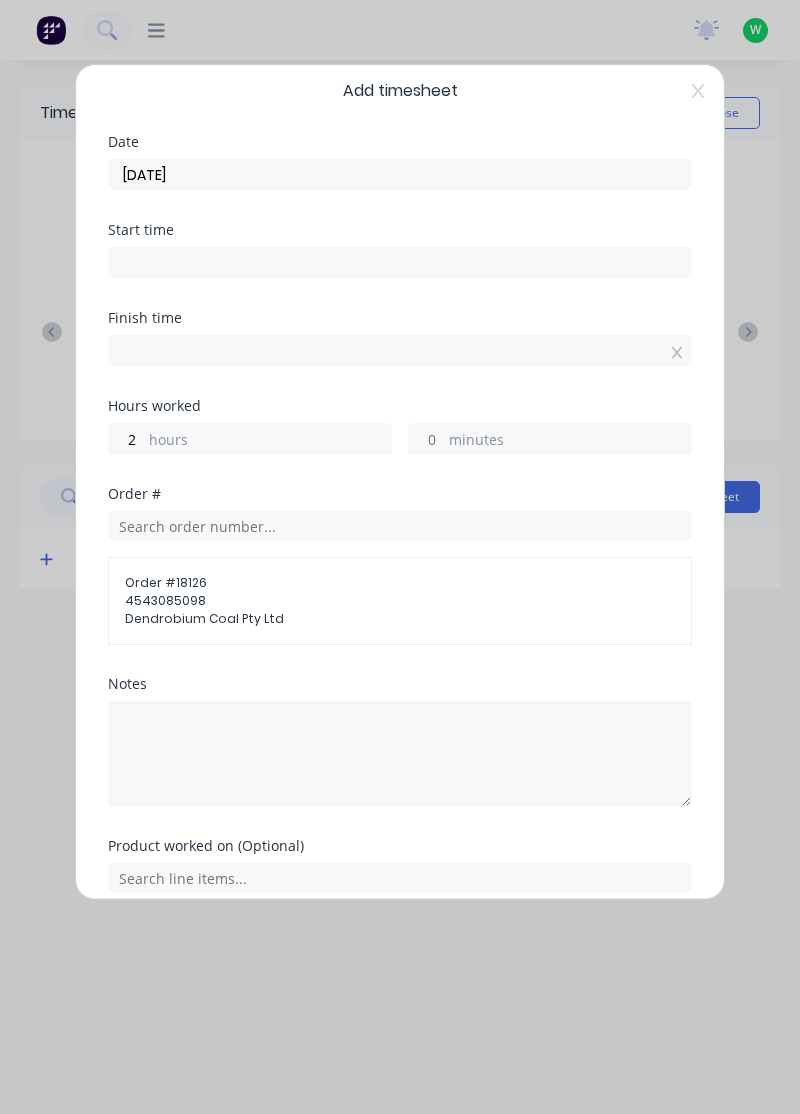 type on "02:49 PM" 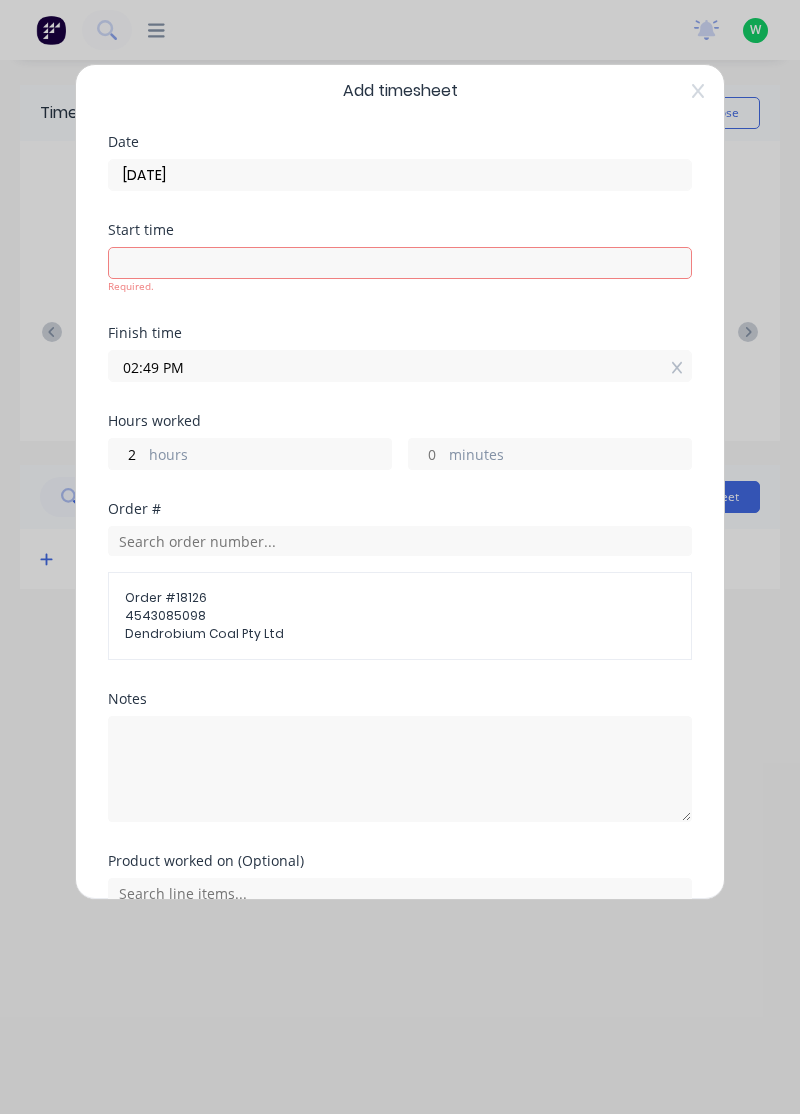 type on "02:49 PM" 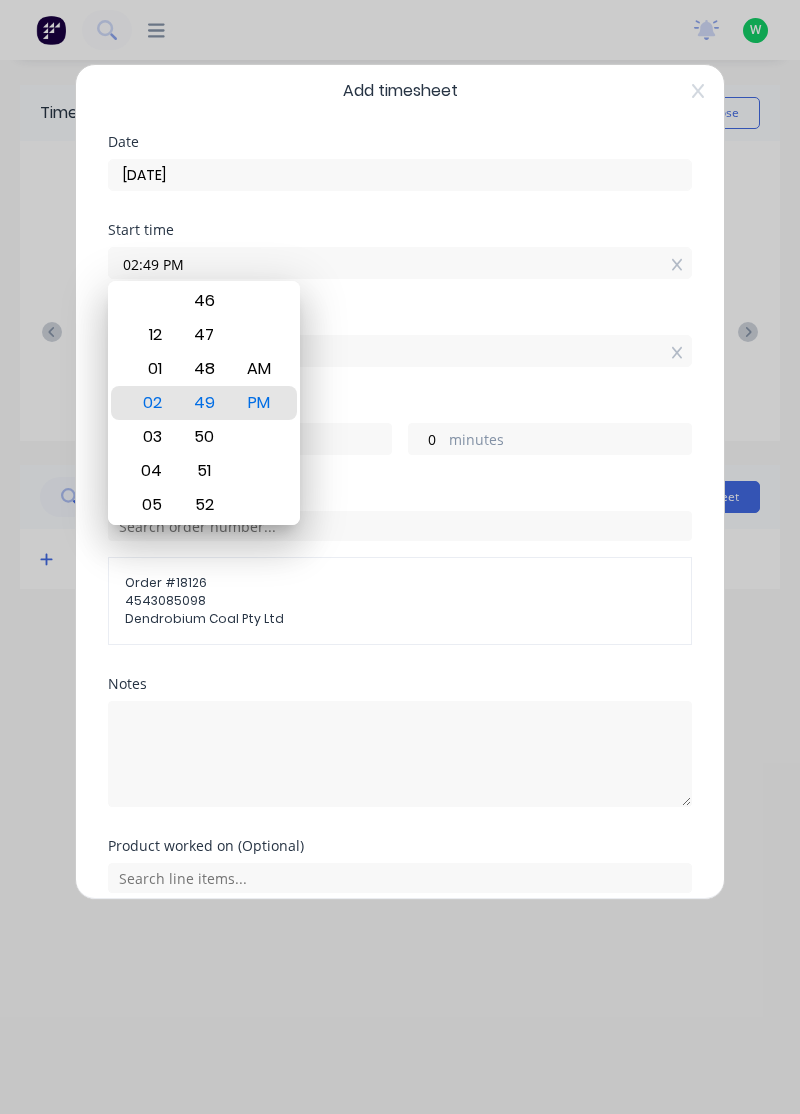 click on "02:49 PM" at bounding box center [400, 351] 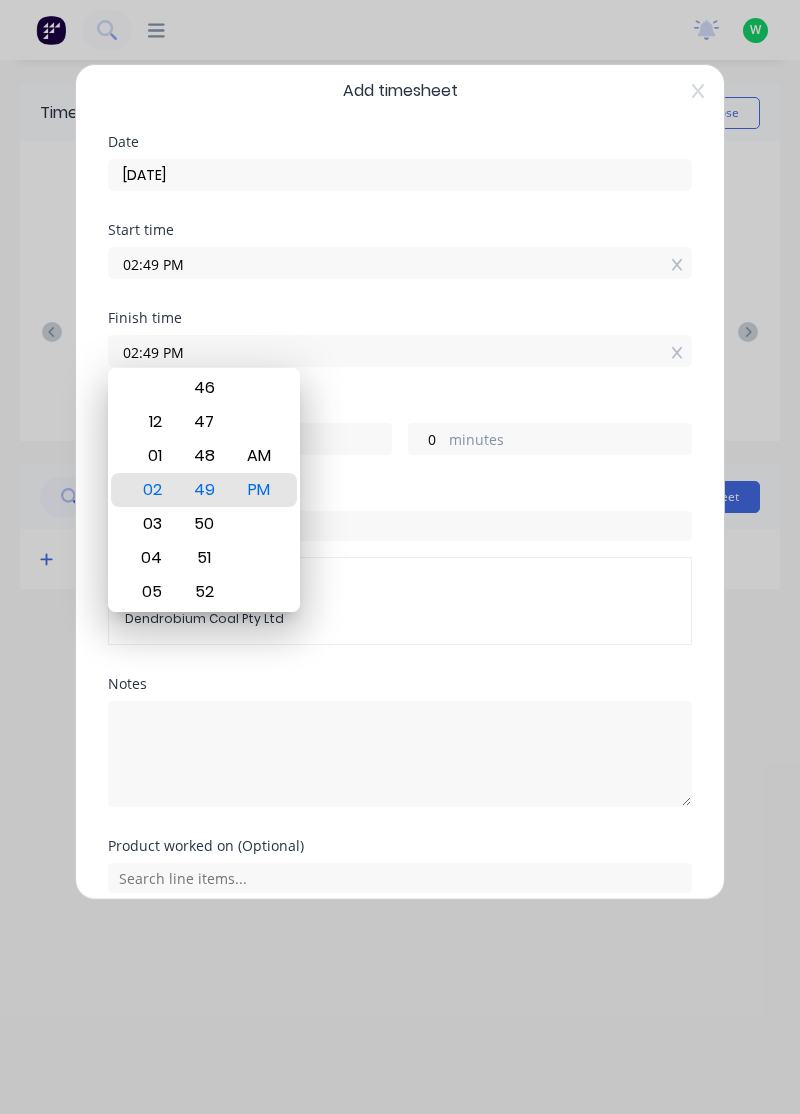click at bounding box center [259, 388] 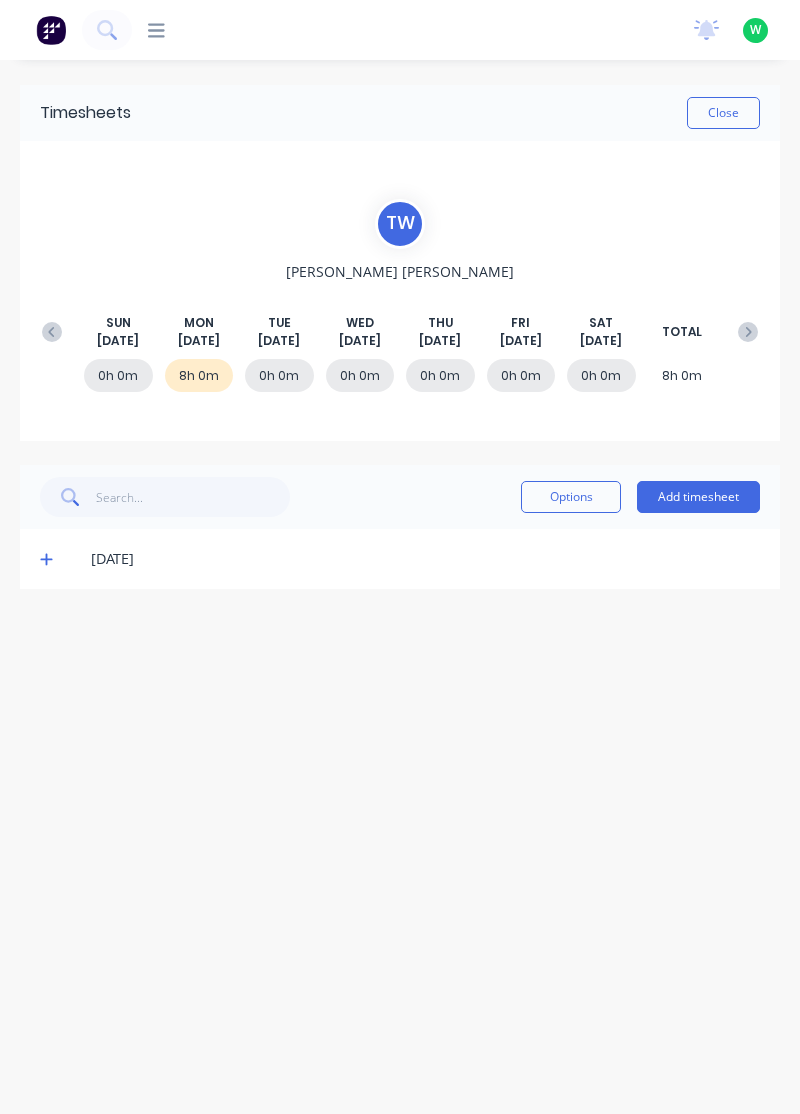 click on "Add timesheet" at bounding box center [698, 497] 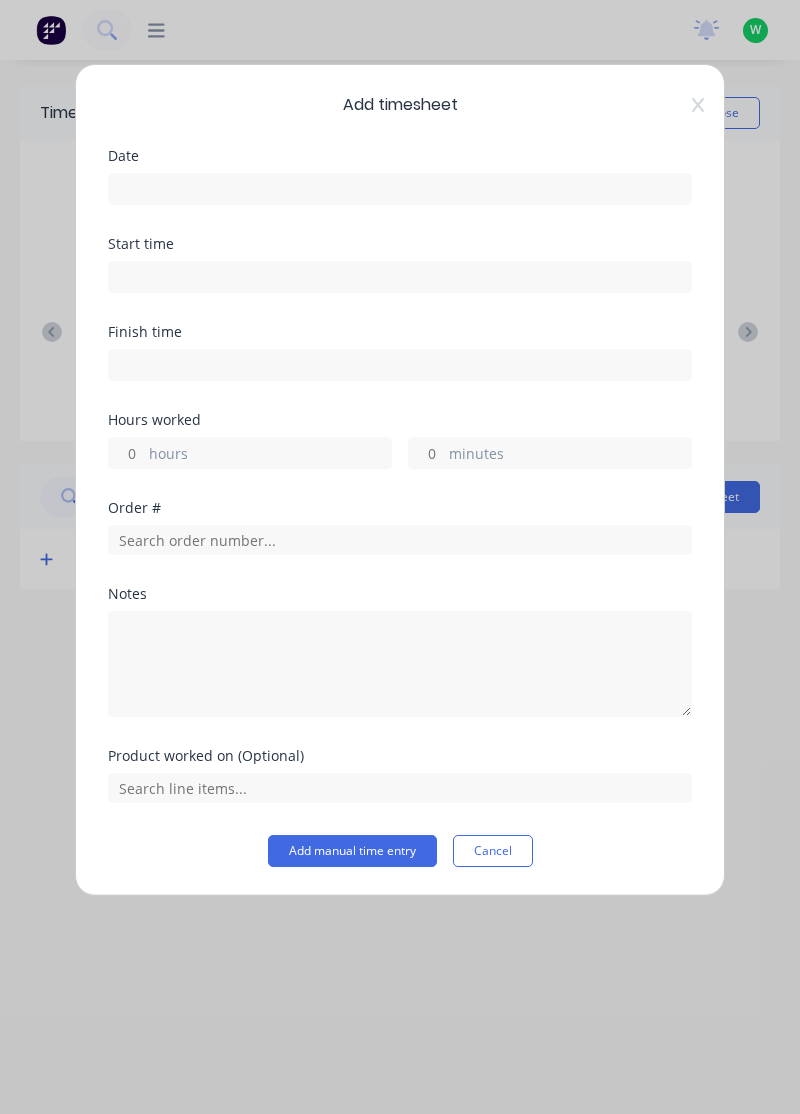 click at bounding box center [400, 189] 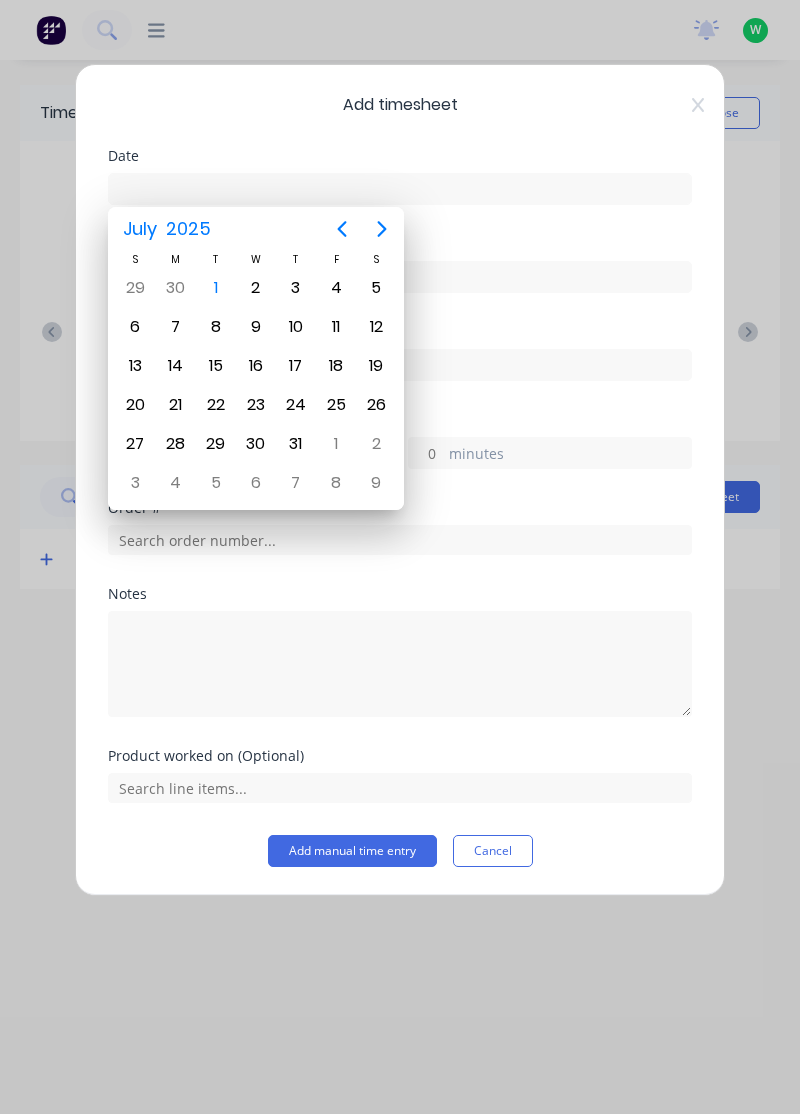 click on "1" at bounding box center (216, 288) 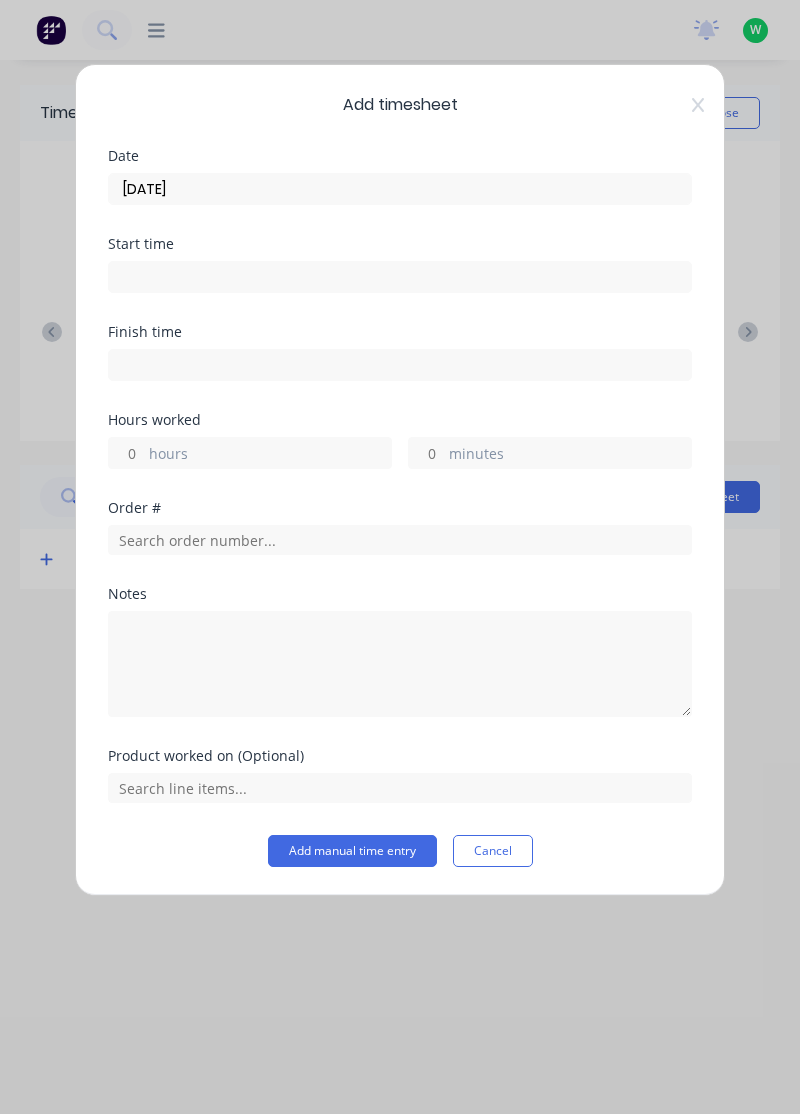 click on "hours" at bounding box center [270, 455] 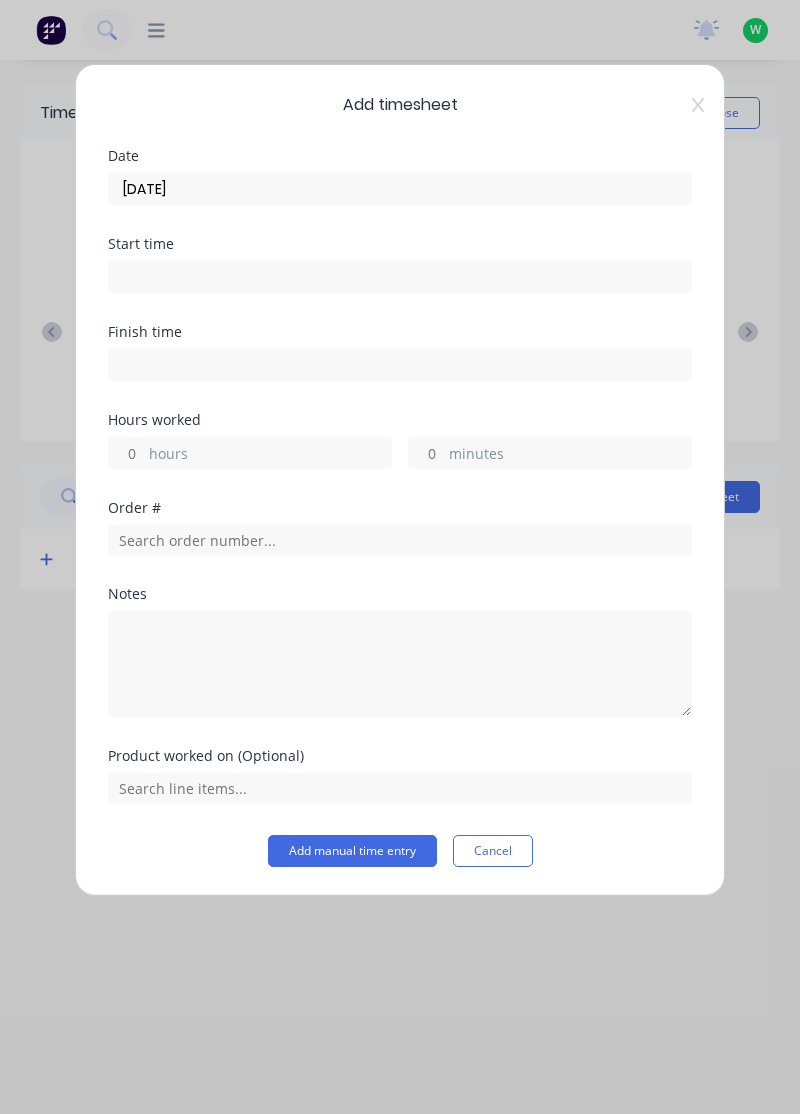 click on "hours" at bounding box center (126, 453) 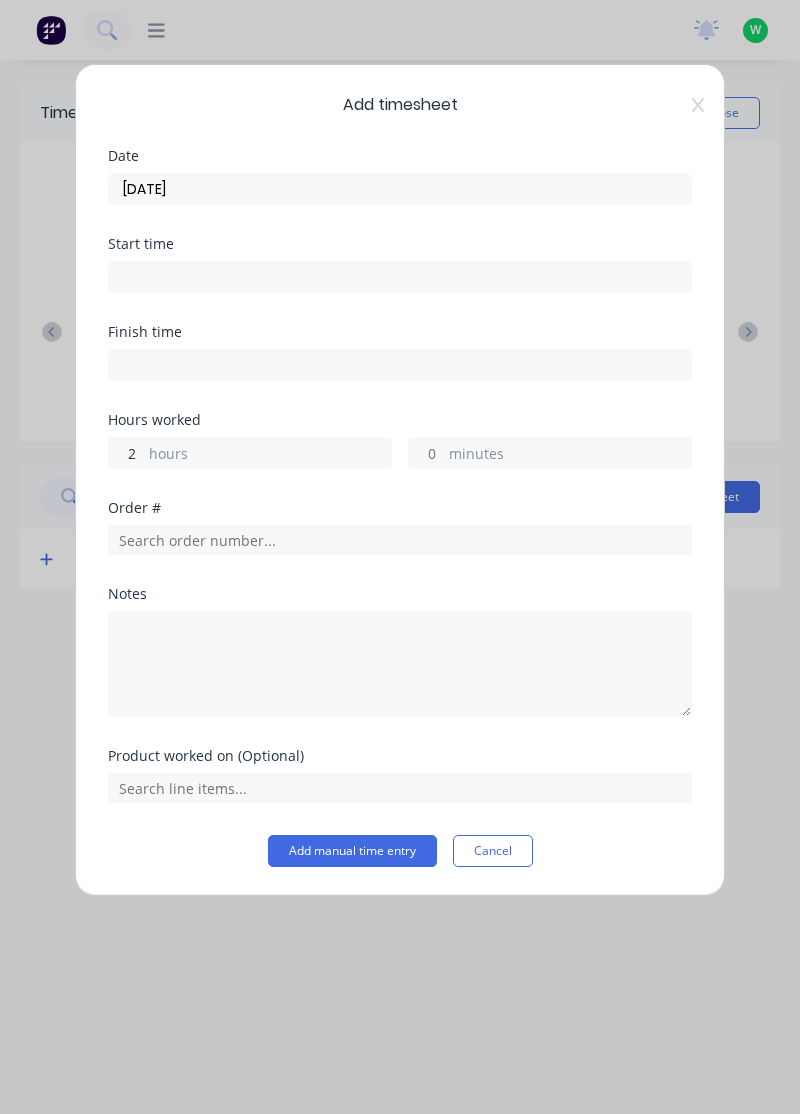 type on "2" 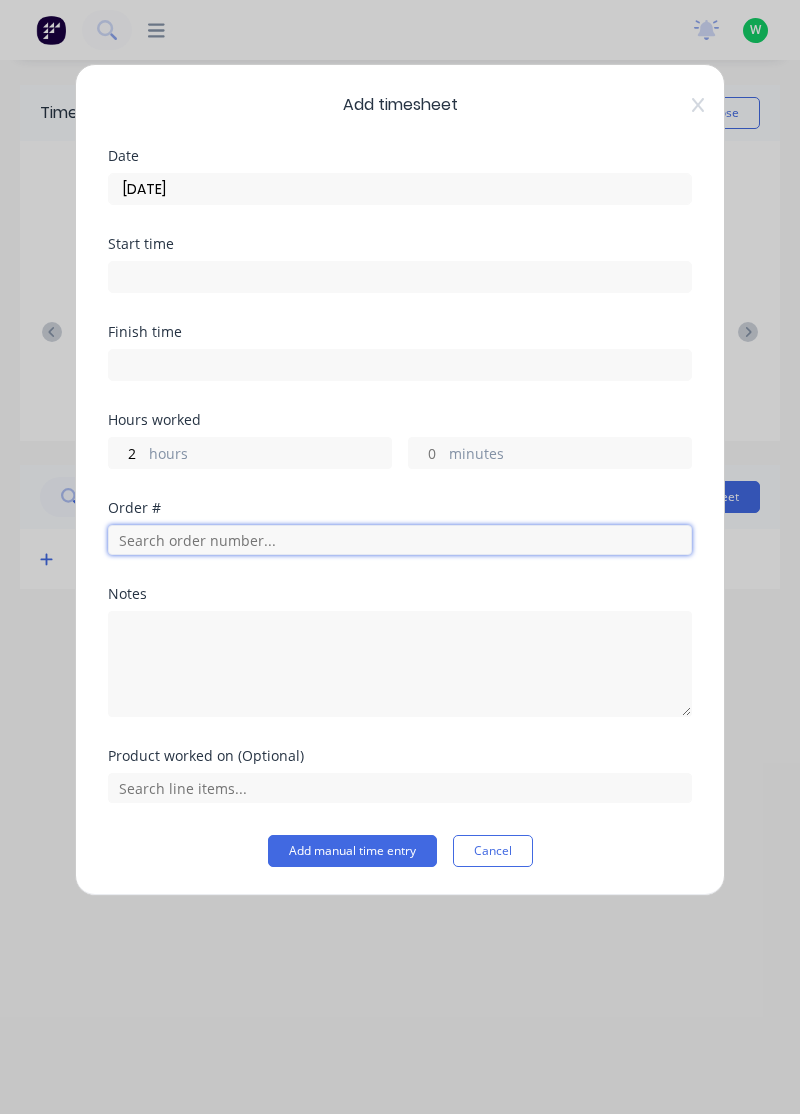 click at bounding box center (400, 540) 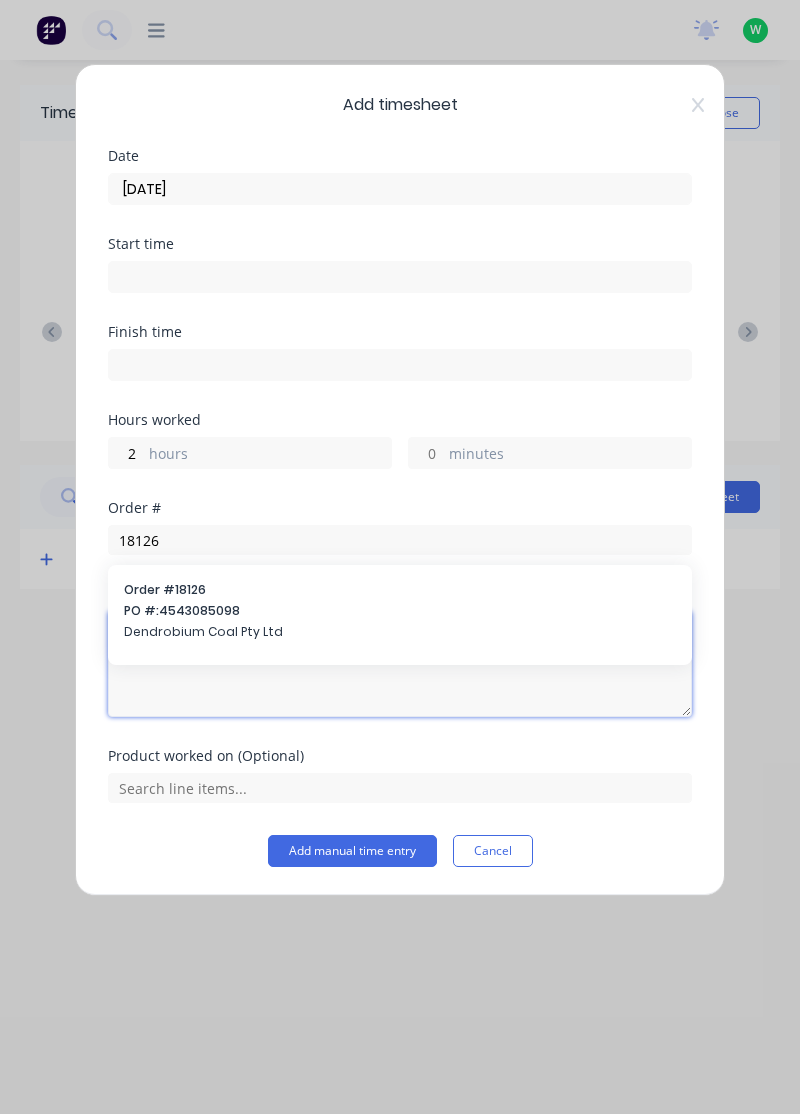 click at bounding box center [400, 664] 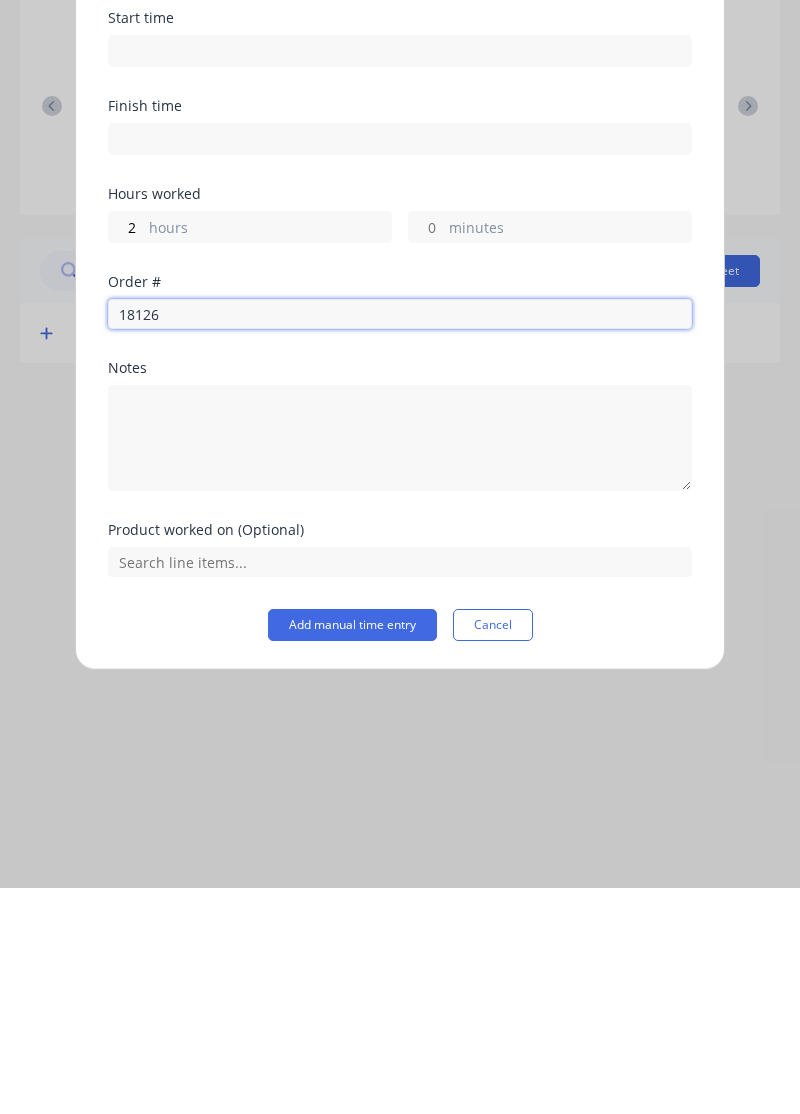 click on "18126" at bounding box center (400, 540) 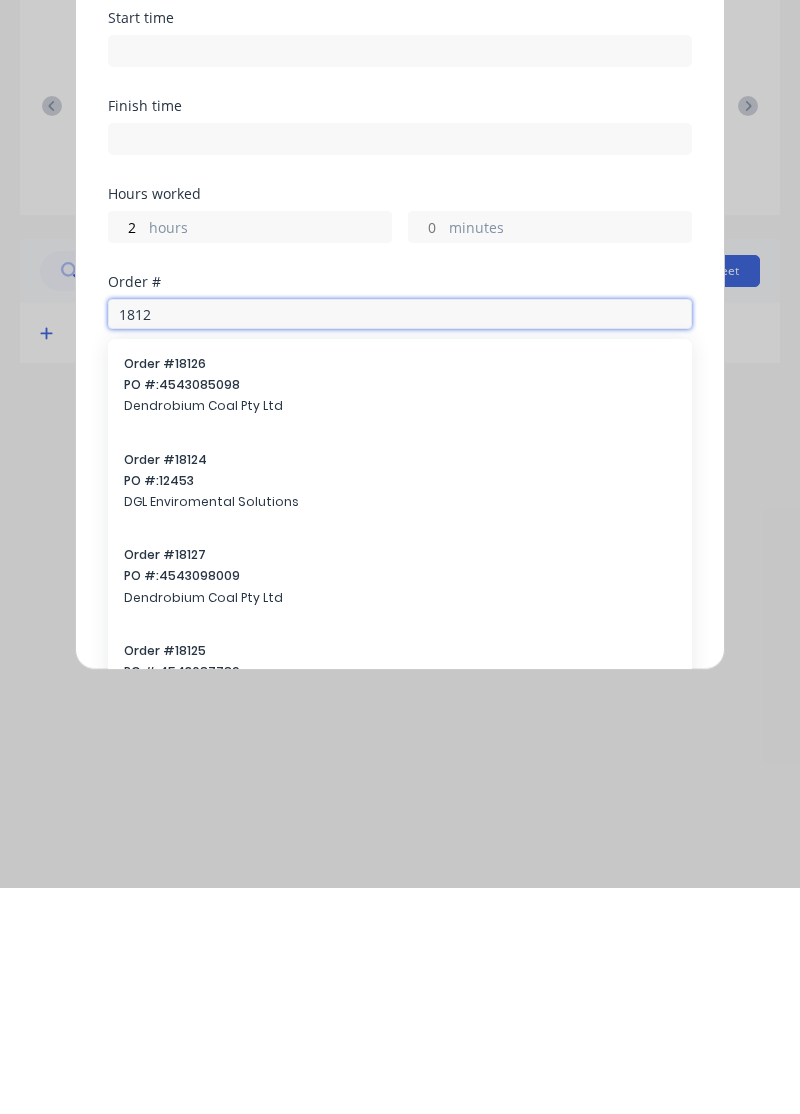 type on "18126" 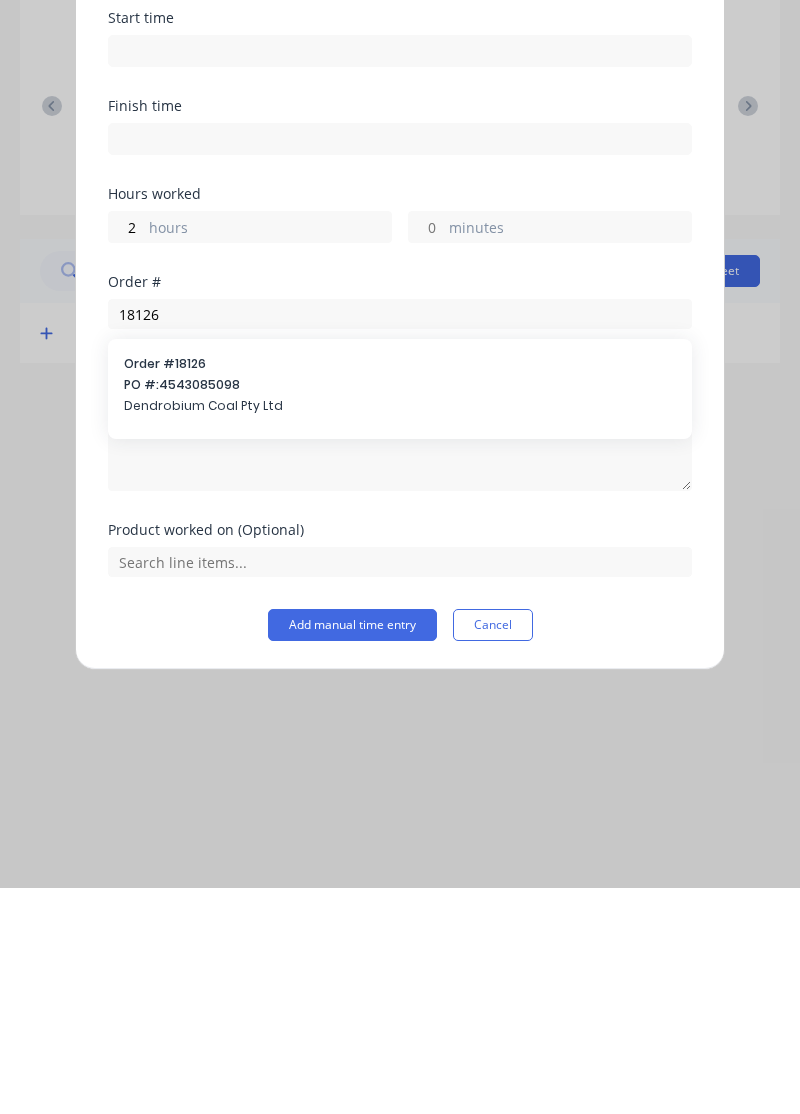 click on "PO #:  4543085098" at bounding box center (400, 611) 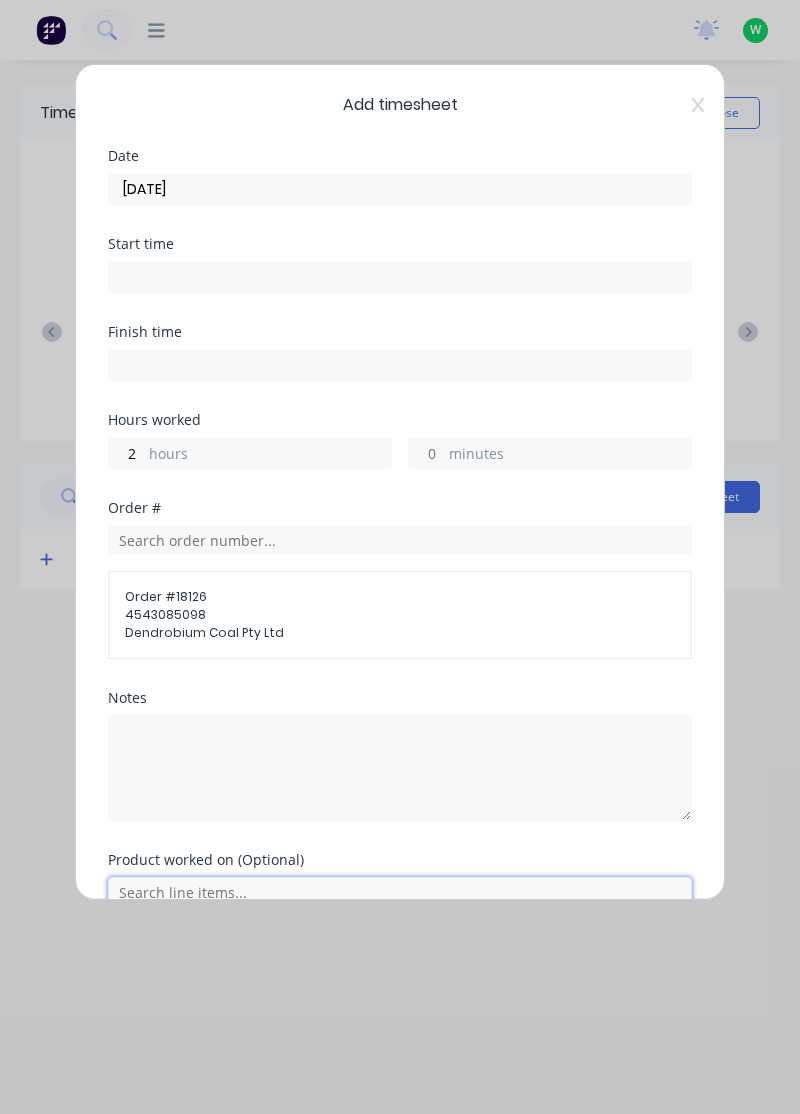 click at bounding box center (400, 892) 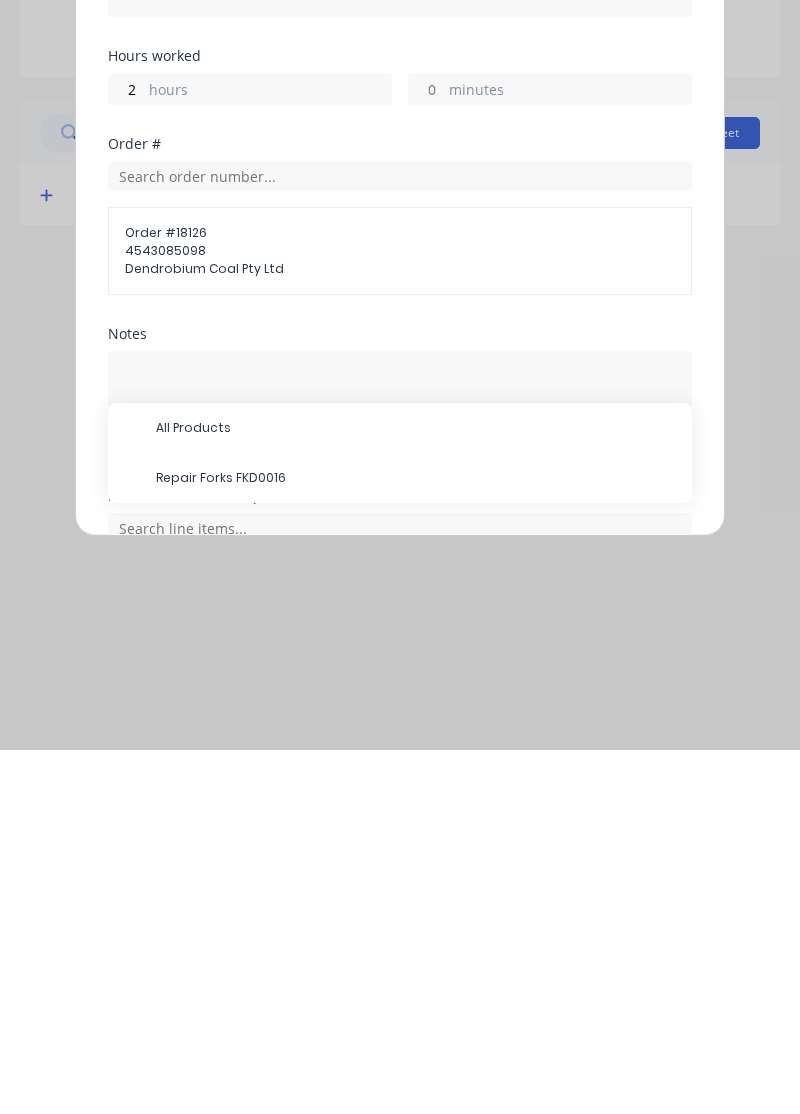 click on "Repair Forks FKD0016" at bounding box center [416, 842] 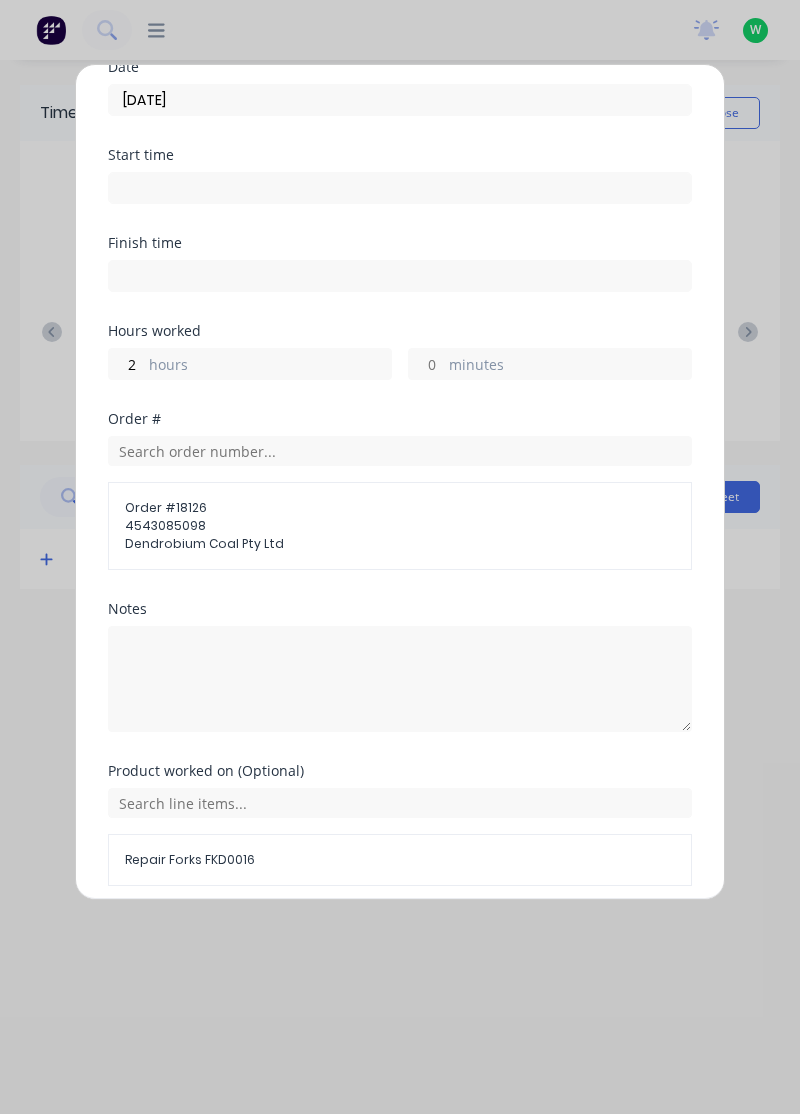 scroll, scrollTop: 88, scrollLeft: 0, axis: vertical 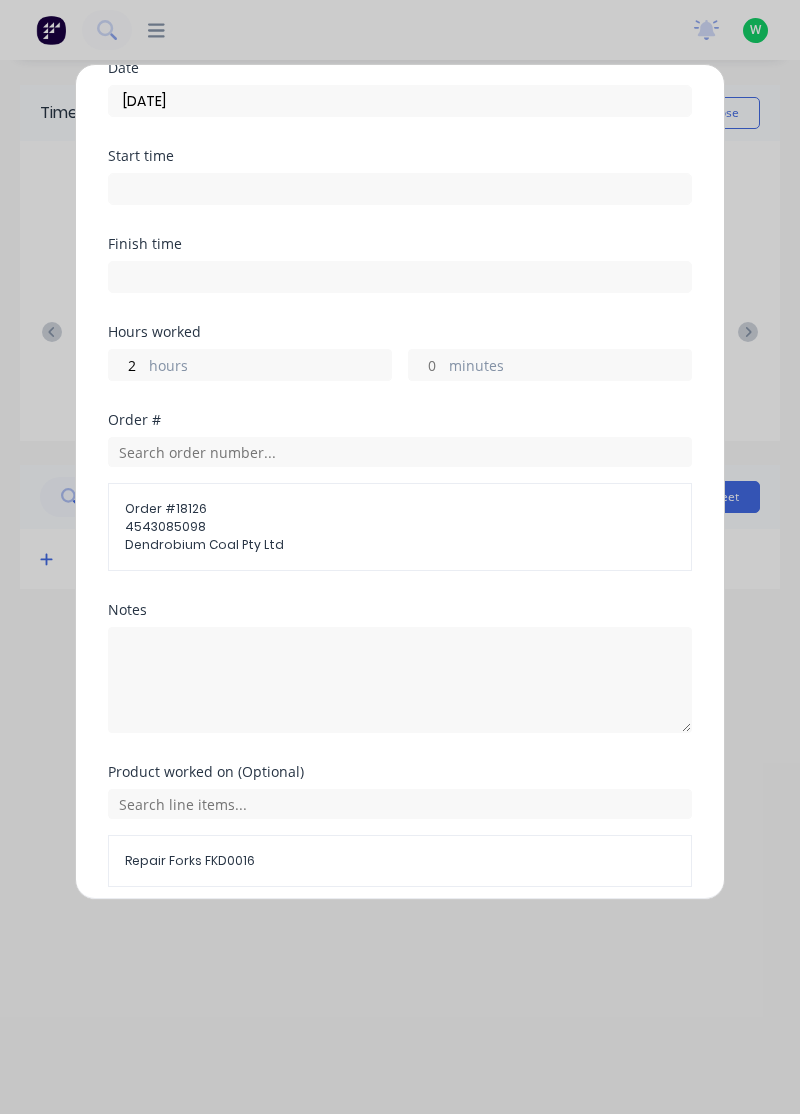 click on "Add manual time entry" at bounding box center (352, 935) 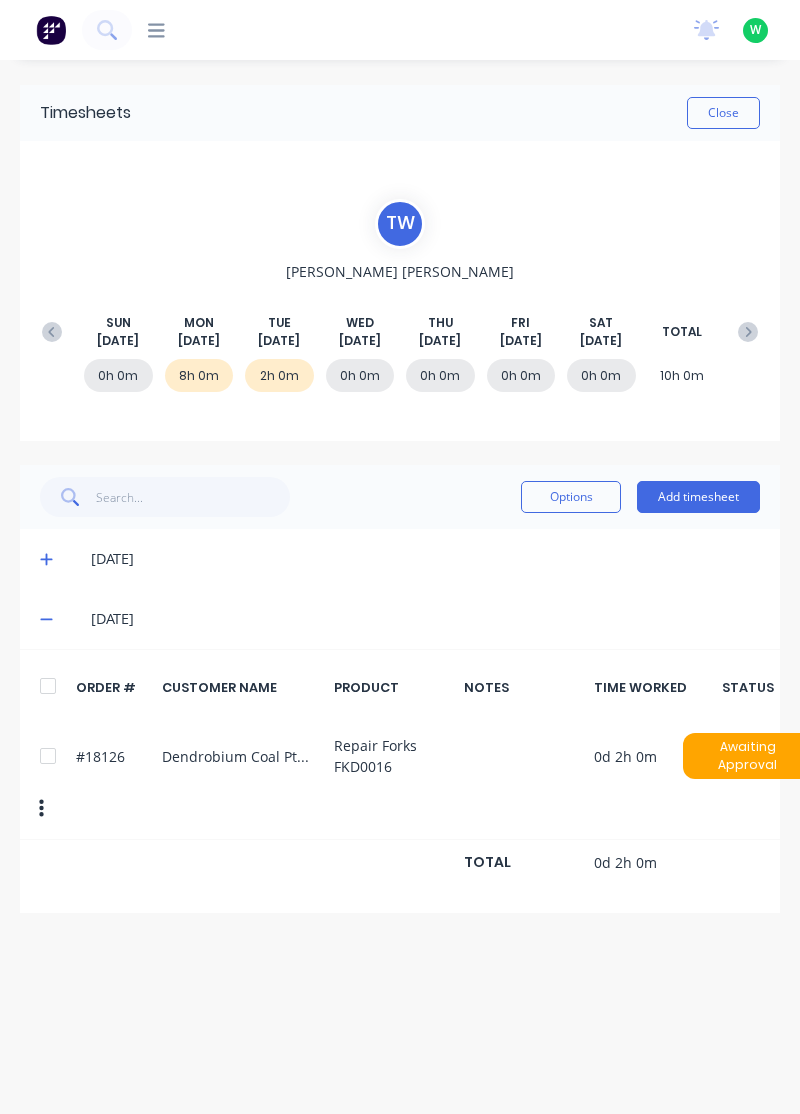 click on "Add timesheet" at bounding box center [698, 497] 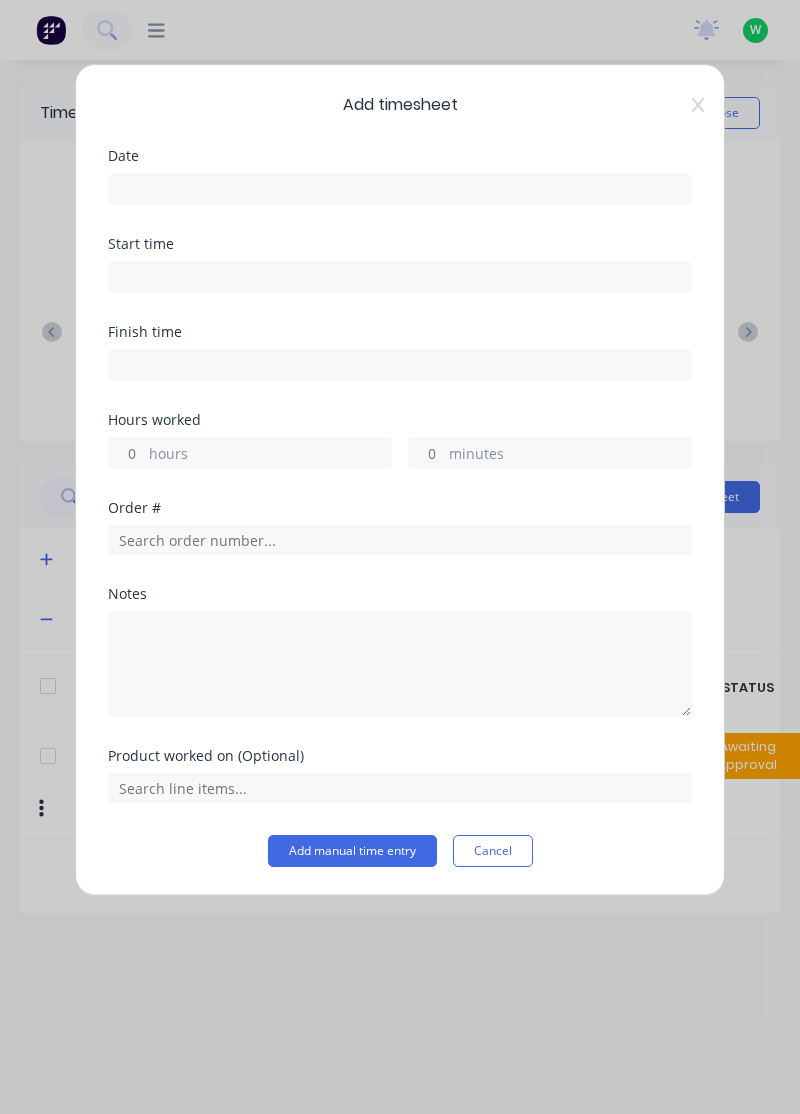 click at bounding box center [400, 189] 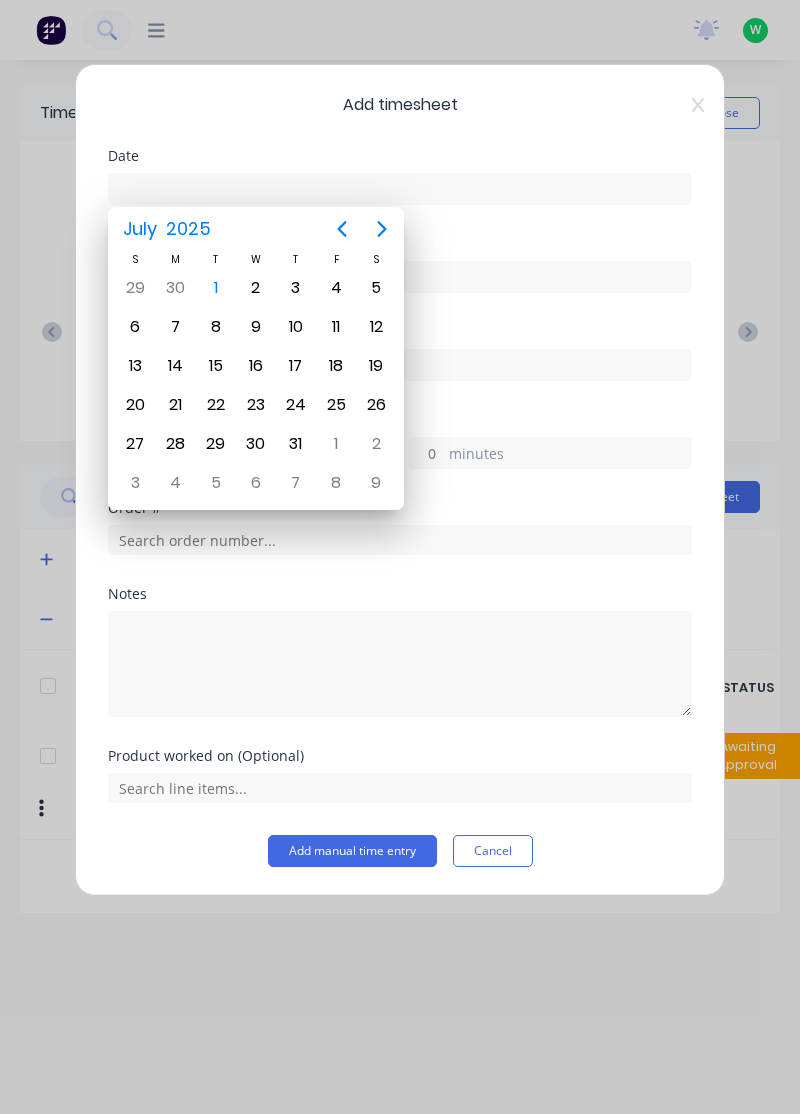 type on "2" 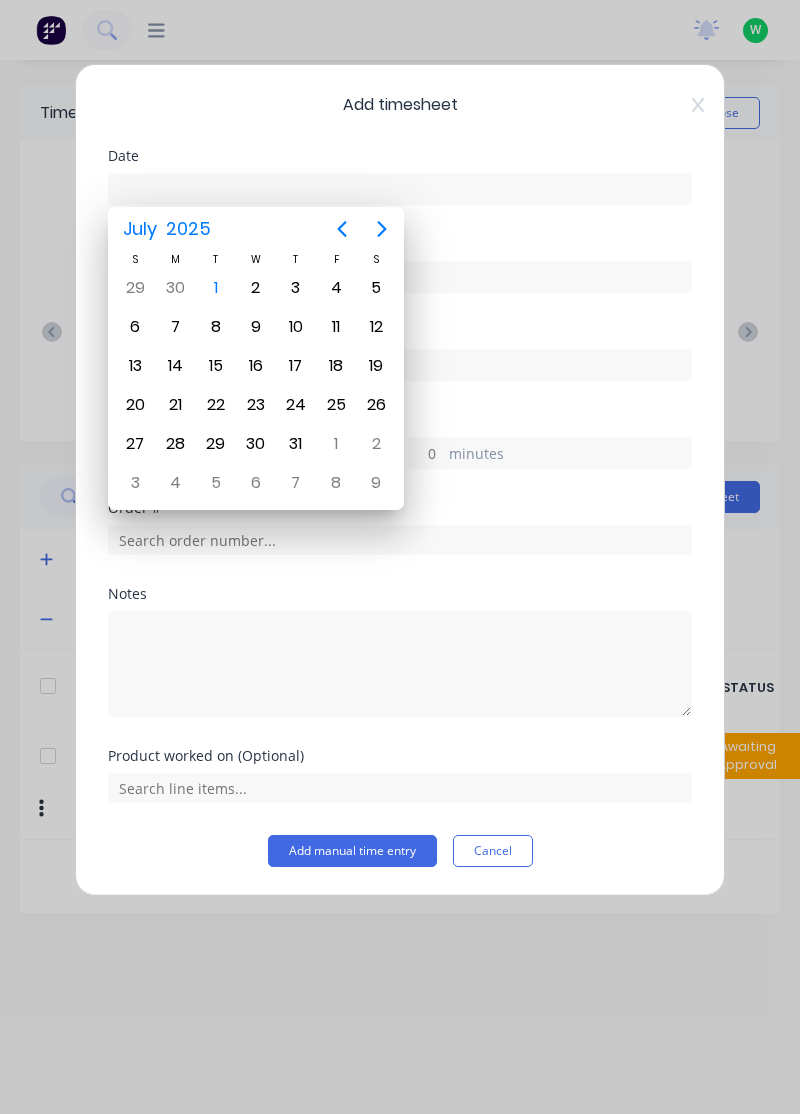 click on "1" at bounding box center (216, 288) 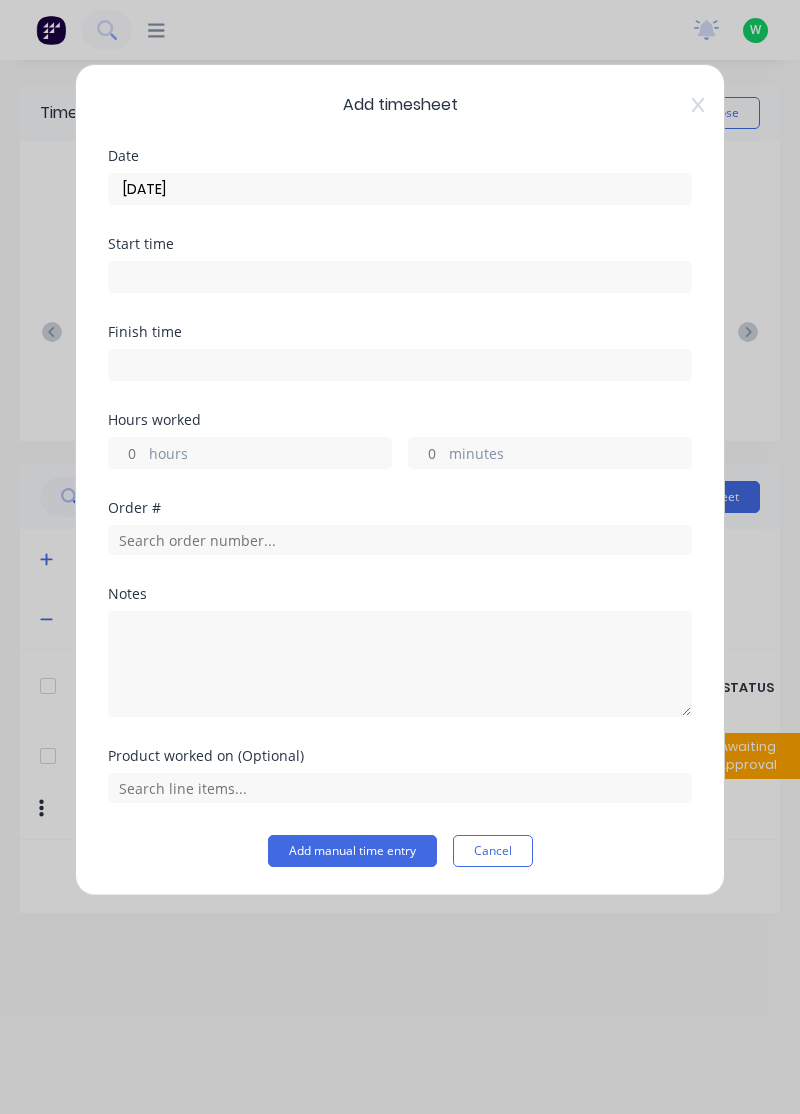 click on "hours" at bounding box center [270, 455] 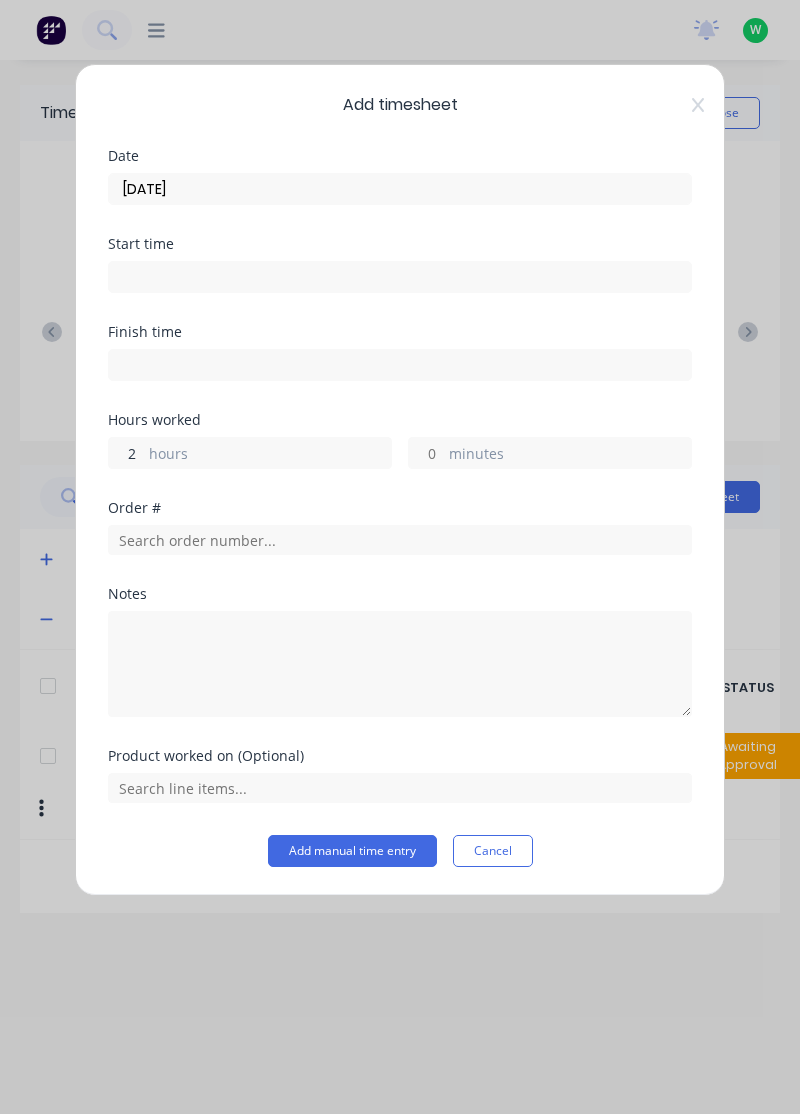 type on "2" 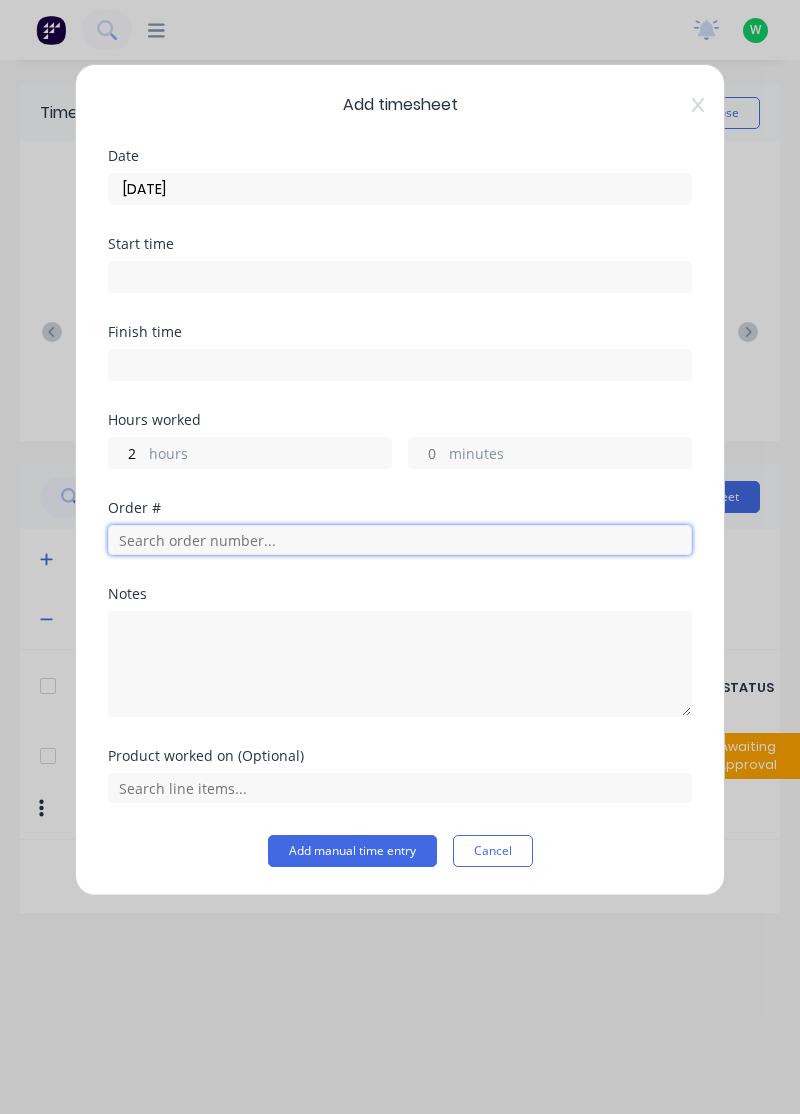 click at bounding box center (400, 540) 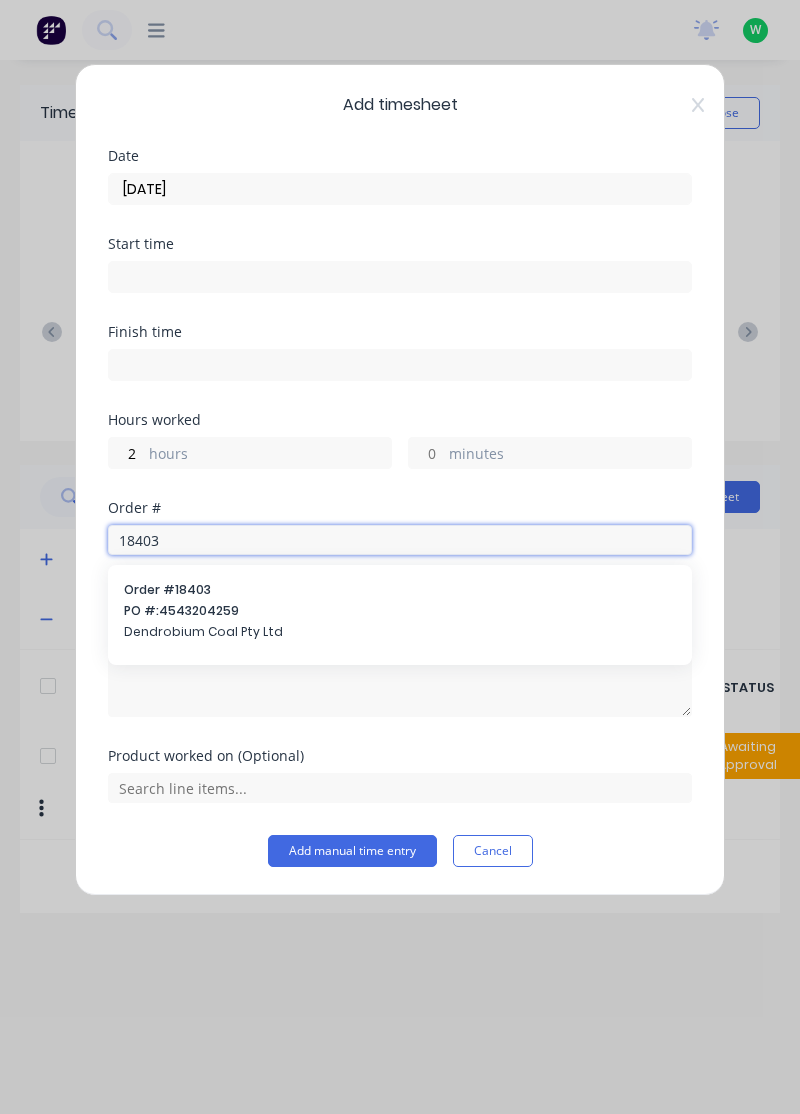 type on "18403" 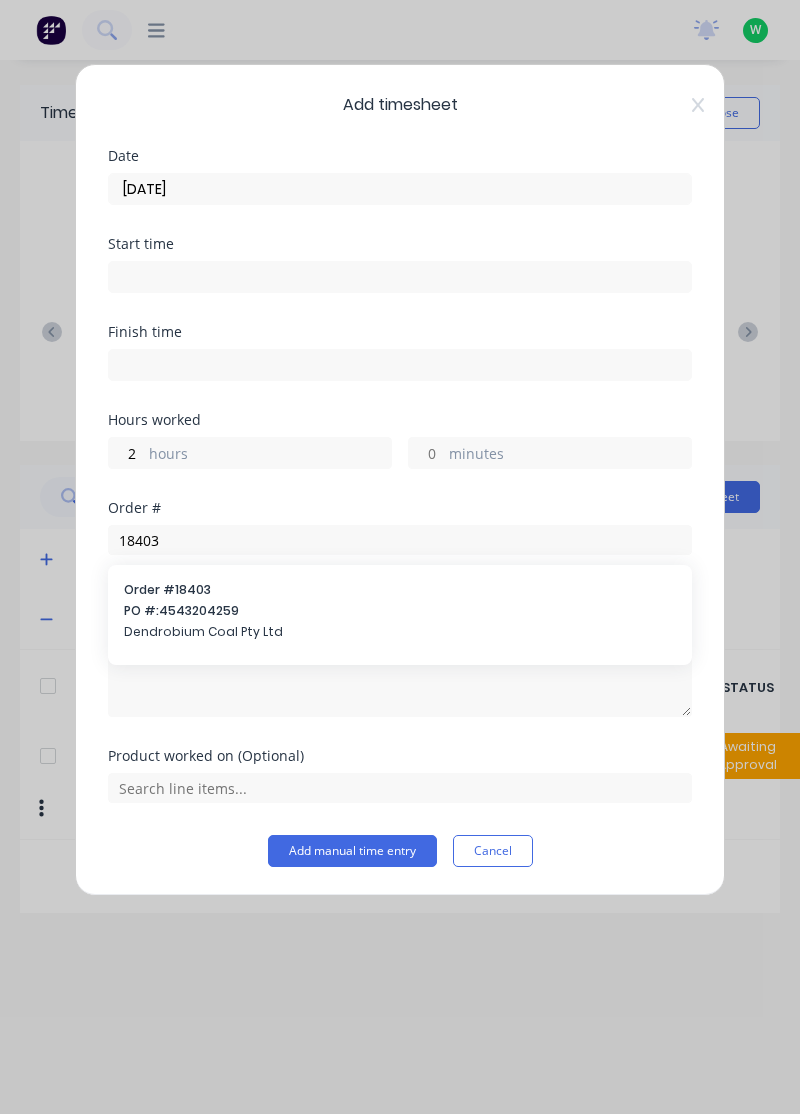 click on "PO #:  4543204259" at bounding box center (400, 611) 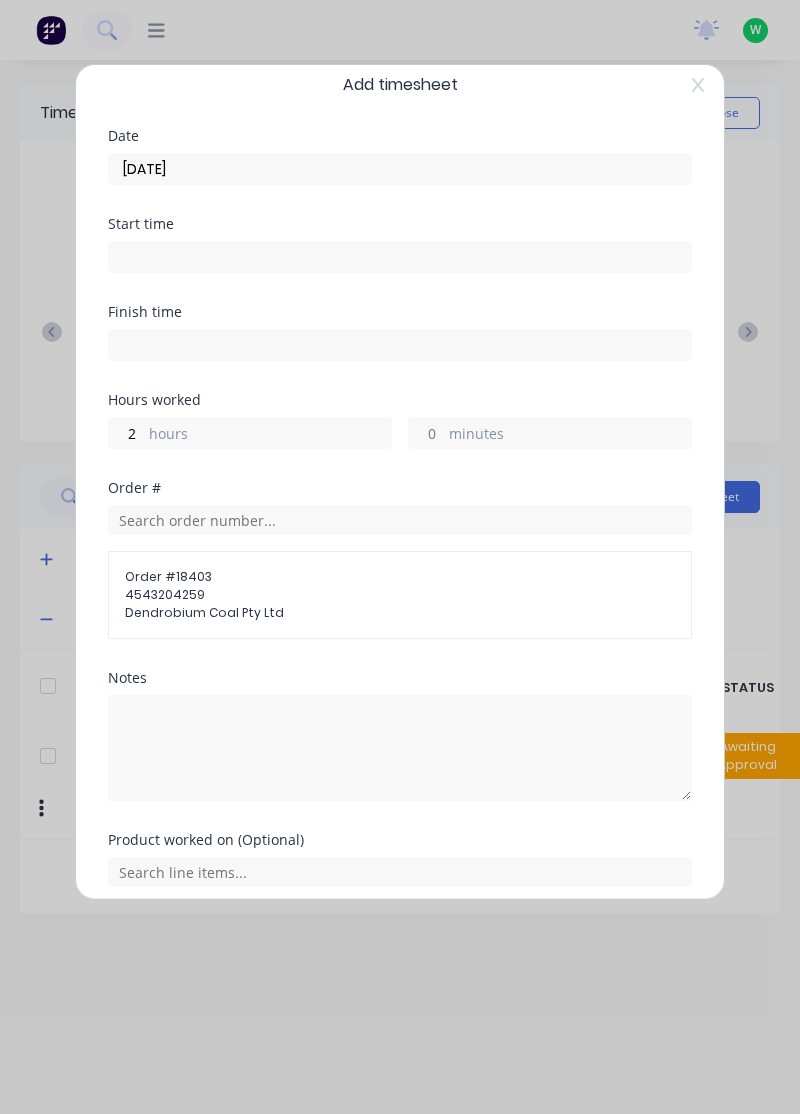 scroll, scrollTop: 14, scrollLeft: 0, axis: vertical 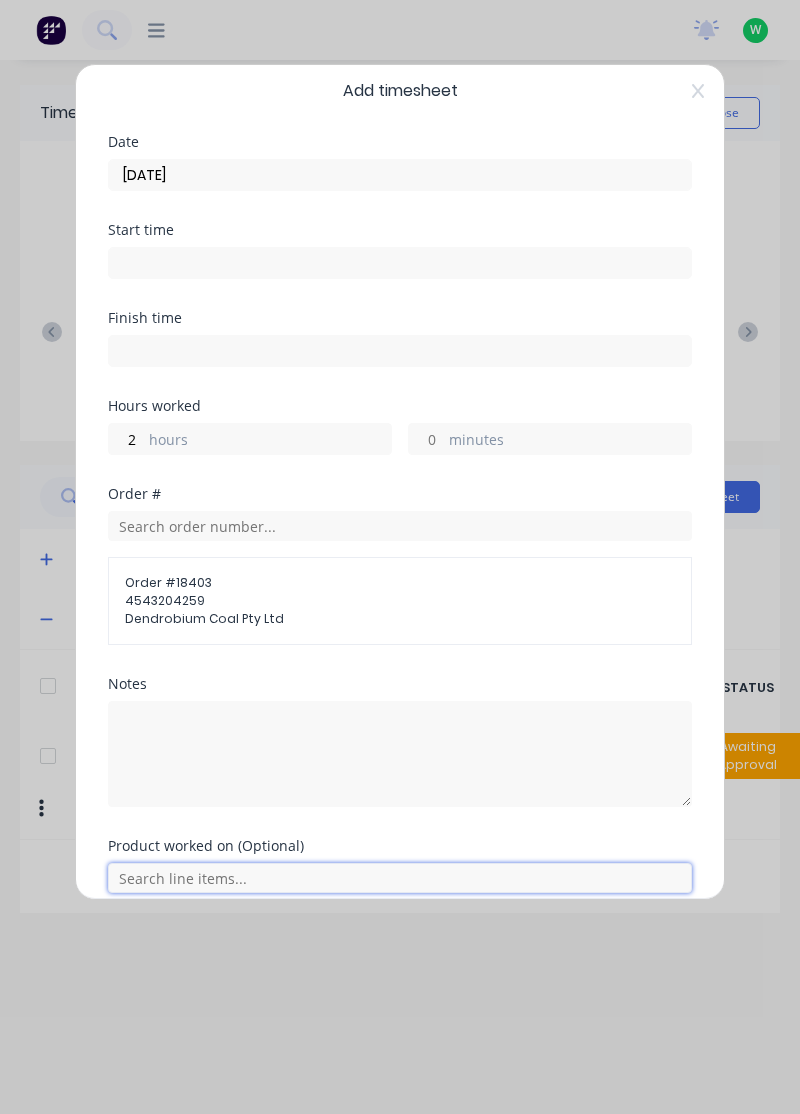 click at bounding box center (400, 878) 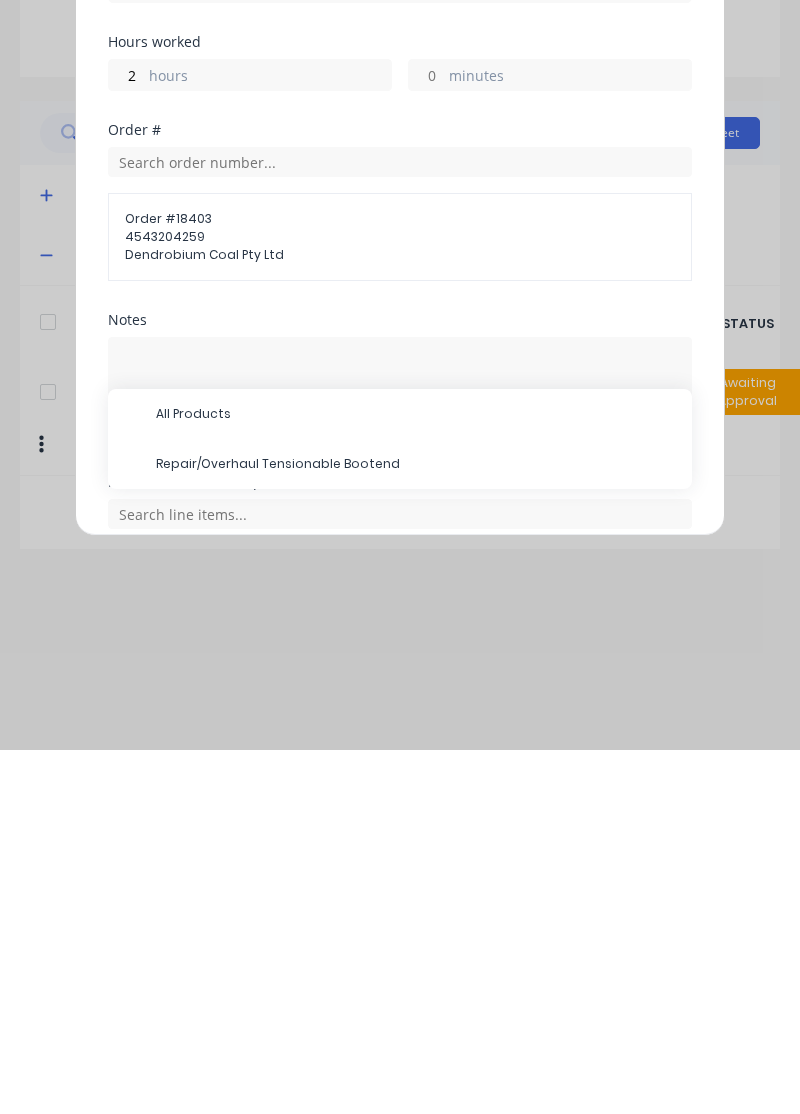 click on "Repair/Overhaul Tensionable Bootend" at bounding box center (416, 828) 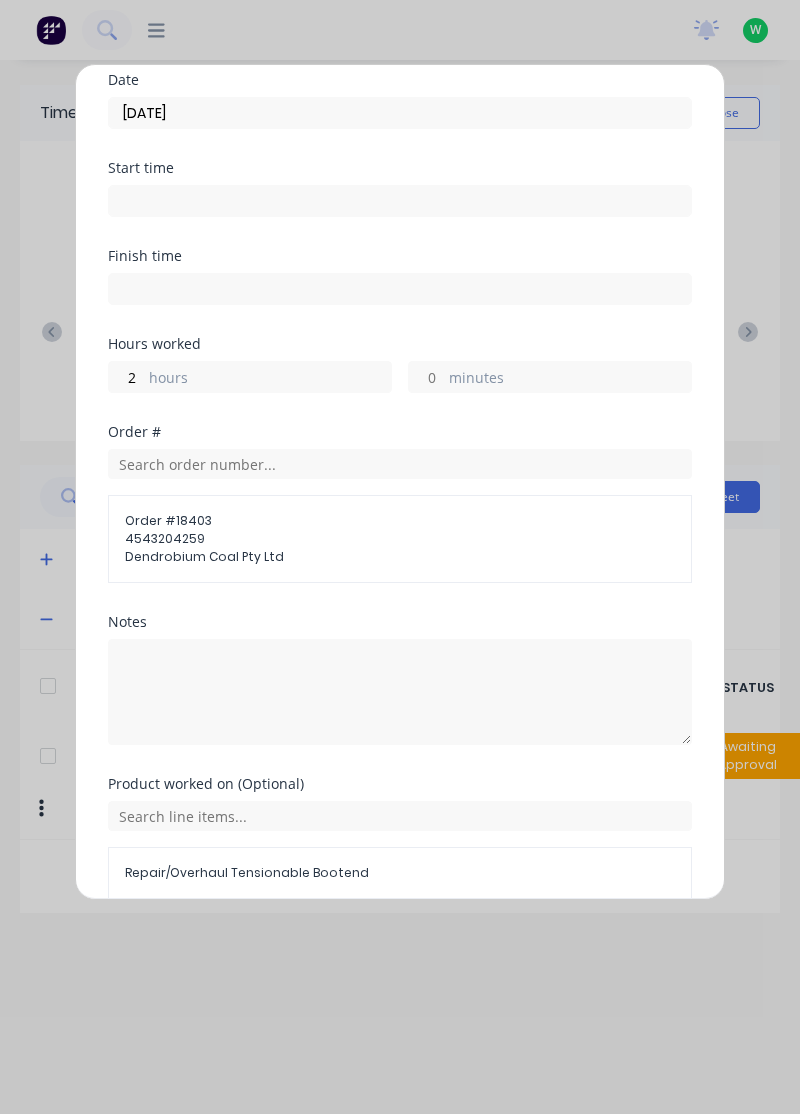 scroll, scrollTop: 74, scrollLeft: 0, axis: vertical 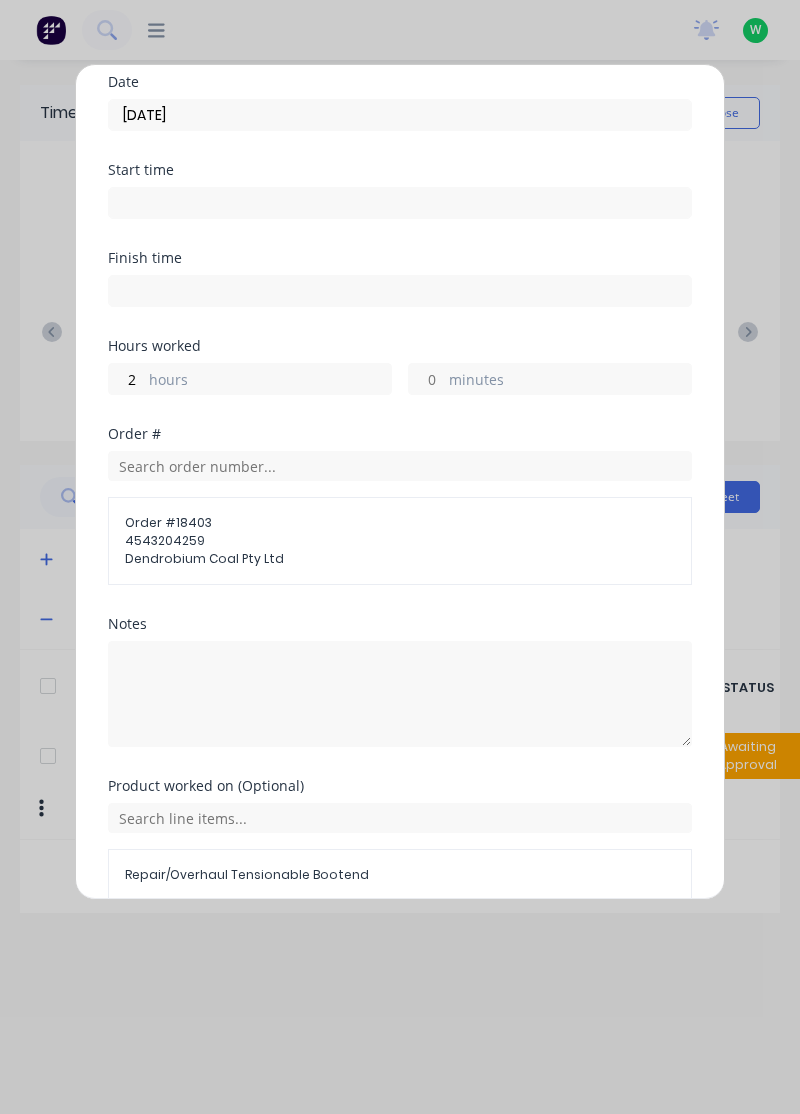 click on "Add manual time entry" at bounding box center (352, 949) 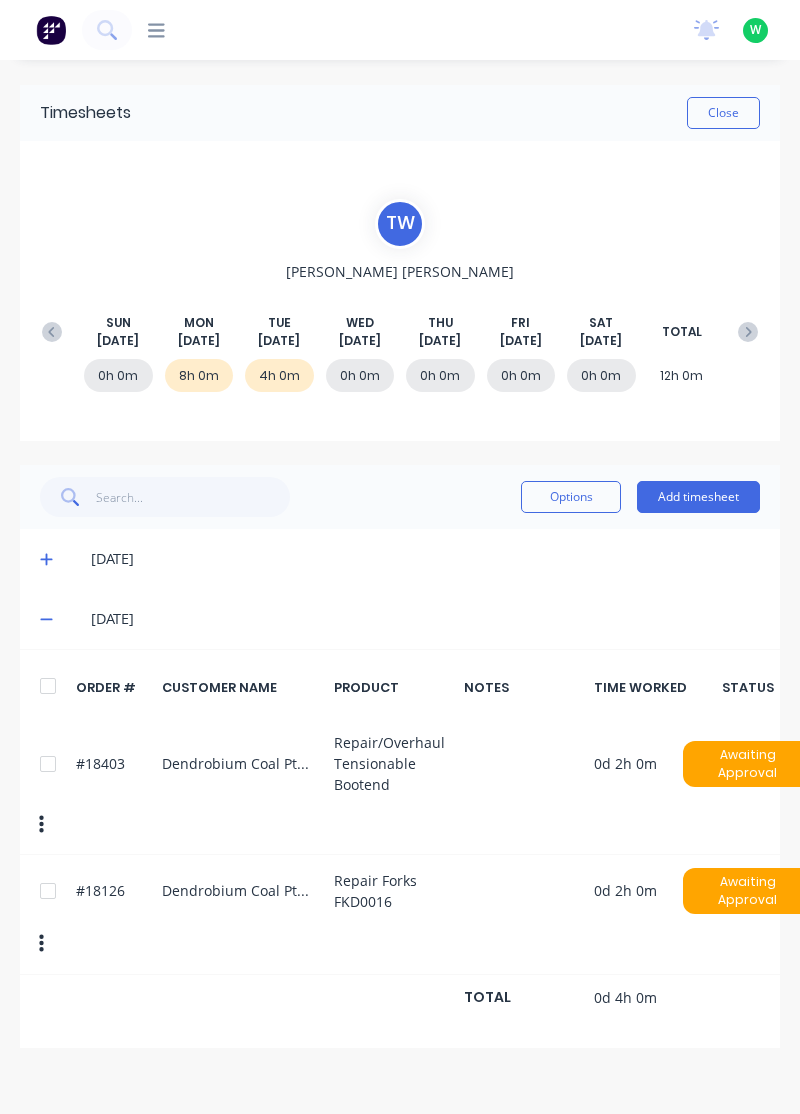 click on "Add timesheet" at bounding box center [698, 497] 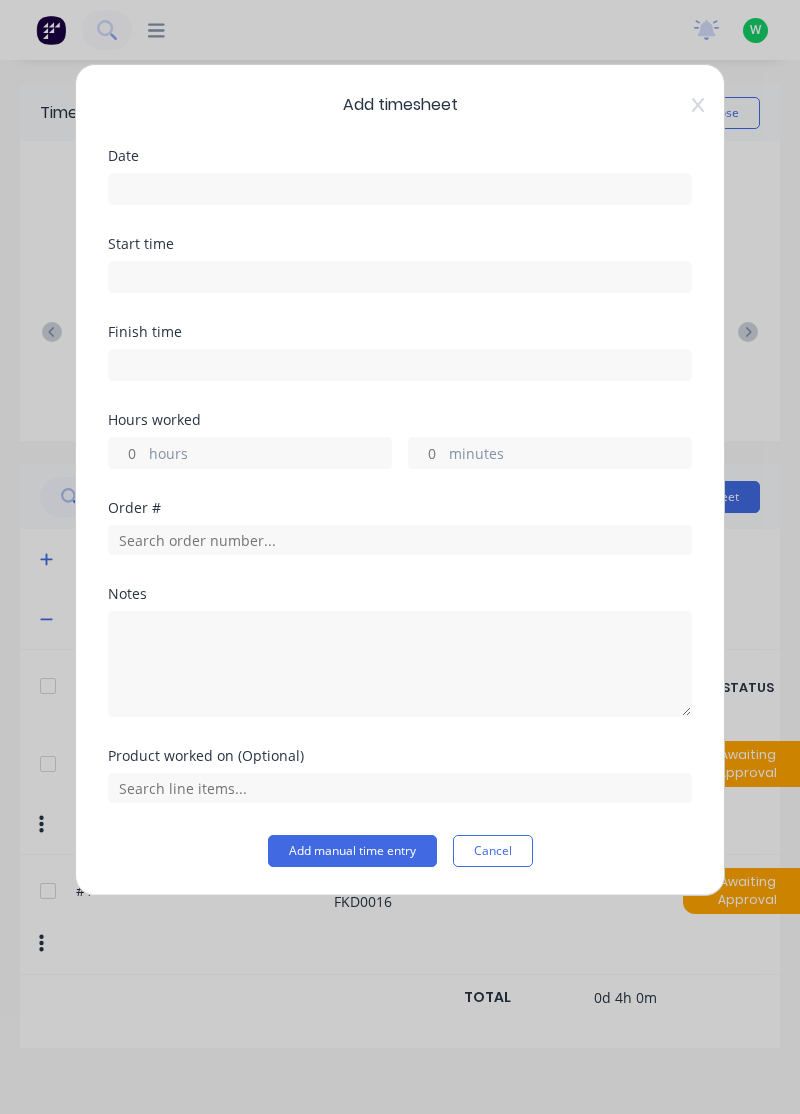 click at bounding box center (400, 189) 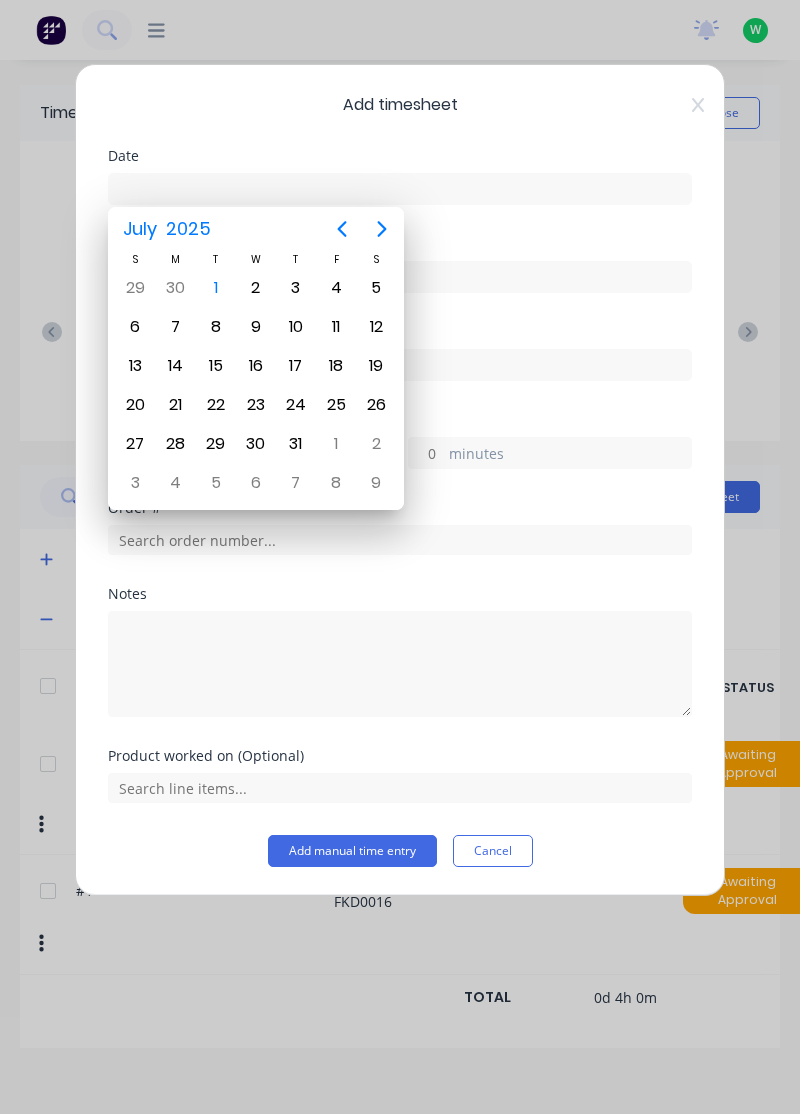 click on "1" at bounding box center (216, 288) 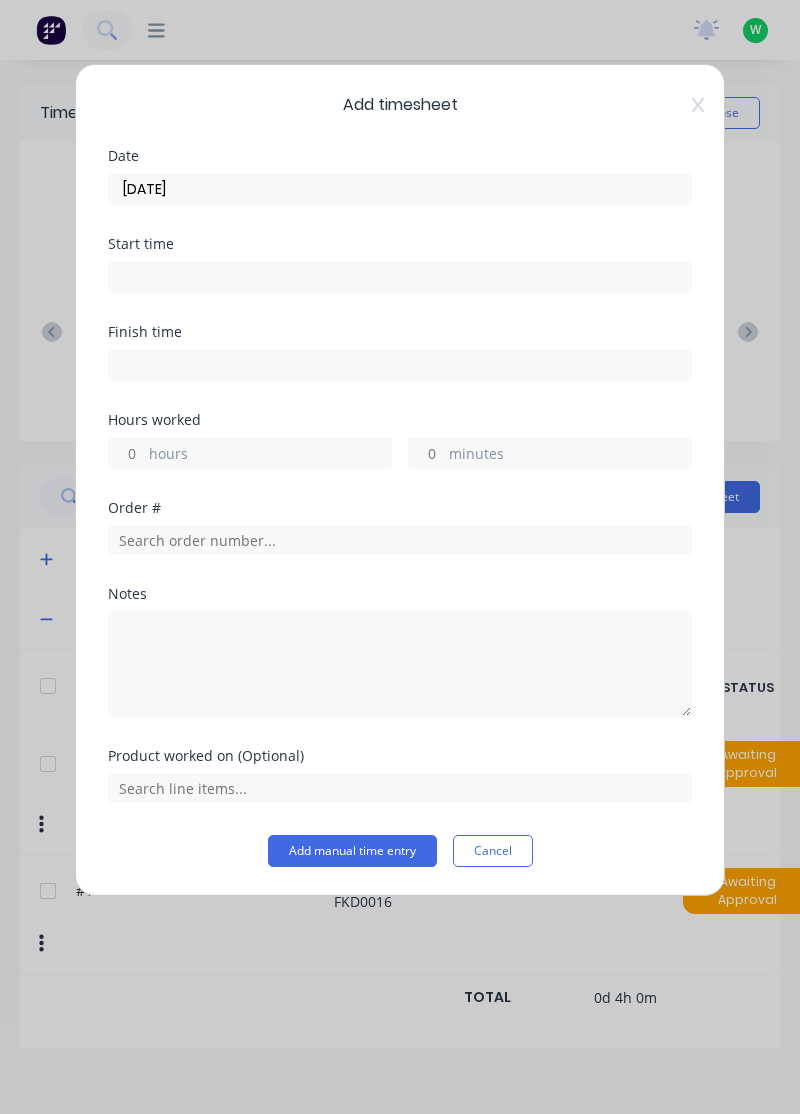 click on "hours" at bounding box center (270, 455) 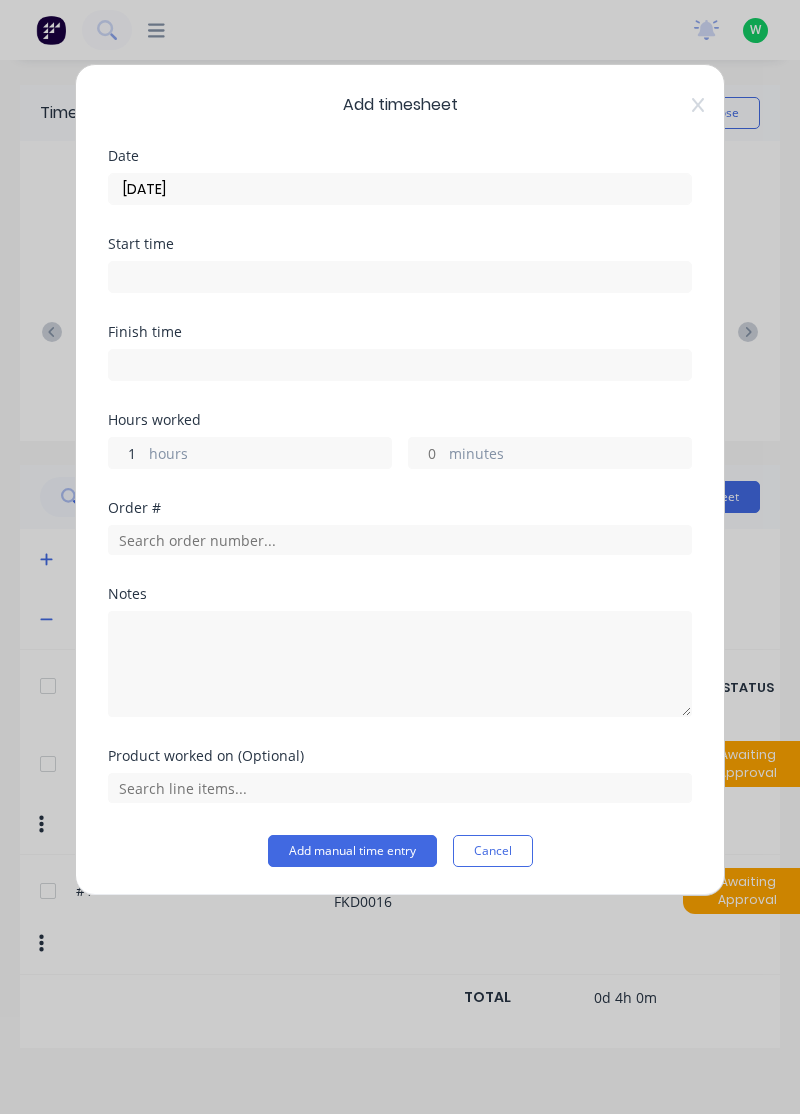 type on "1" 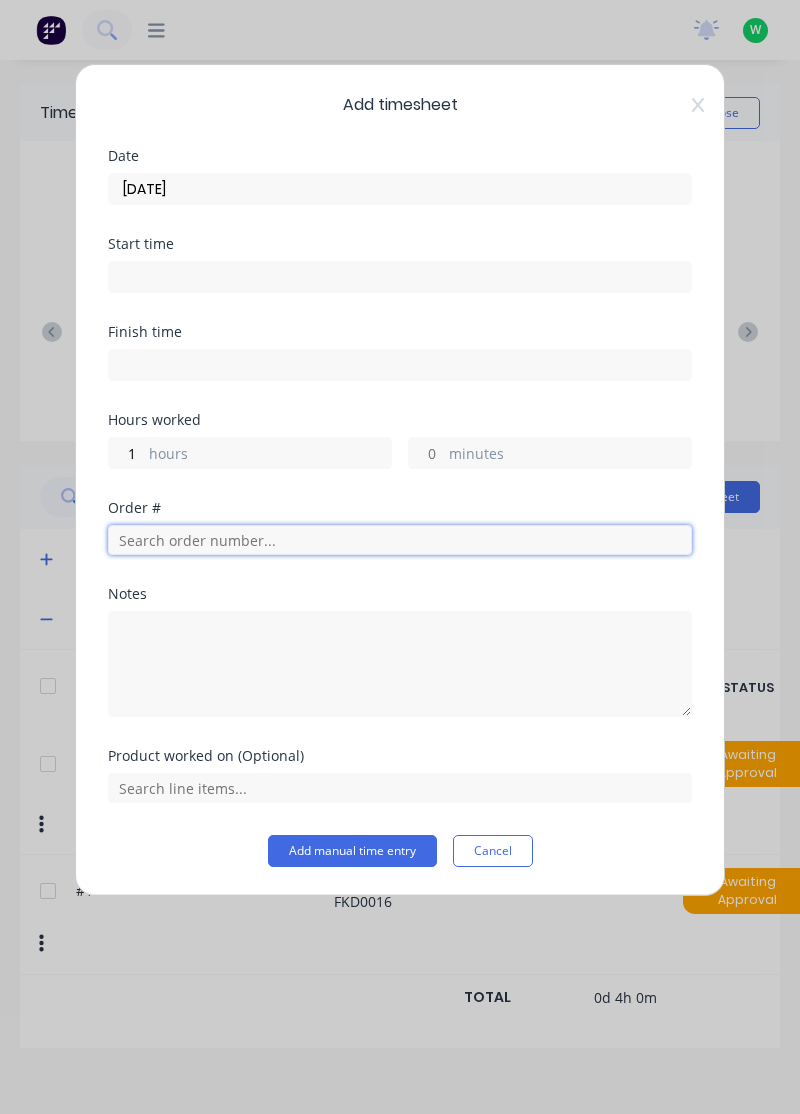 click at bounding box center (400, 540) 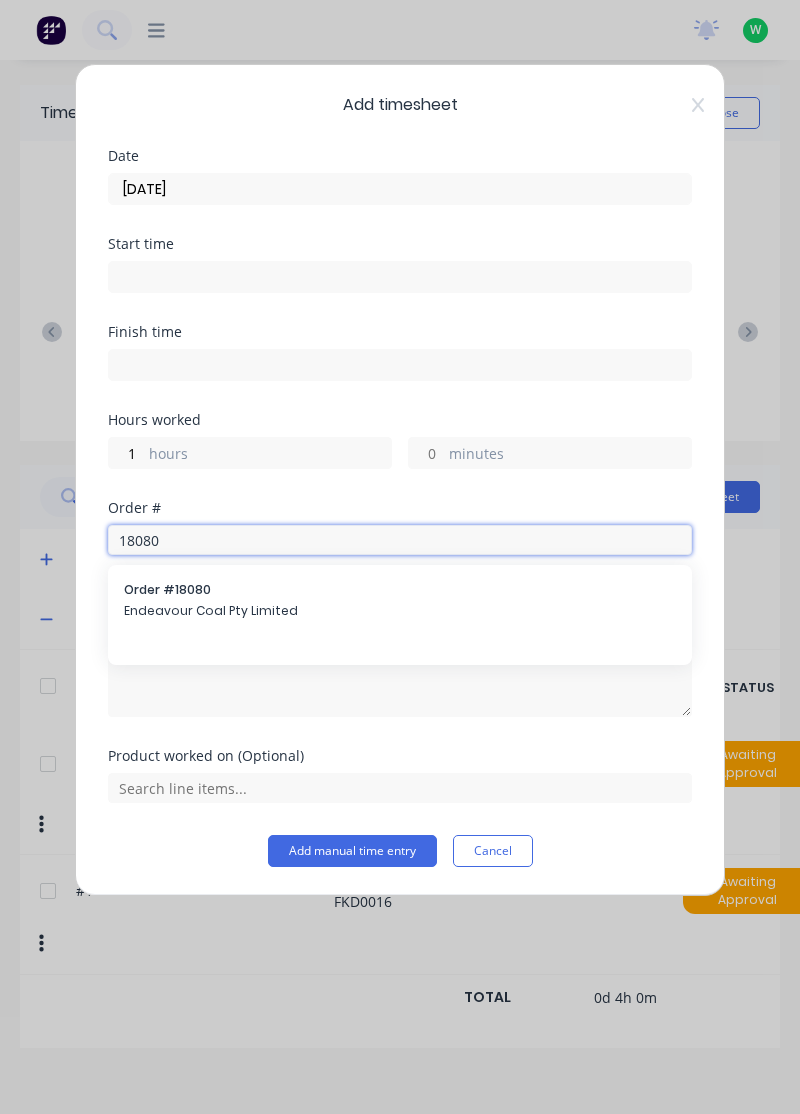 type on "18080" 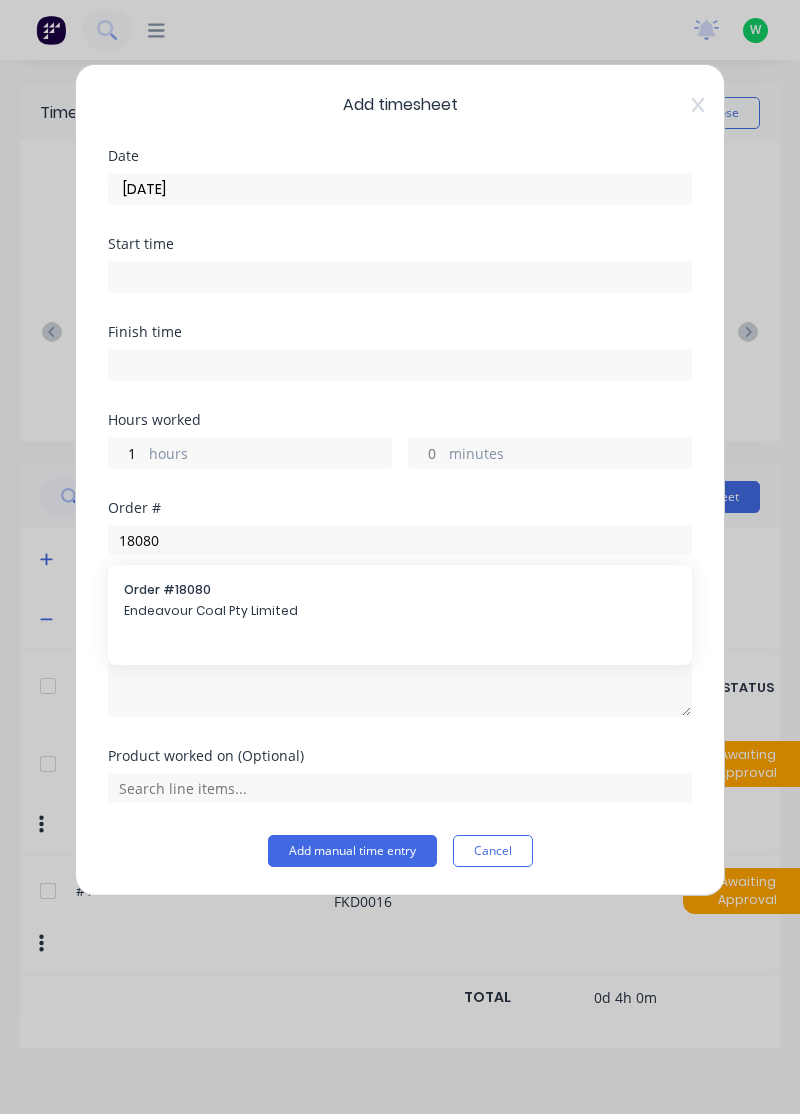 click on "Order # 18080 Endeavour Coal Pty Limited" at bounding box center [400, 602] 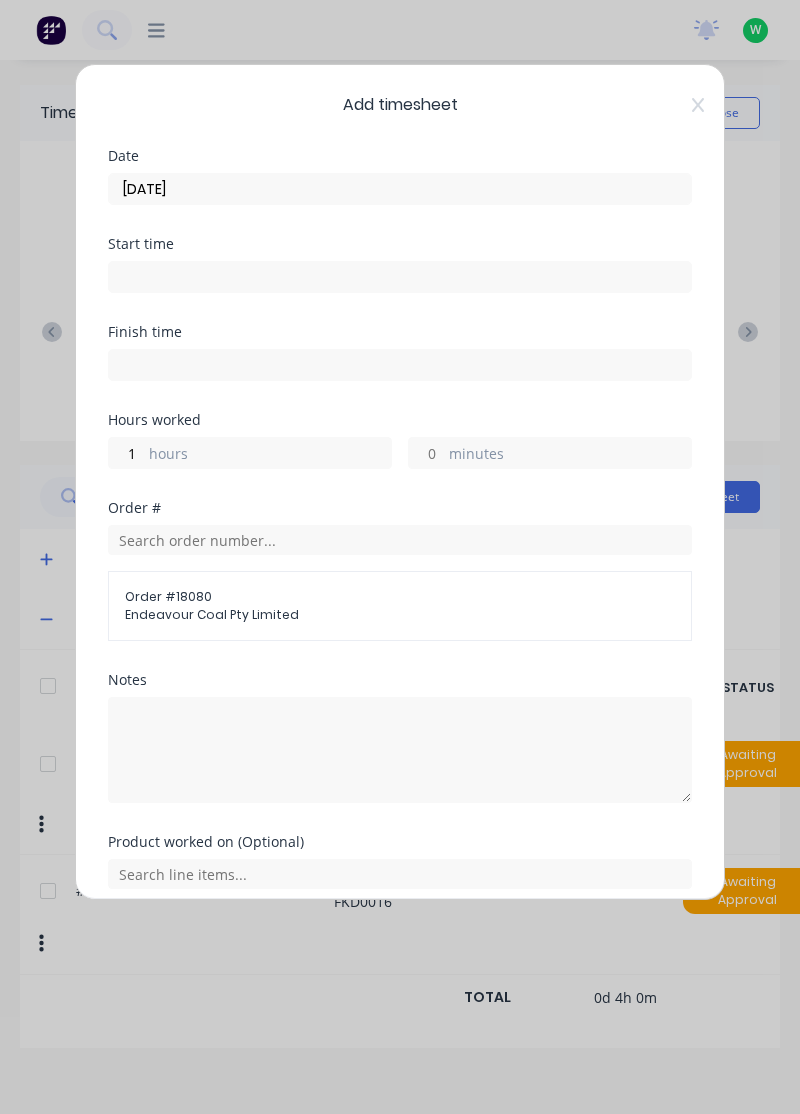 scroll, scrollTop: 7, scrollLeft: 0, axis: vertical 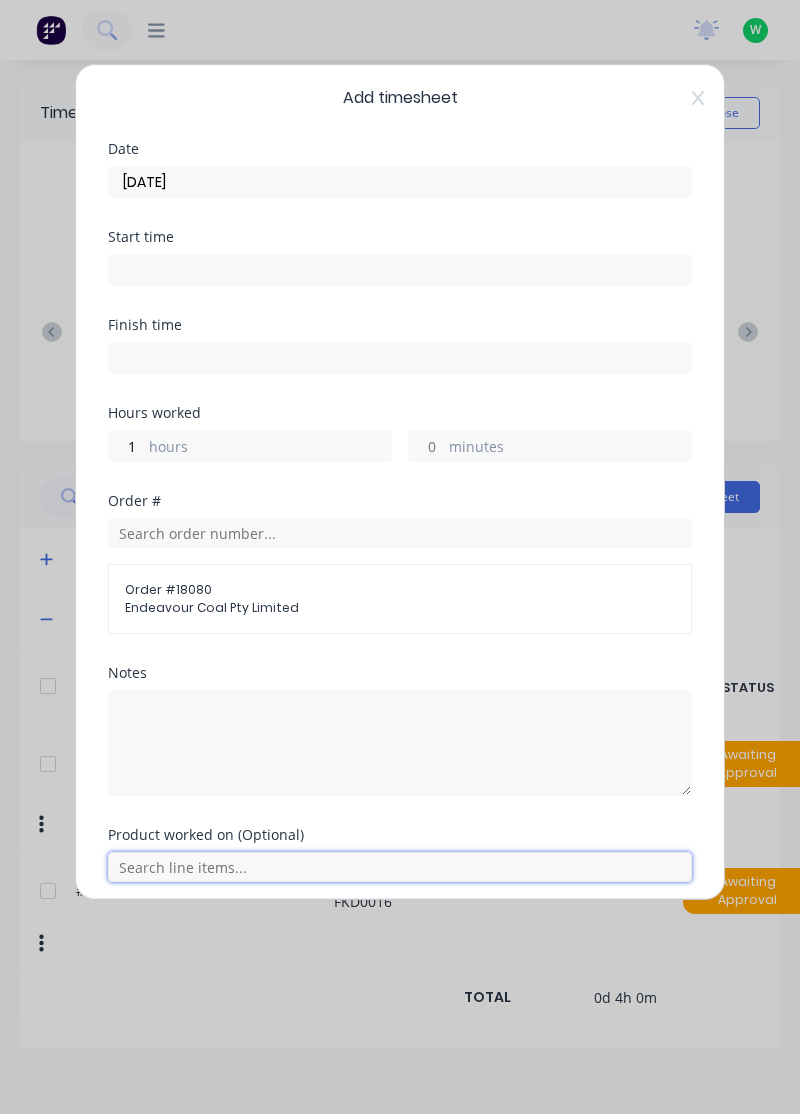 click at bounding box center [400, 867] 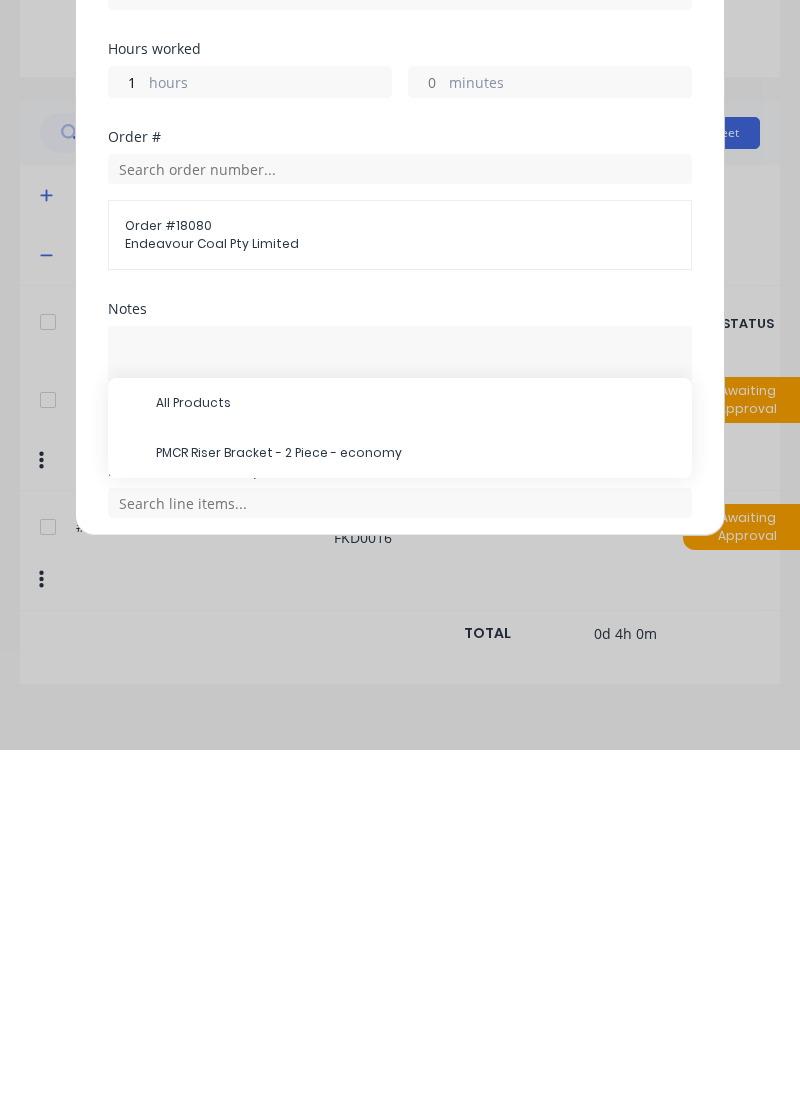 click on "PMCR Riser Bracket - 2 Piece - economy" at bounding box center [416, 817] 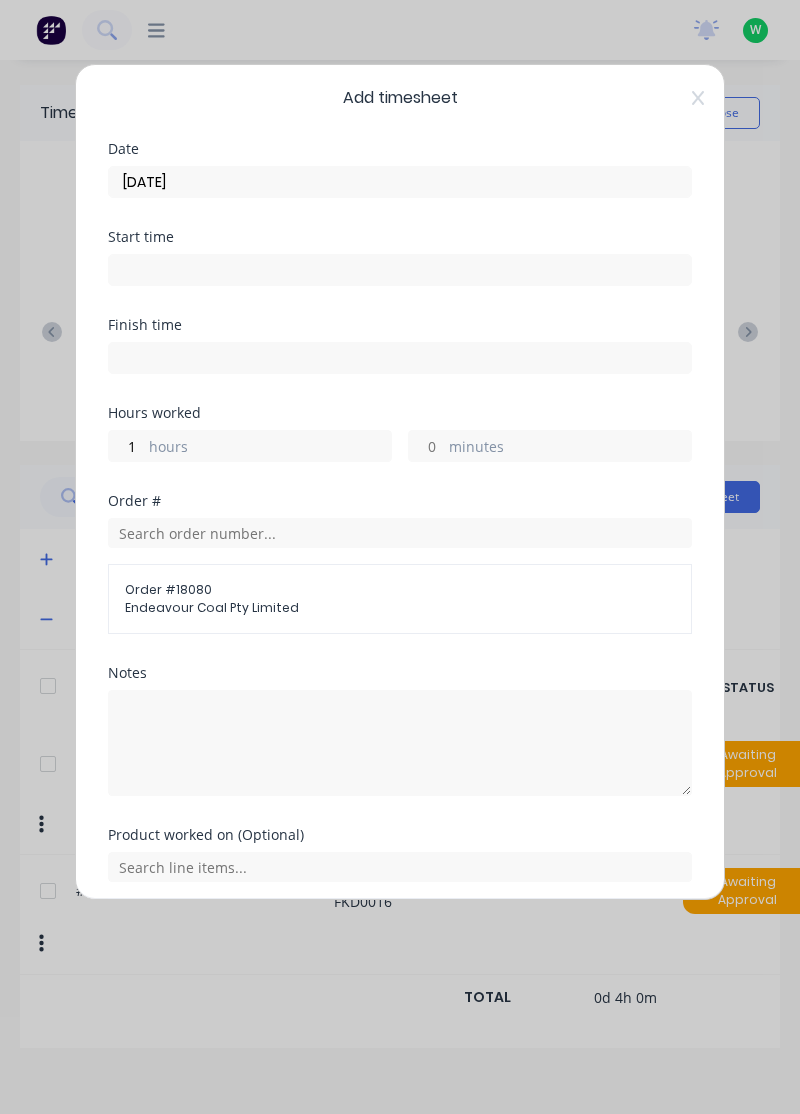 scroll, scrollTop: 74, scrollLeft: 0, axis: vertical 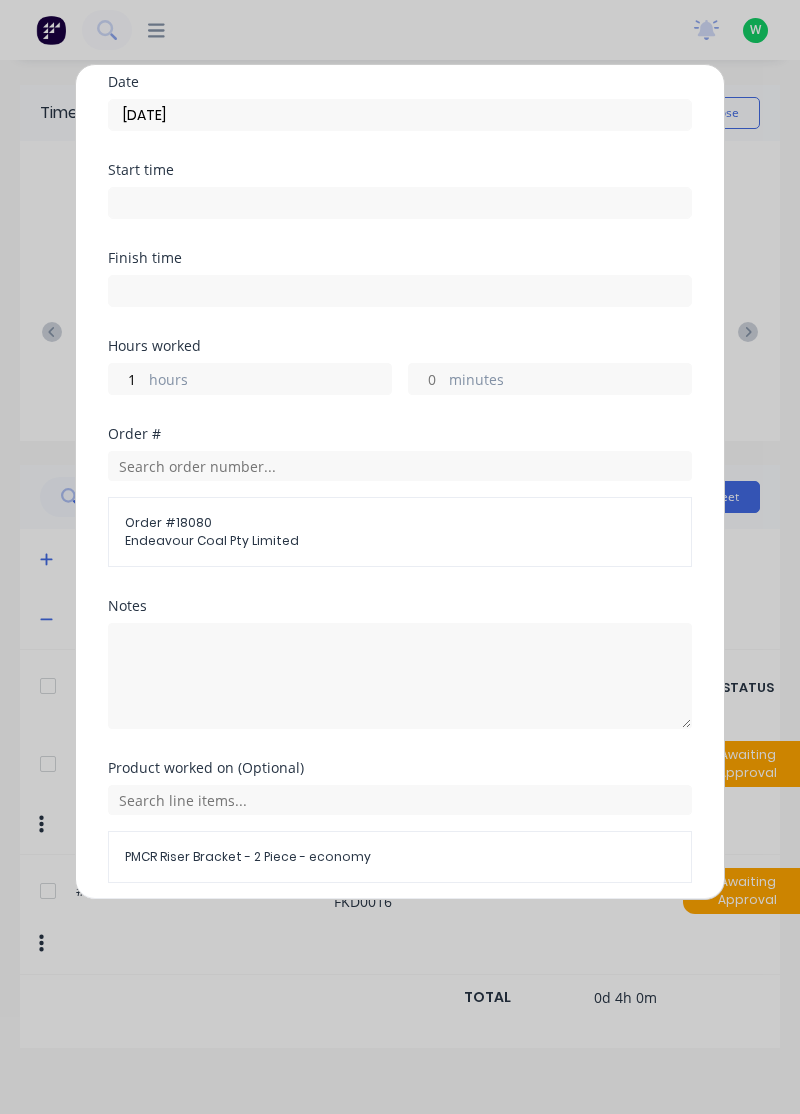 click on "Add manual time entry" at bounding box center (352, 931) 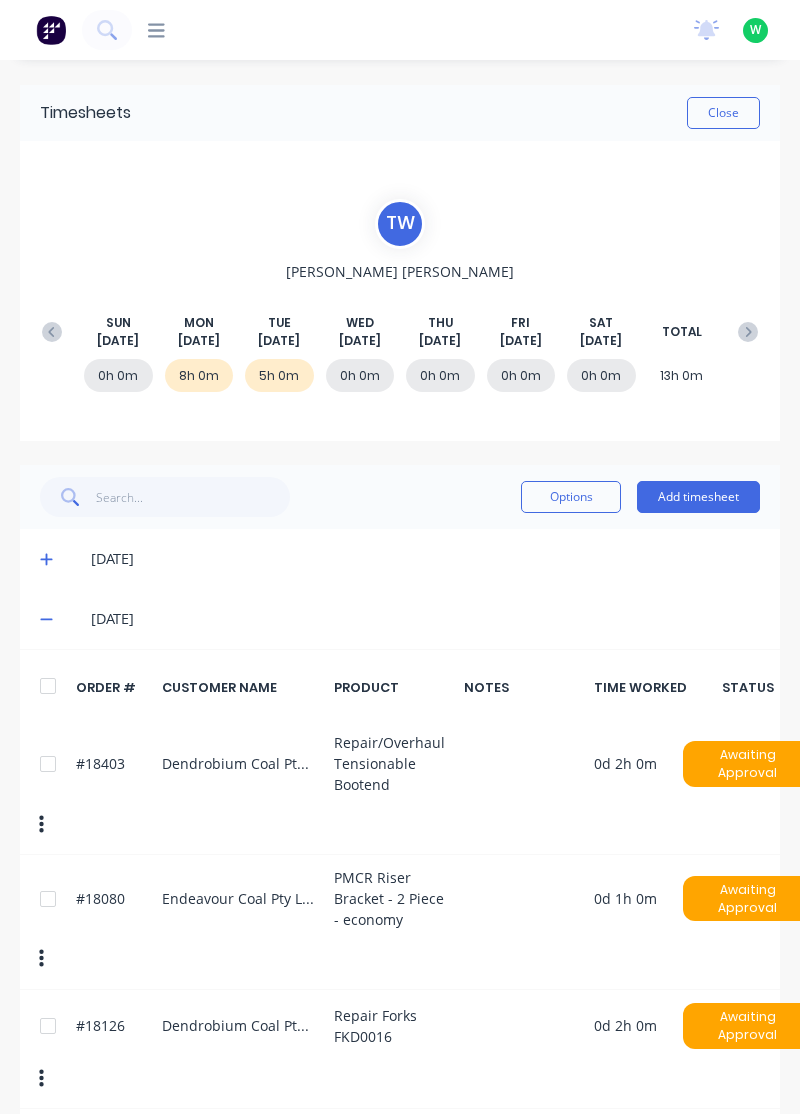 click on "Add timesheet" at bounding box center [698, 497] 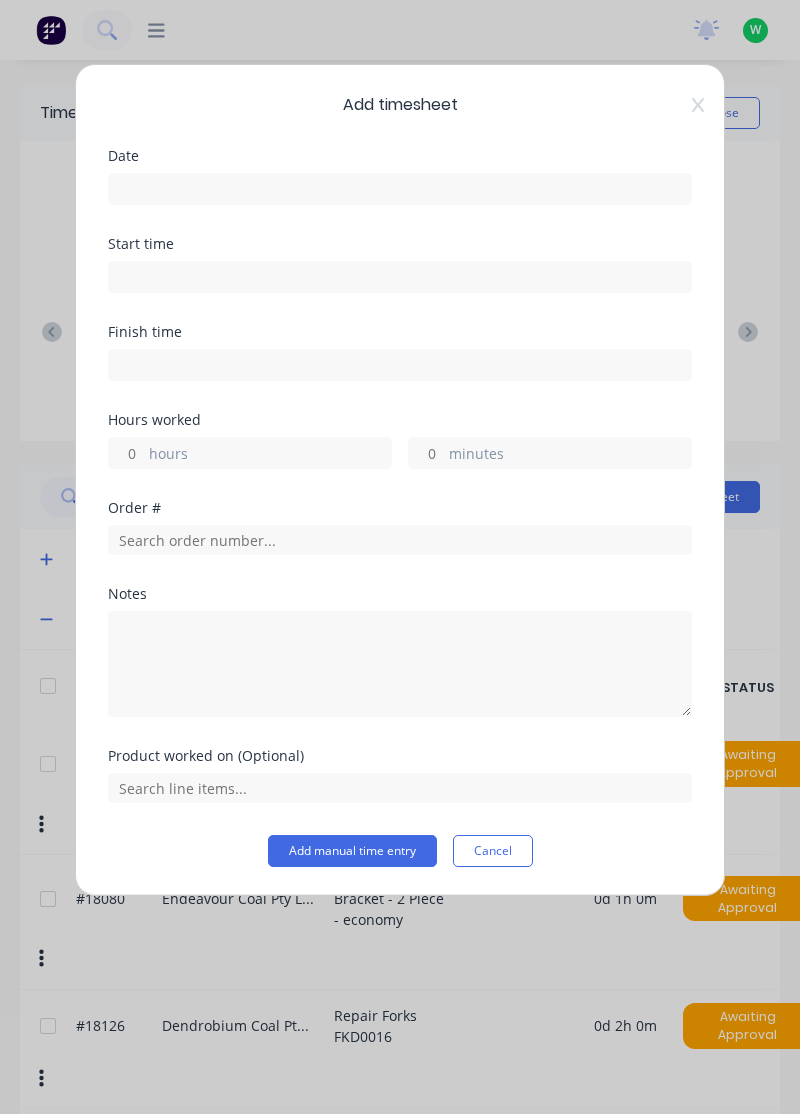 click at bounding box center (400, 189) 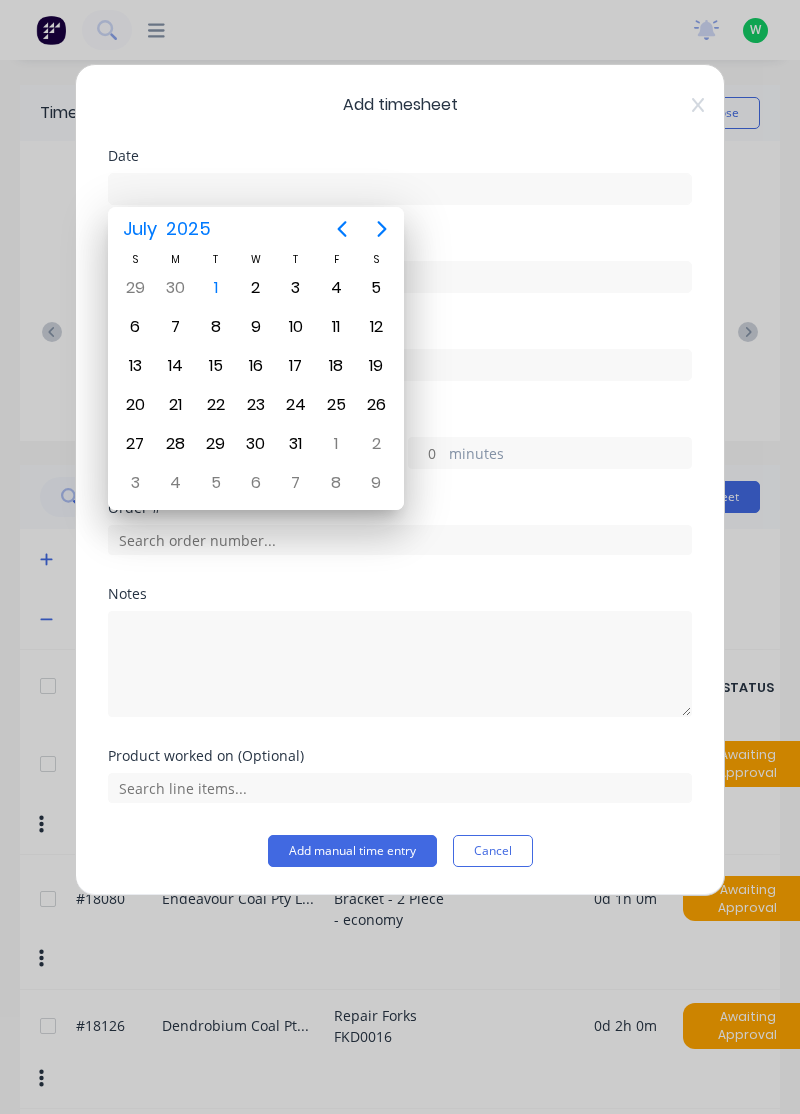 click on "1" at bounding box center (216, 288) 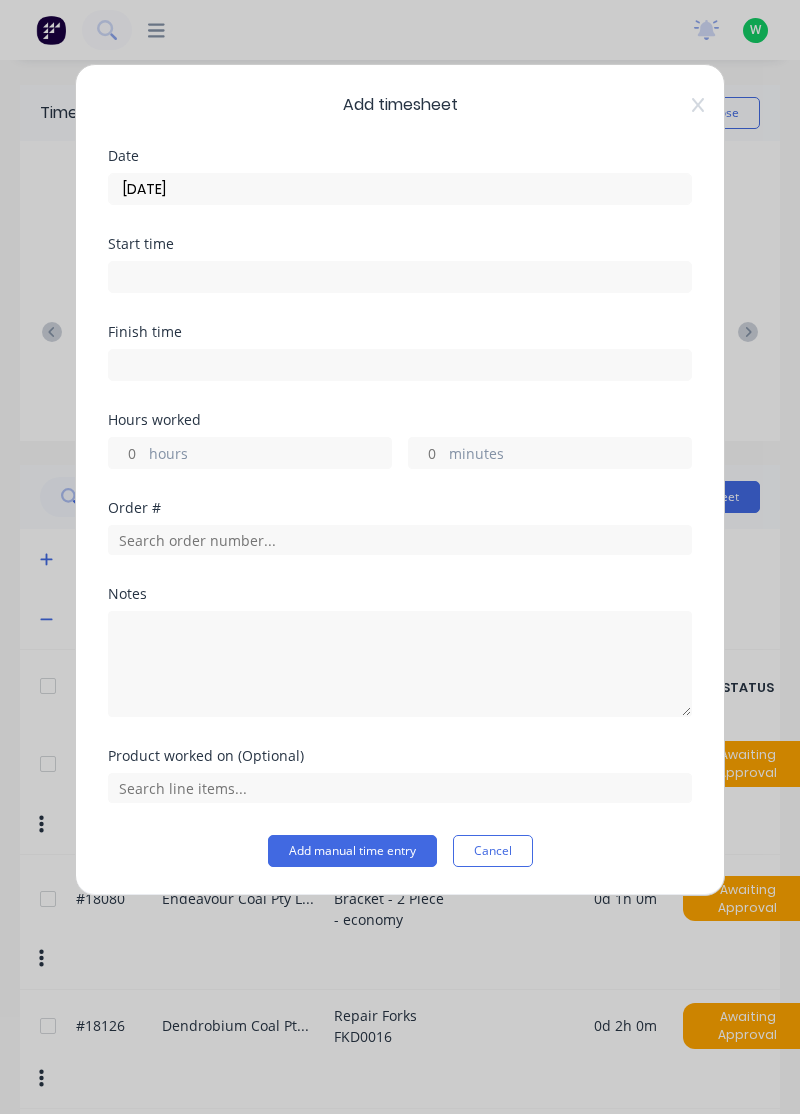 click on "hours" at bounding box center (270, 455) 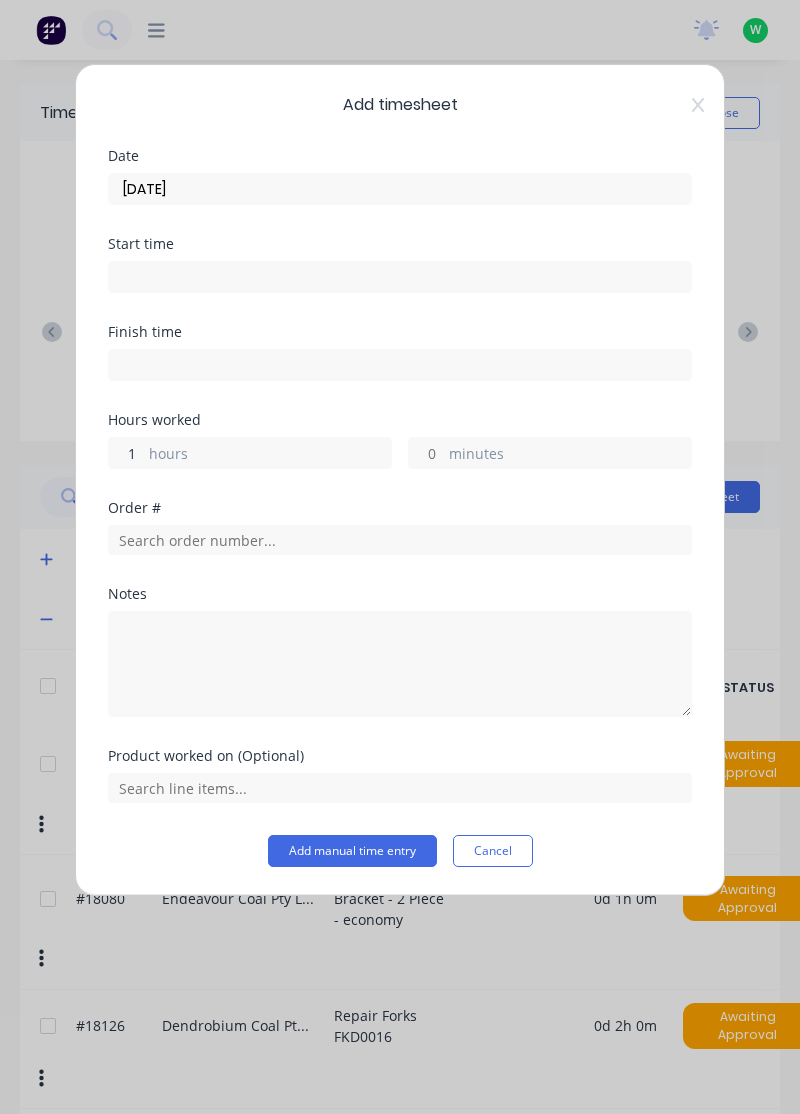 type on "1" 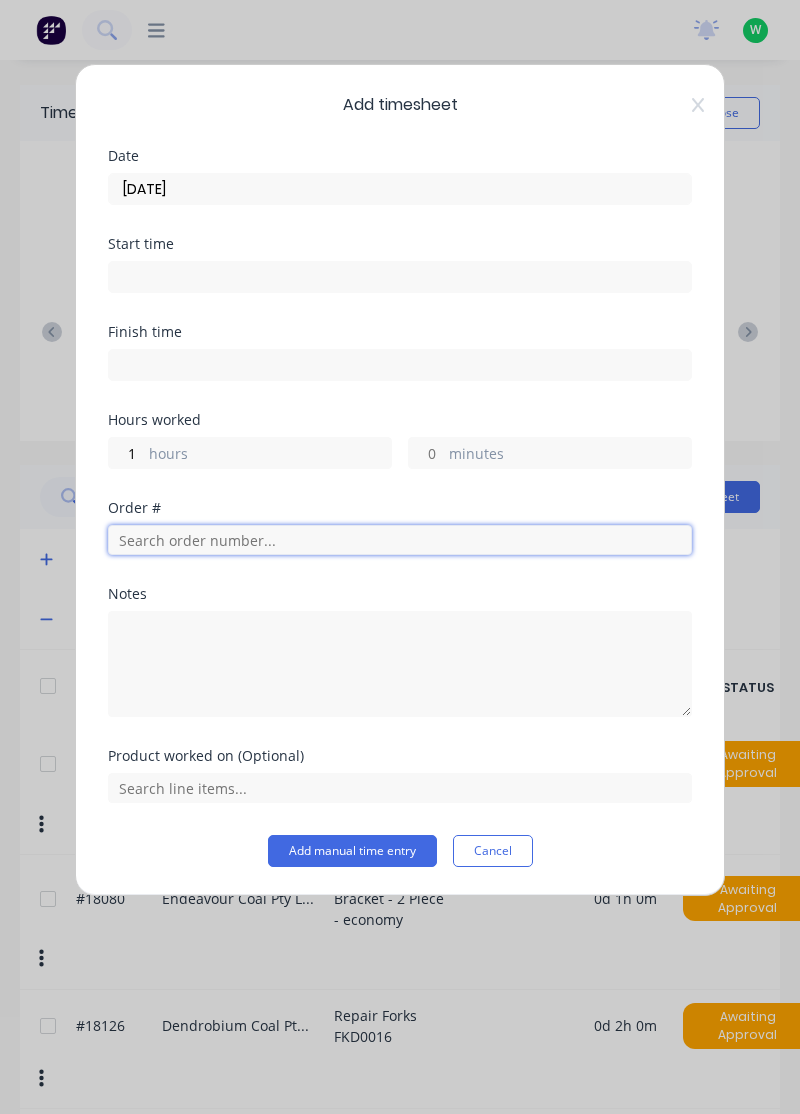 click at bounding box center [400, 540] 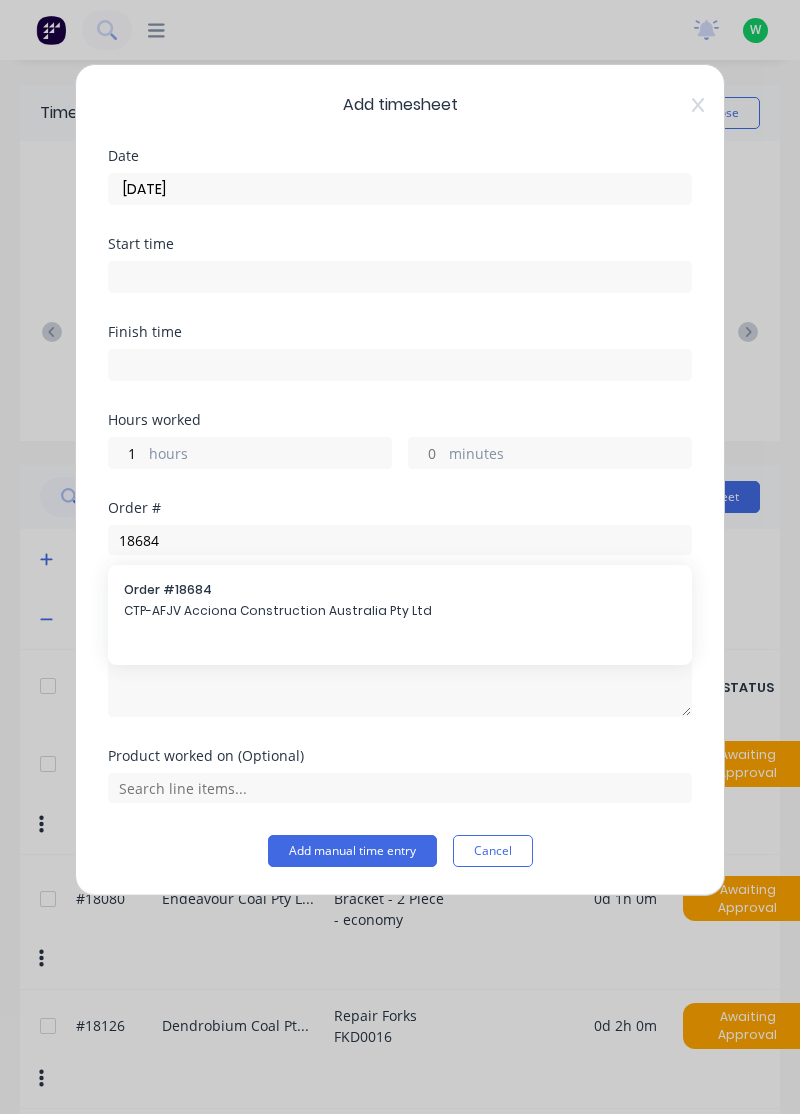 click at bounding box center (400, 661) 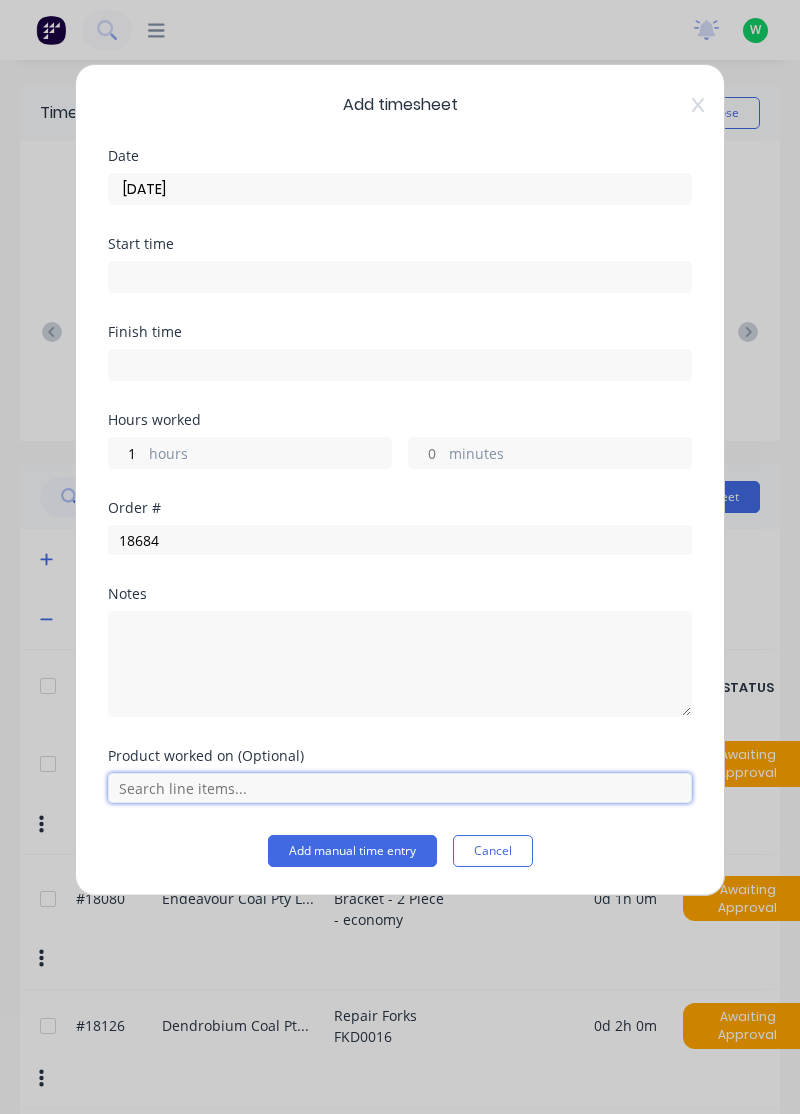click at bounding box center (400, 788) 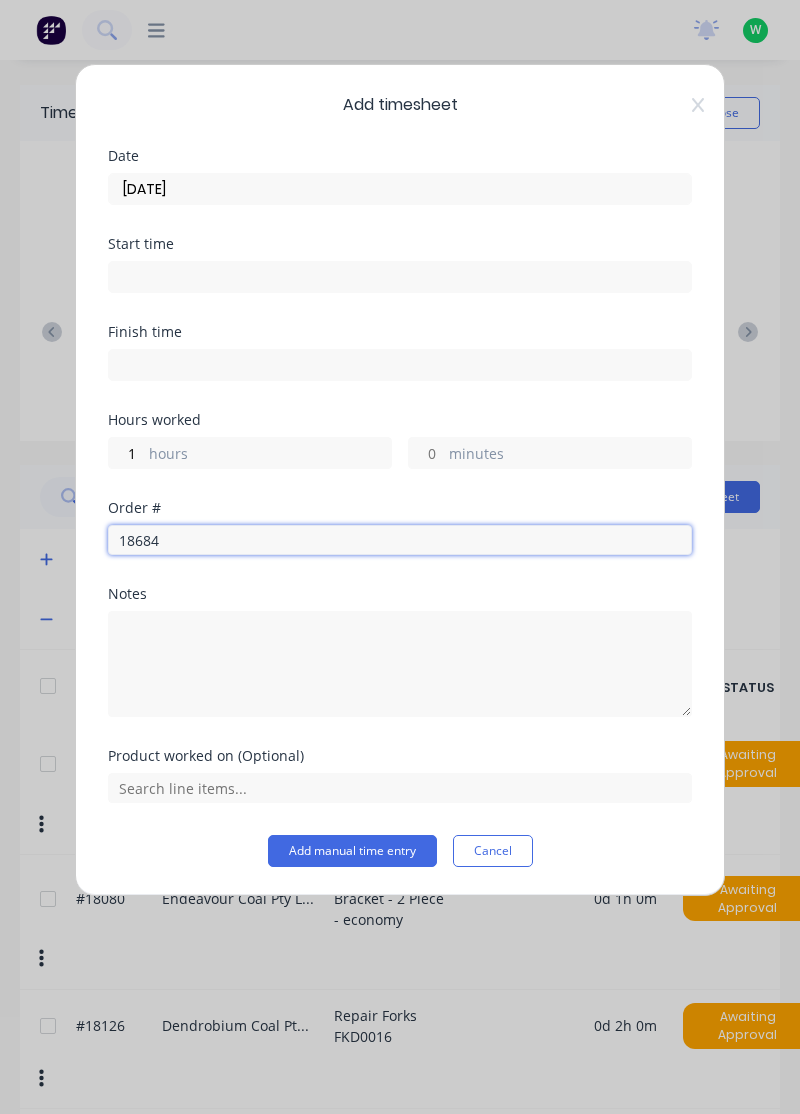click on "18684" at bounding box center [400, 540] 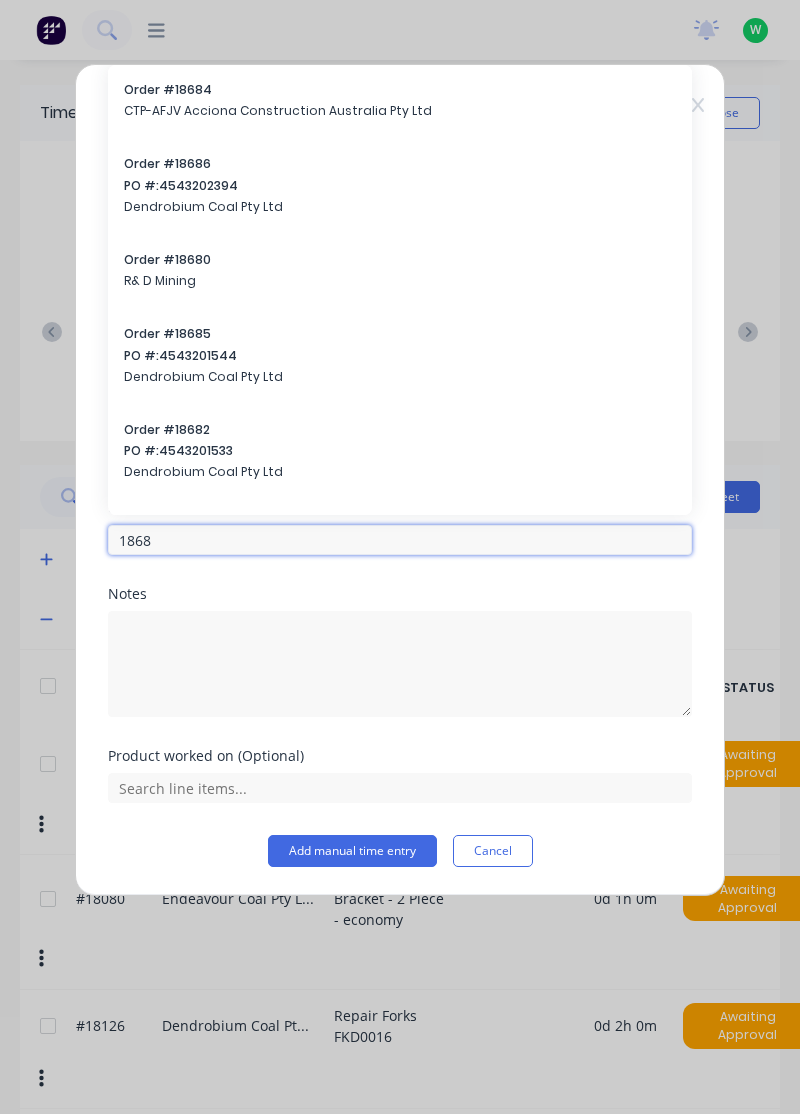 type on "18684" 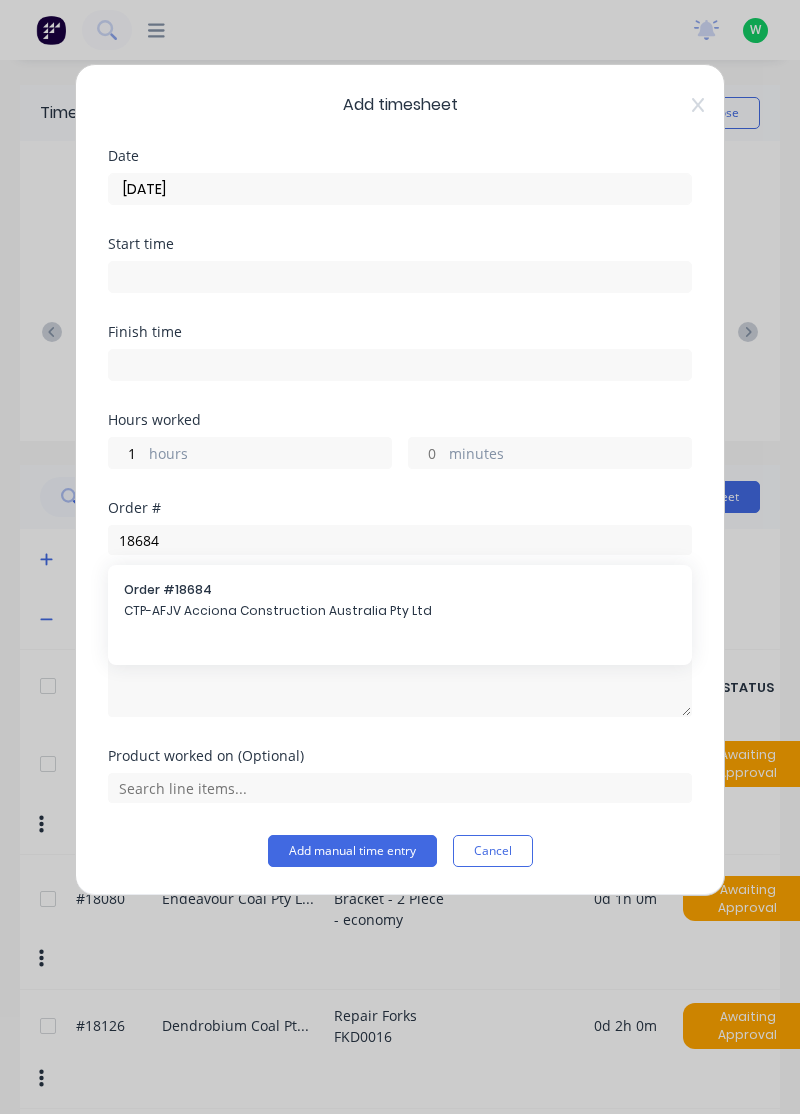 click on "CTP-AFJV Acciona Construction Australia Pty Ltd" at bounding box center [400, 611] 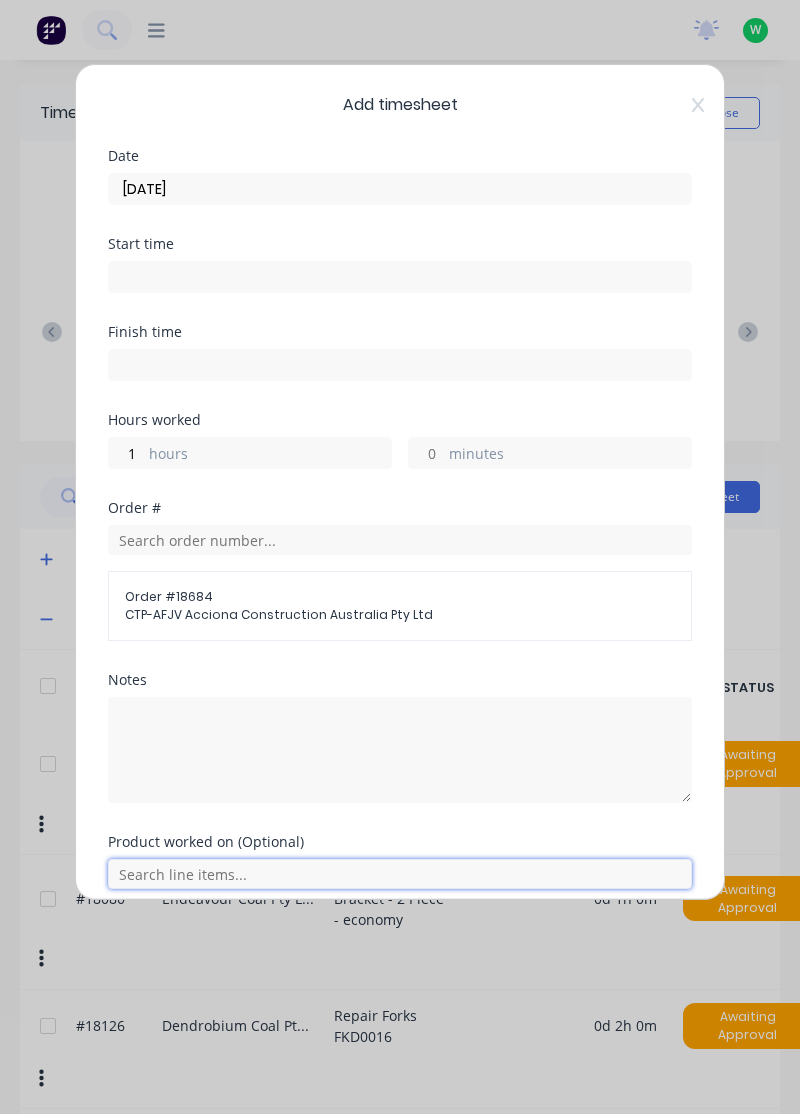 click at bounding box center (400, 874) 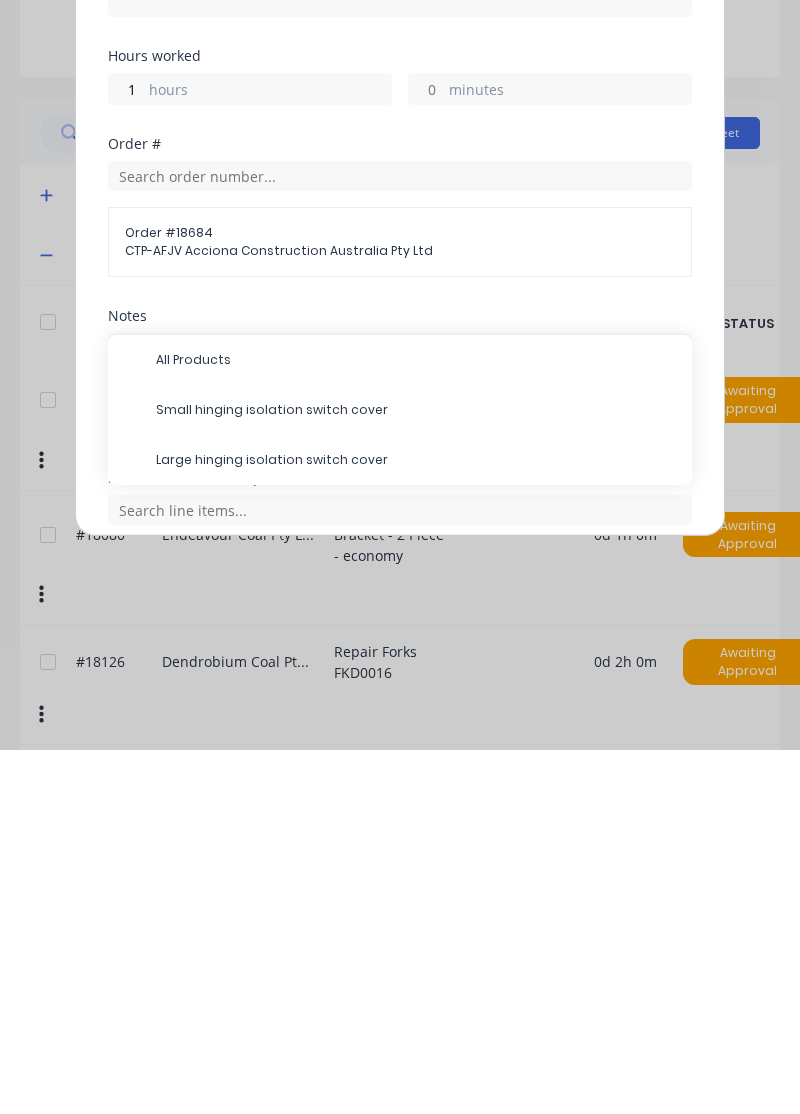 click on "Large hinging isolation switch cover" at bounding box center [416, 824] 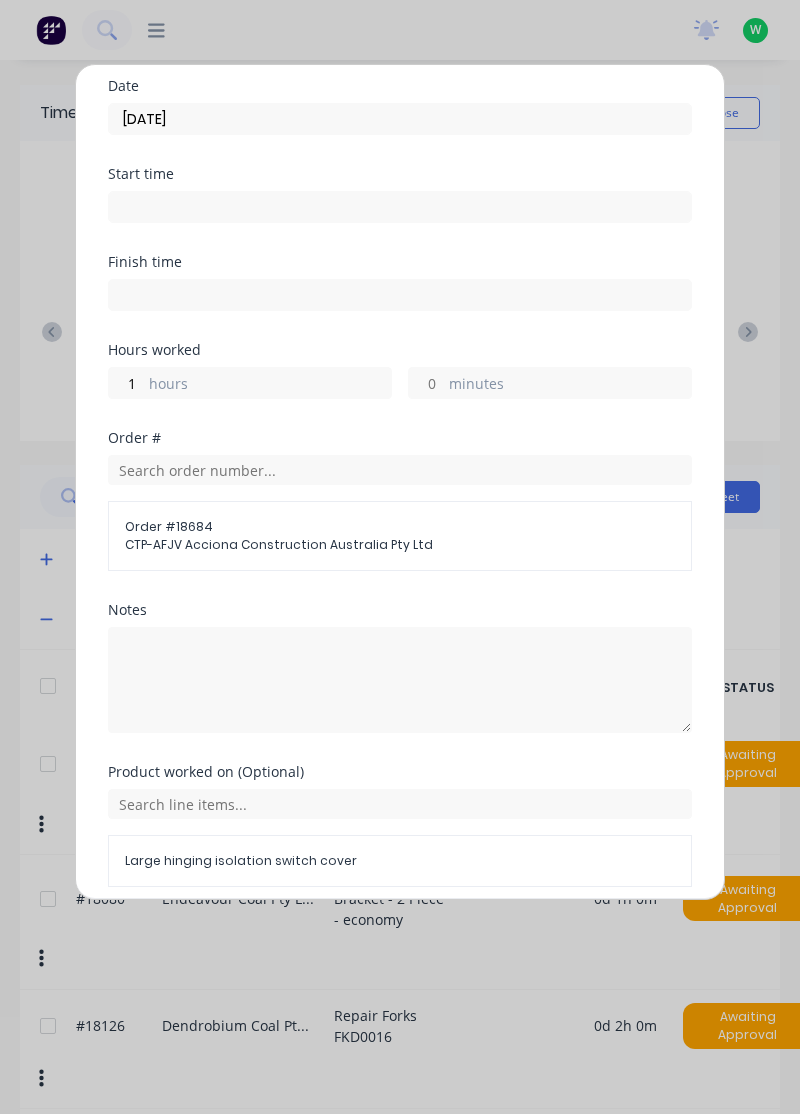 scroll, scrollTop: 70, scrollLeft: 0, axis: vertical 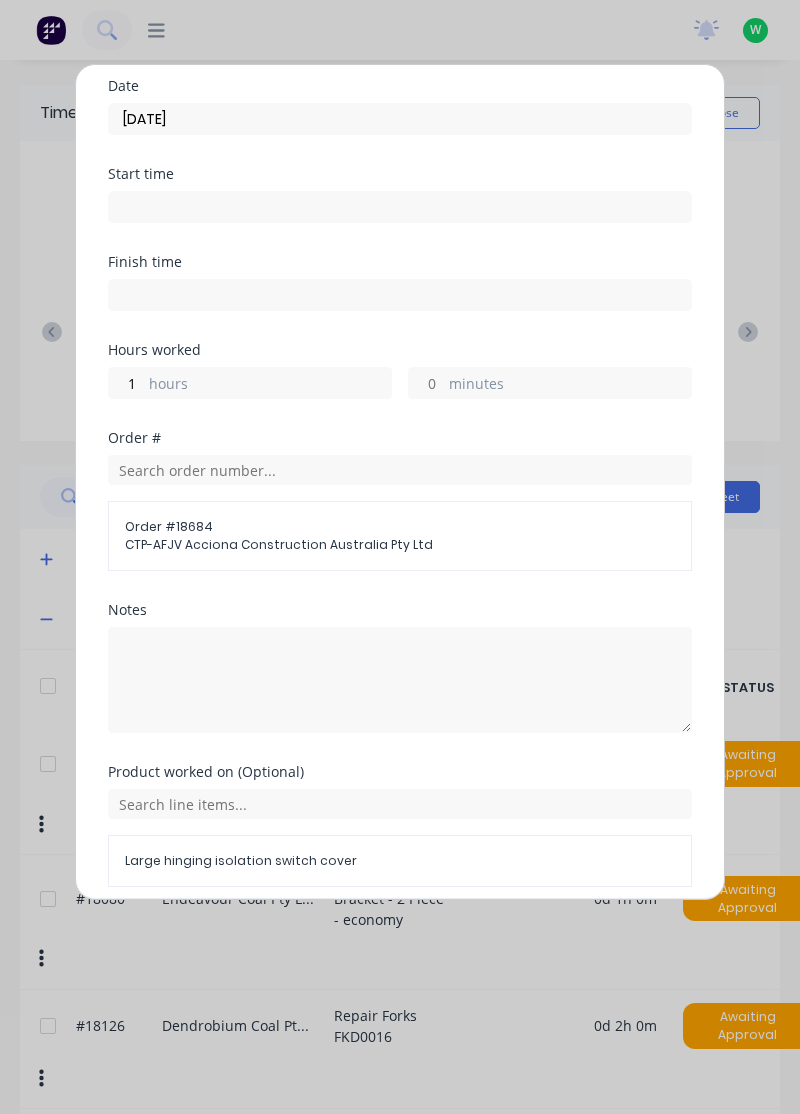 click on "Add manual time entry" at bounding box center [352, 935] 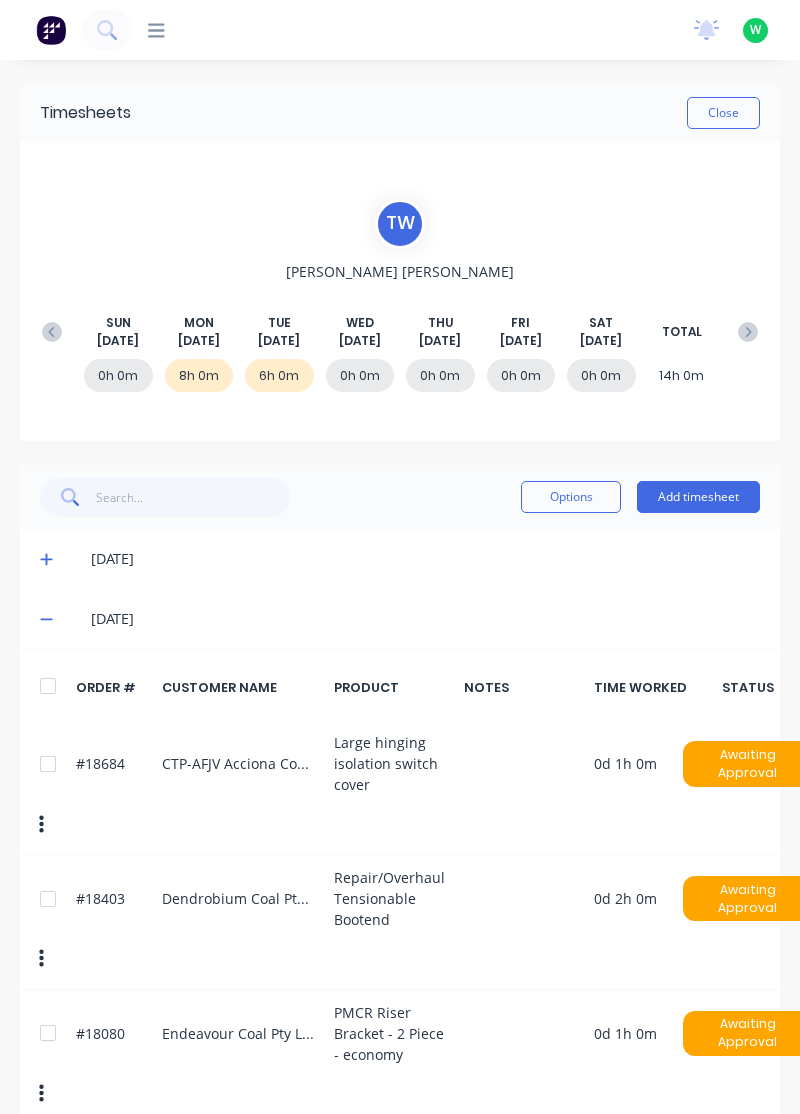 scroll, scrollTop: 123, scrollLeft: 0, axis: vertical 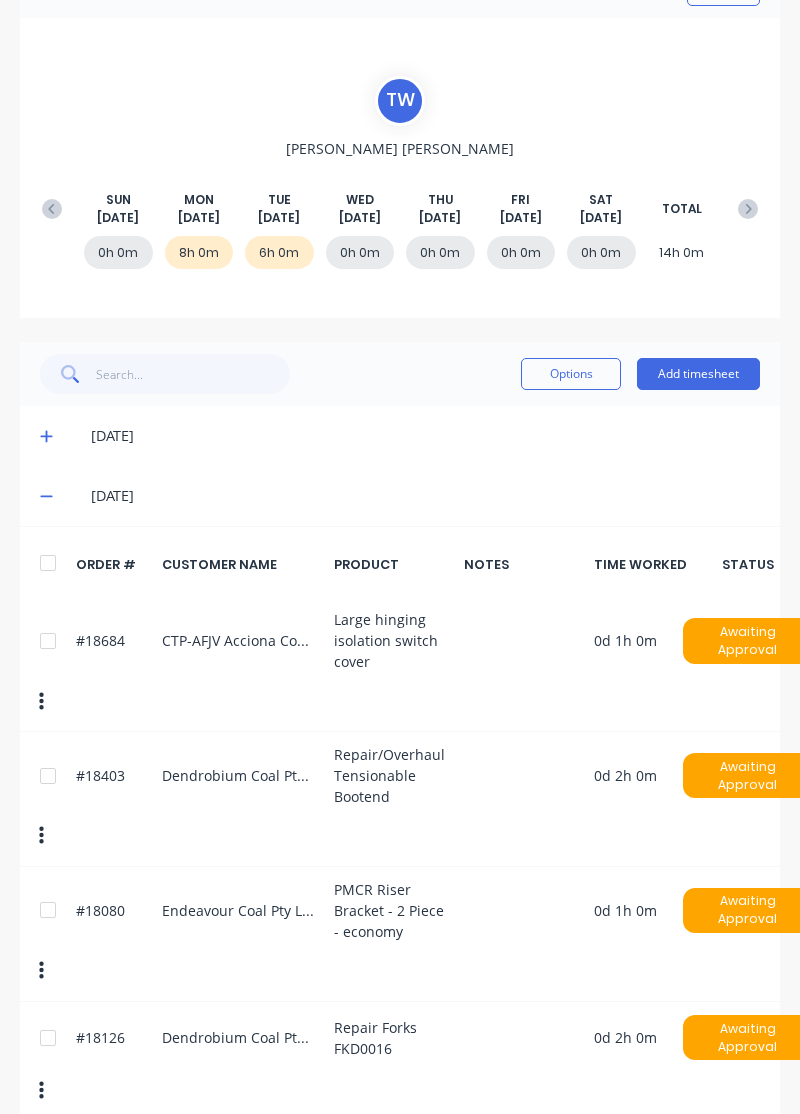 click on "Add timesheet" at bounding box center [698, 374] 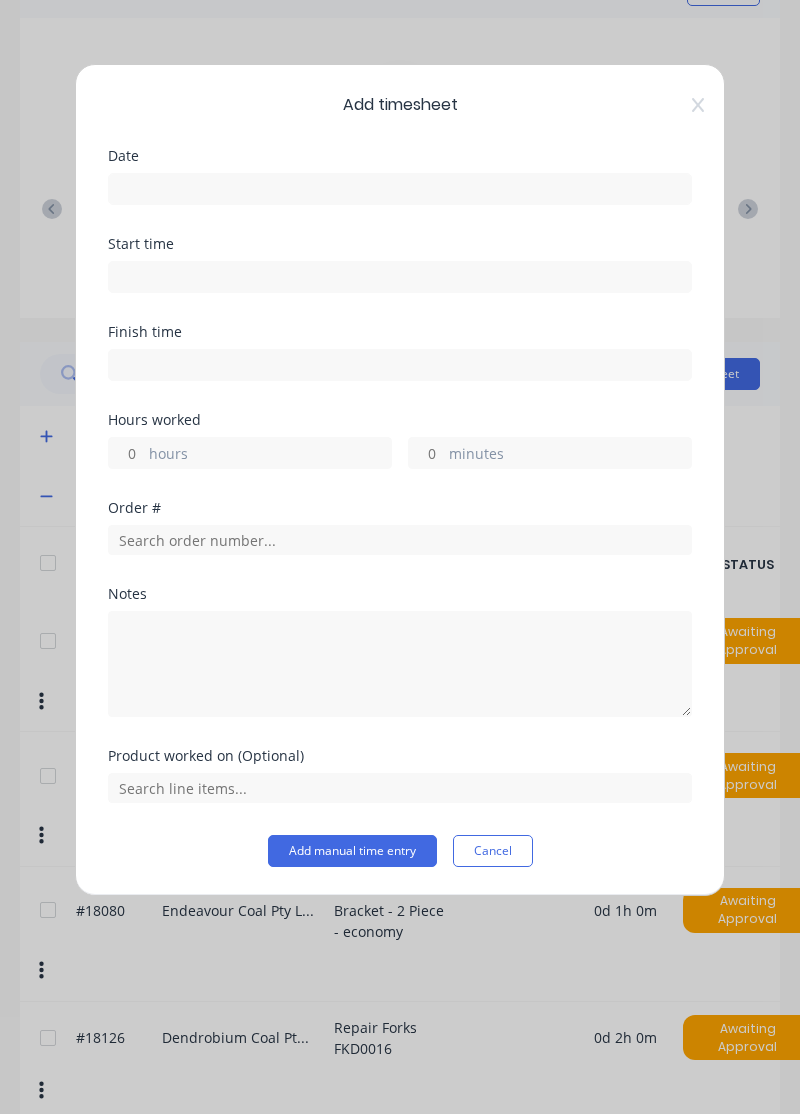 click at bounding box center (400, 189) 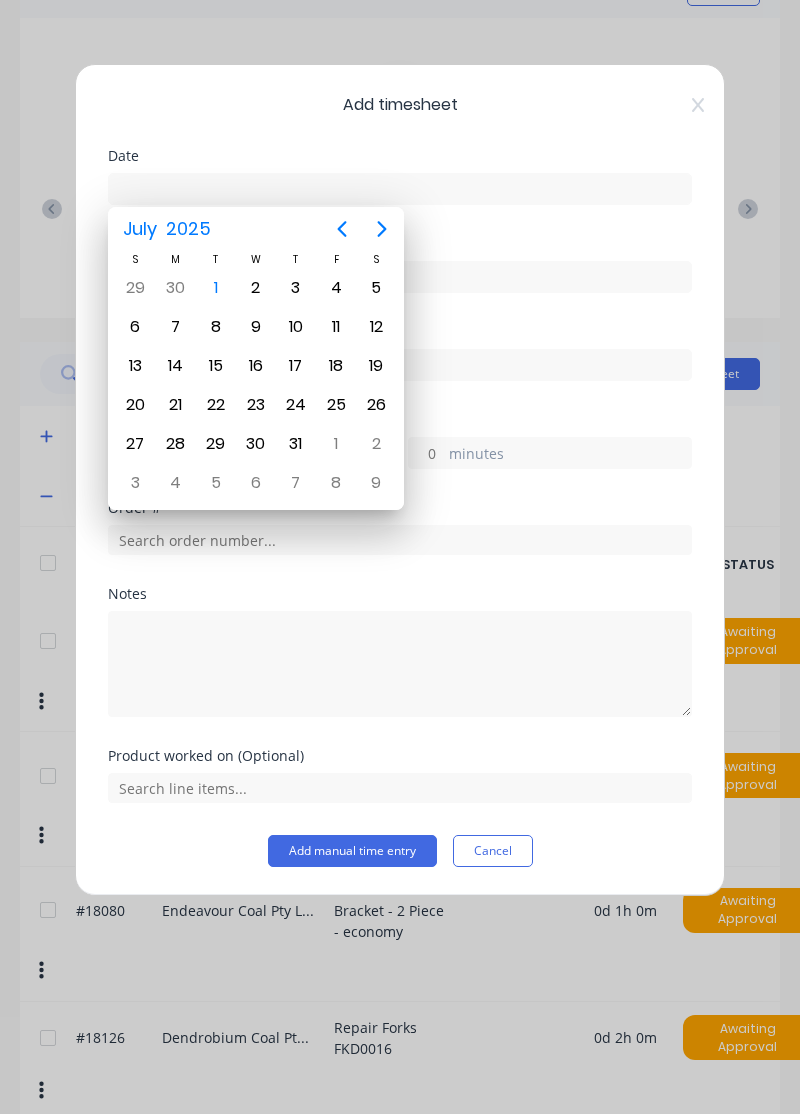 click on "1" at bounding box center [216, 288] 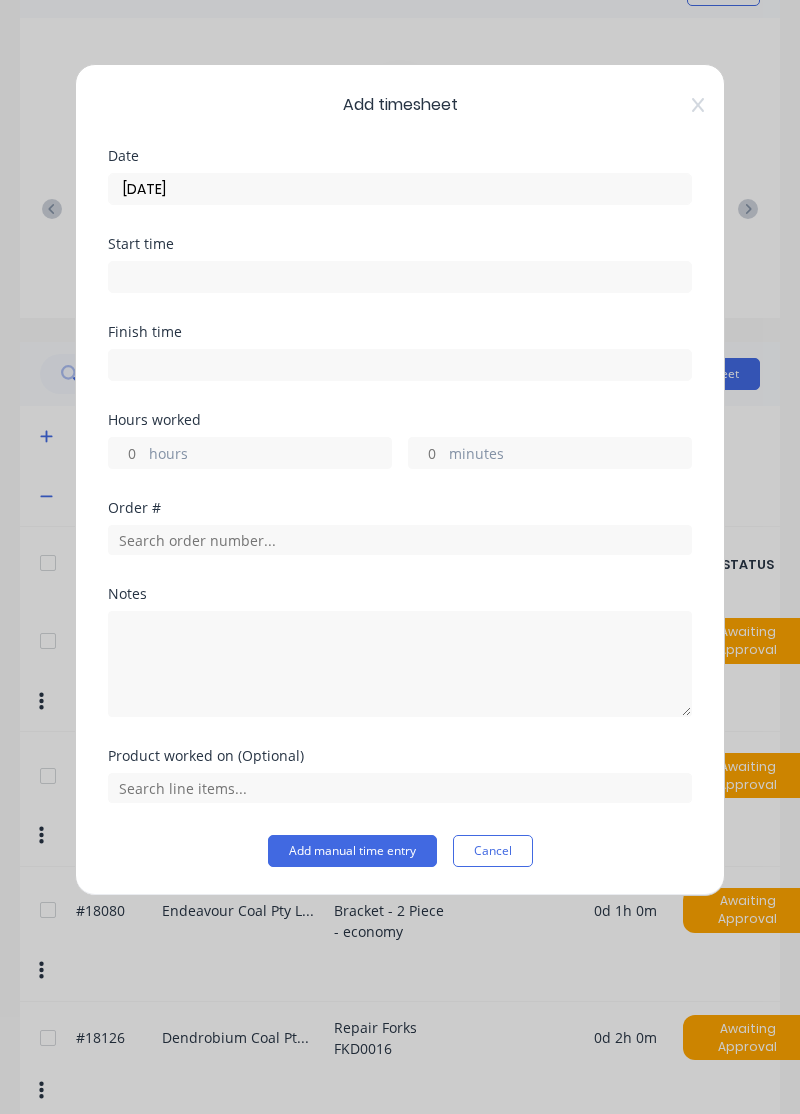 click on "hours" at bounding box center (270, 455) 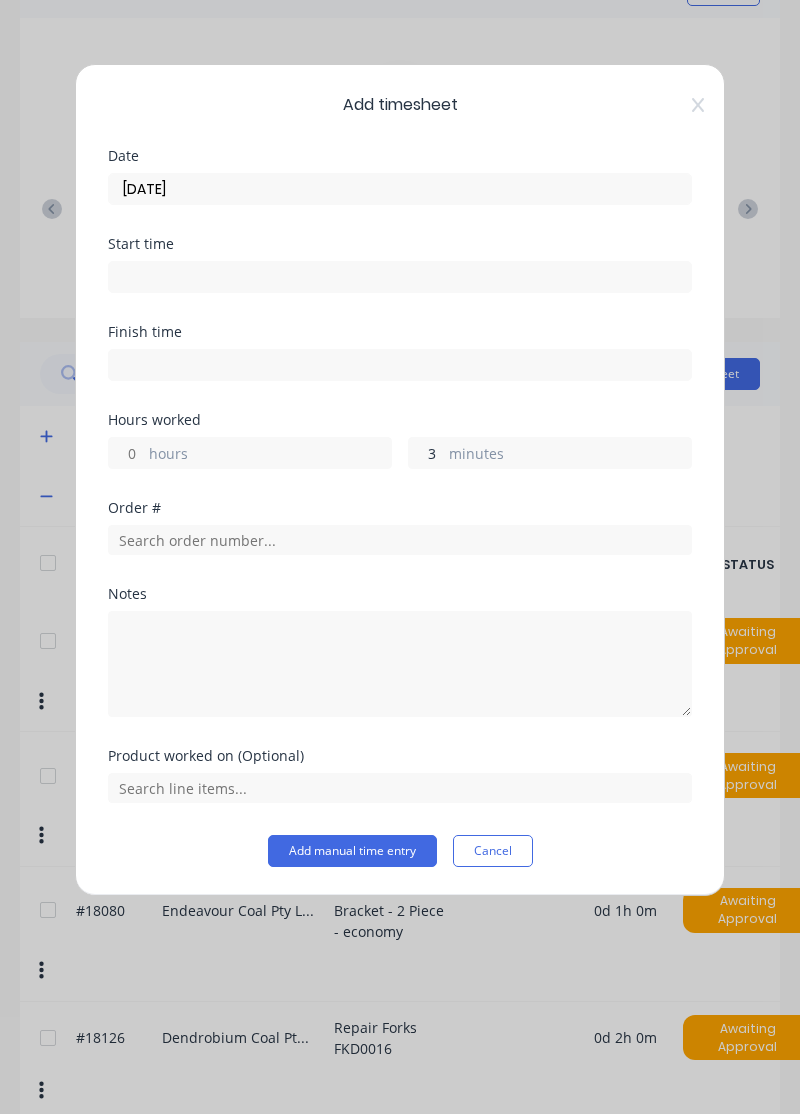 type on "30" 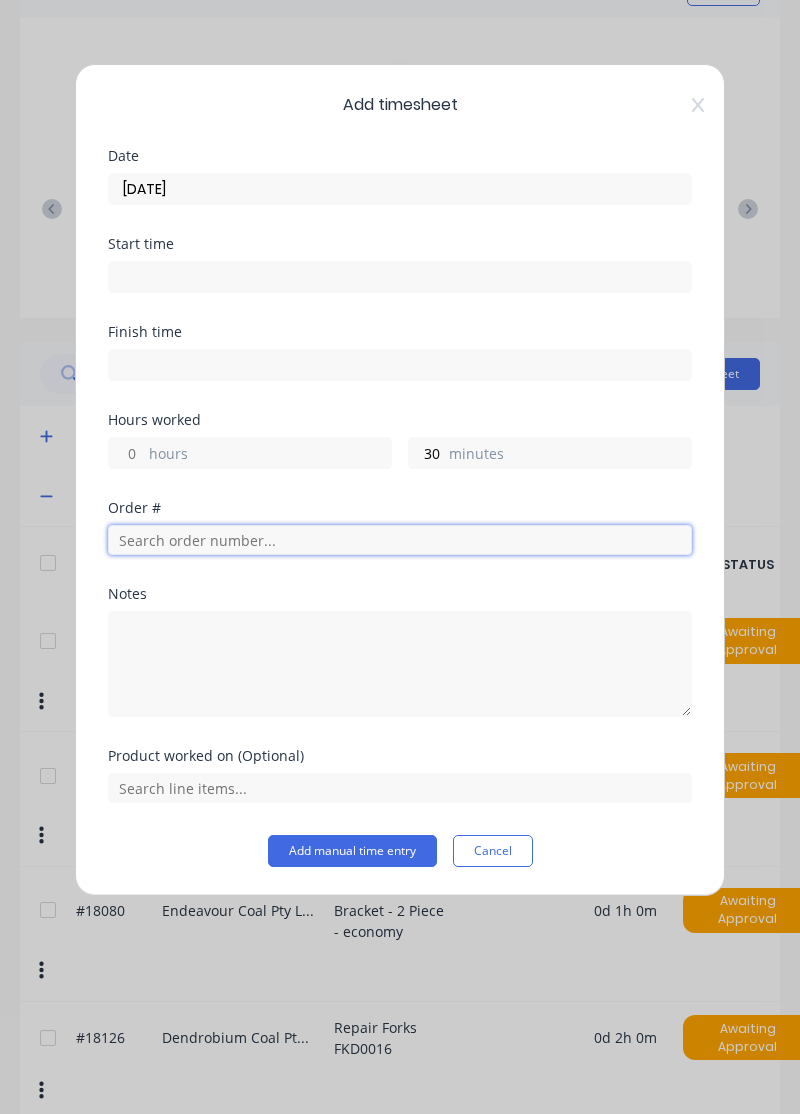 click at bounding box center [400, 540] 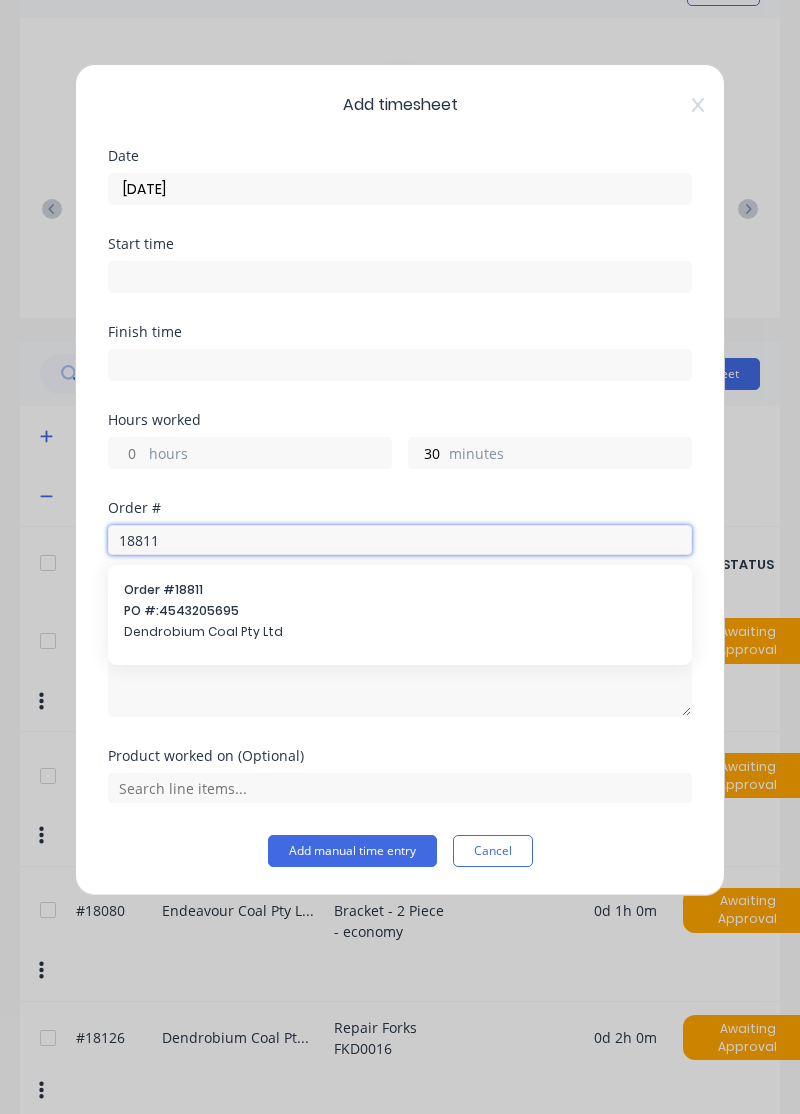 type on "18811" 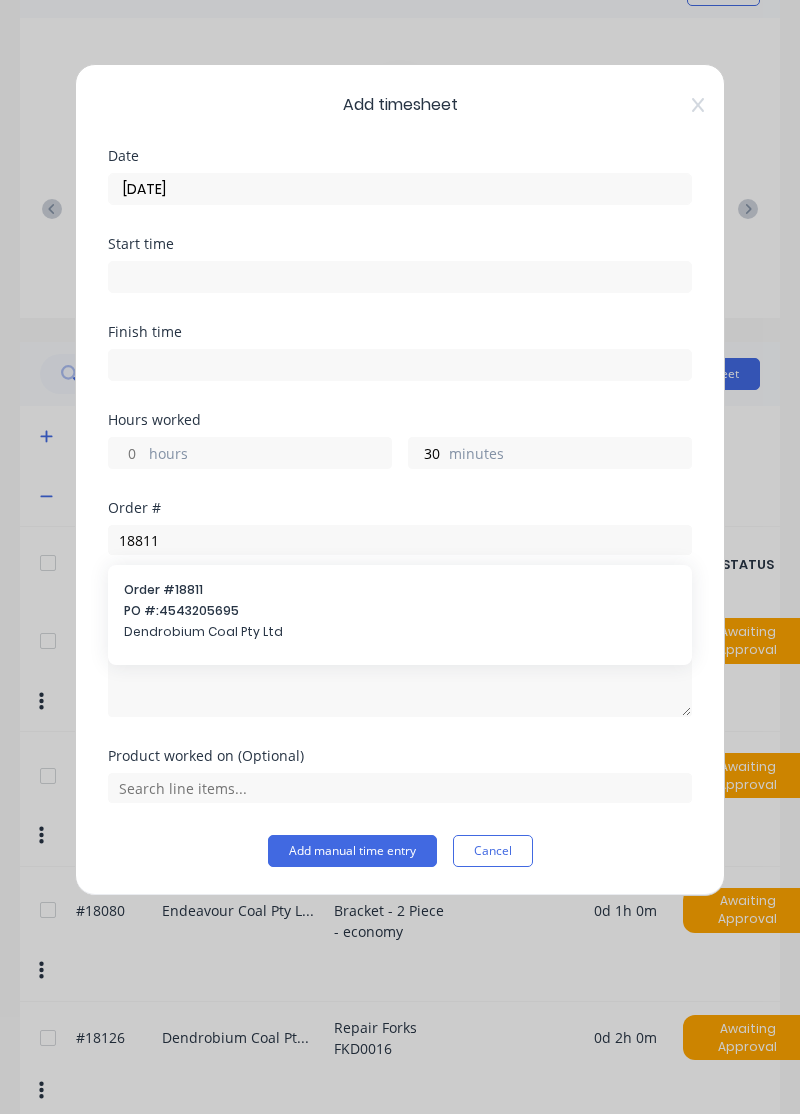 click on "PO #:  4543205695" at bounding box center [400, 611] 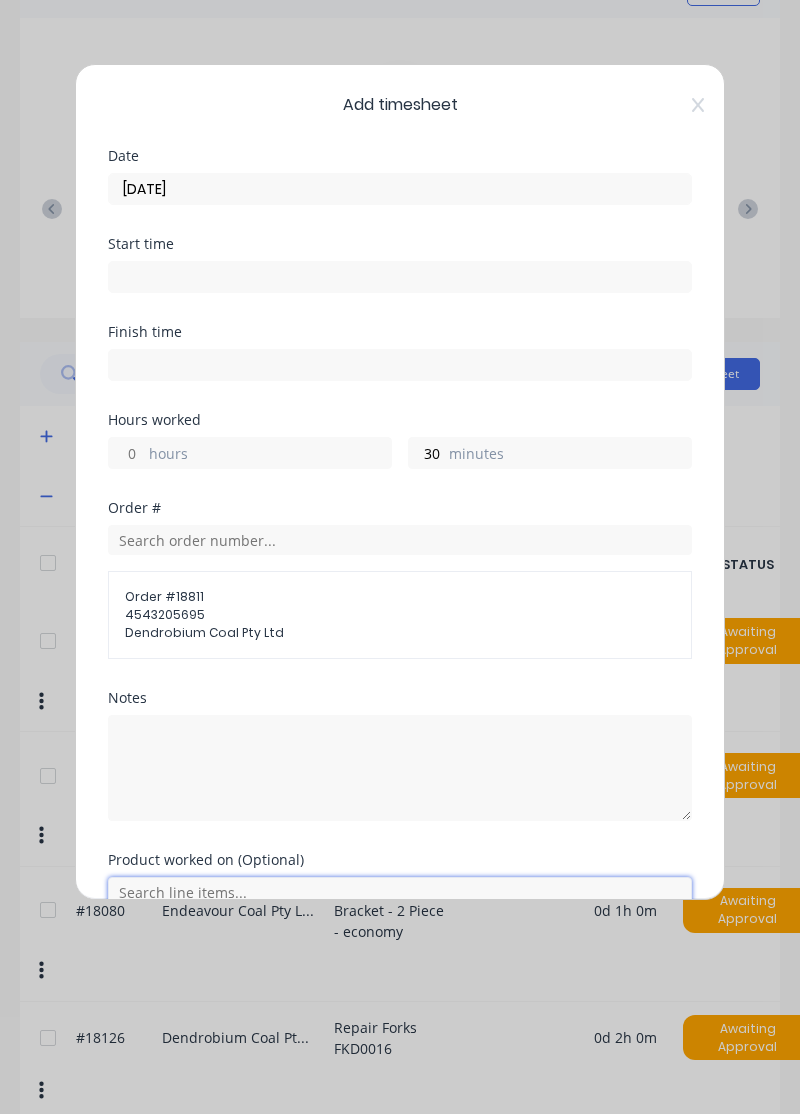 click at bounding box center [400, 892] 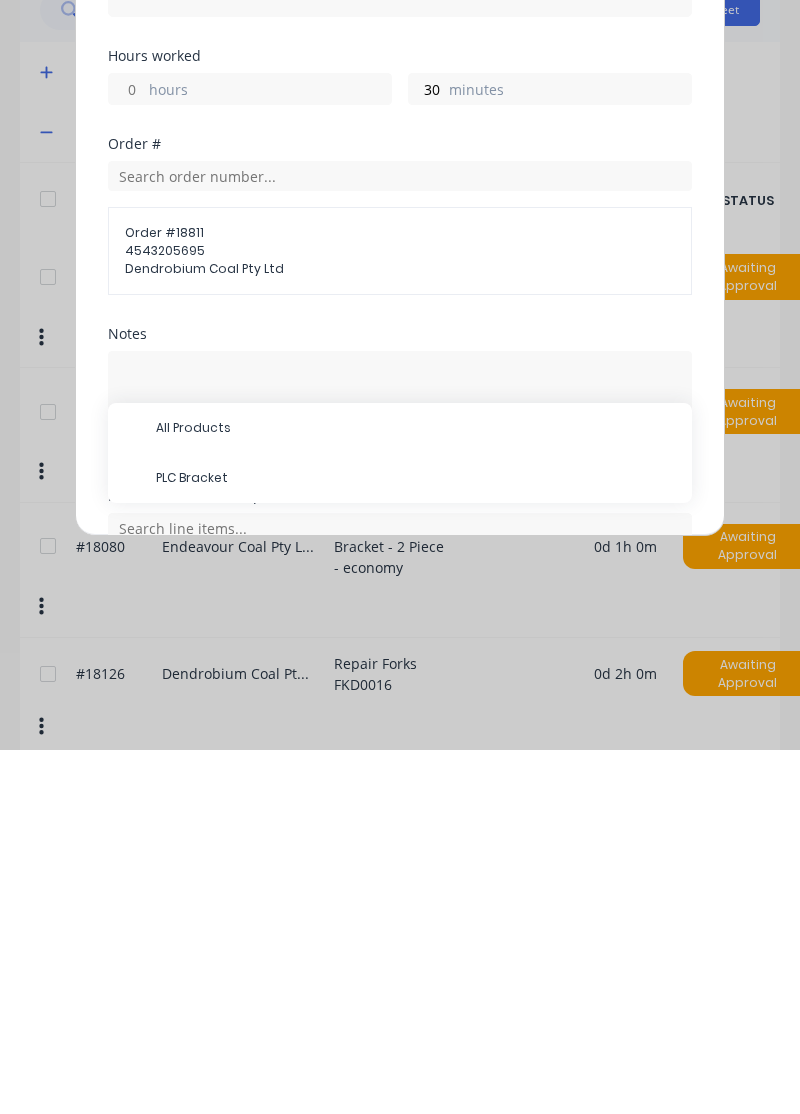 click on "PLC Bracket" at bounding box center [416, 842] 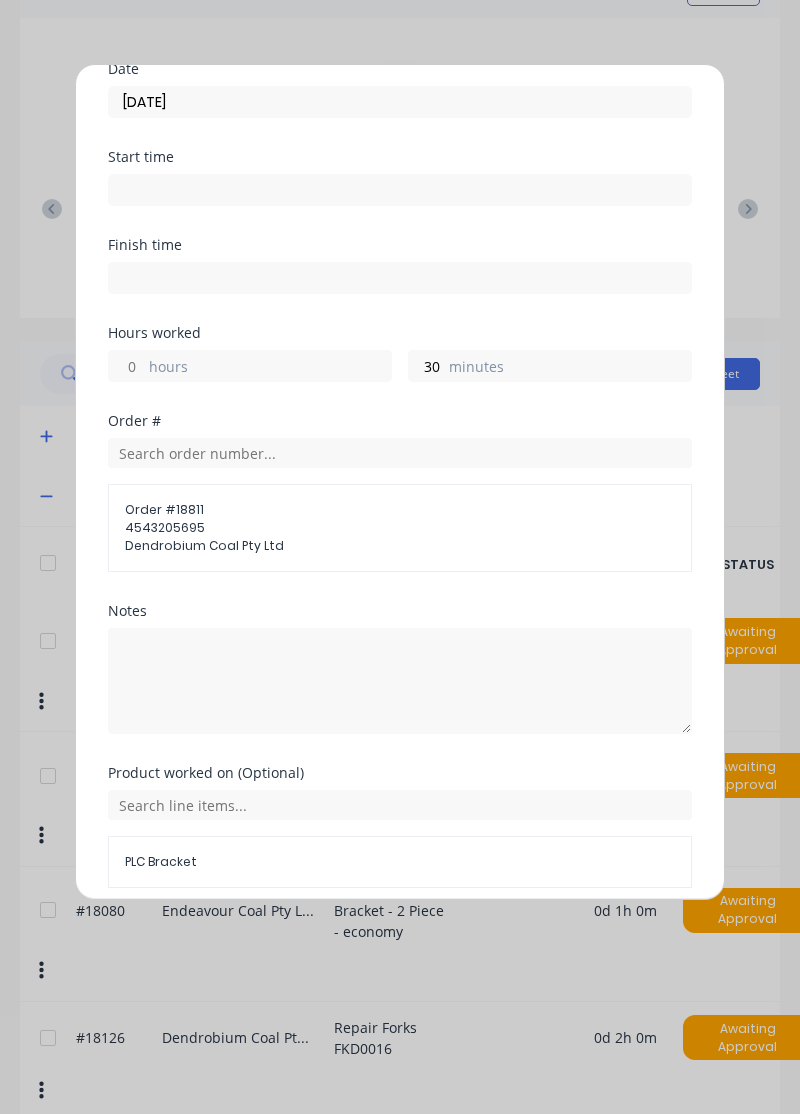 scroll, scrollTop: 85, scrollLeft: 0, axis: vertical 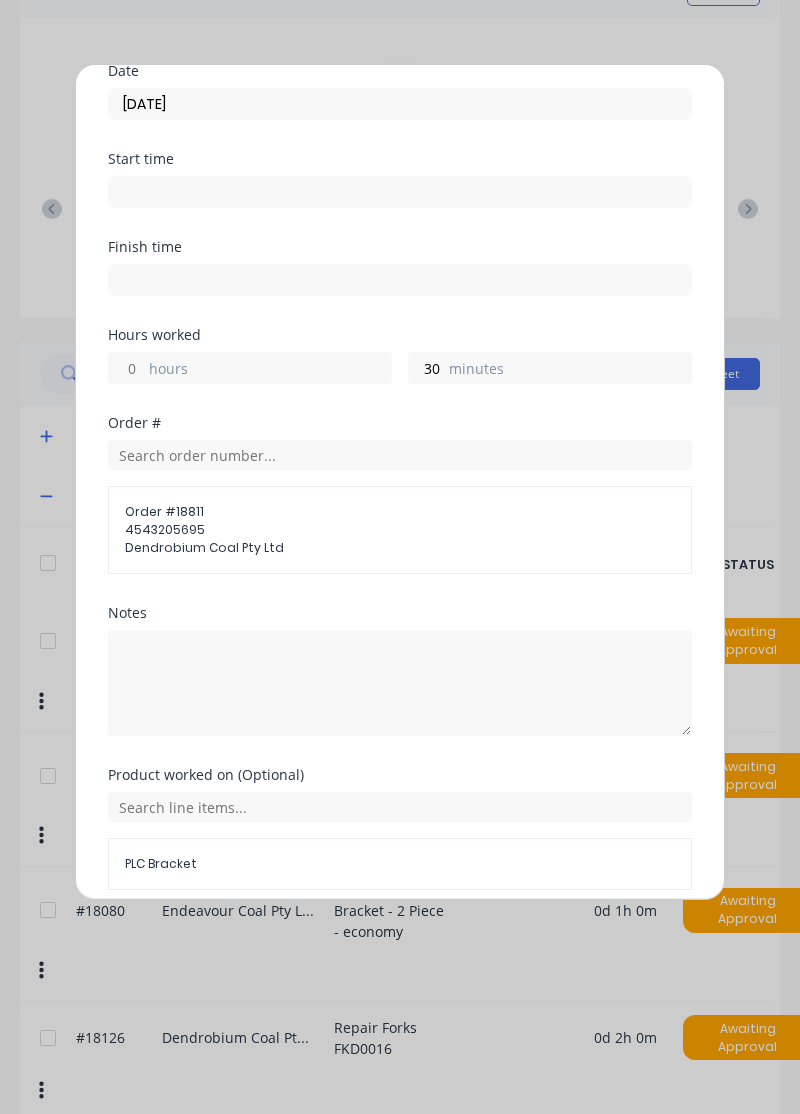 click on "Add manual time entry" at bounding box center (352, 938) 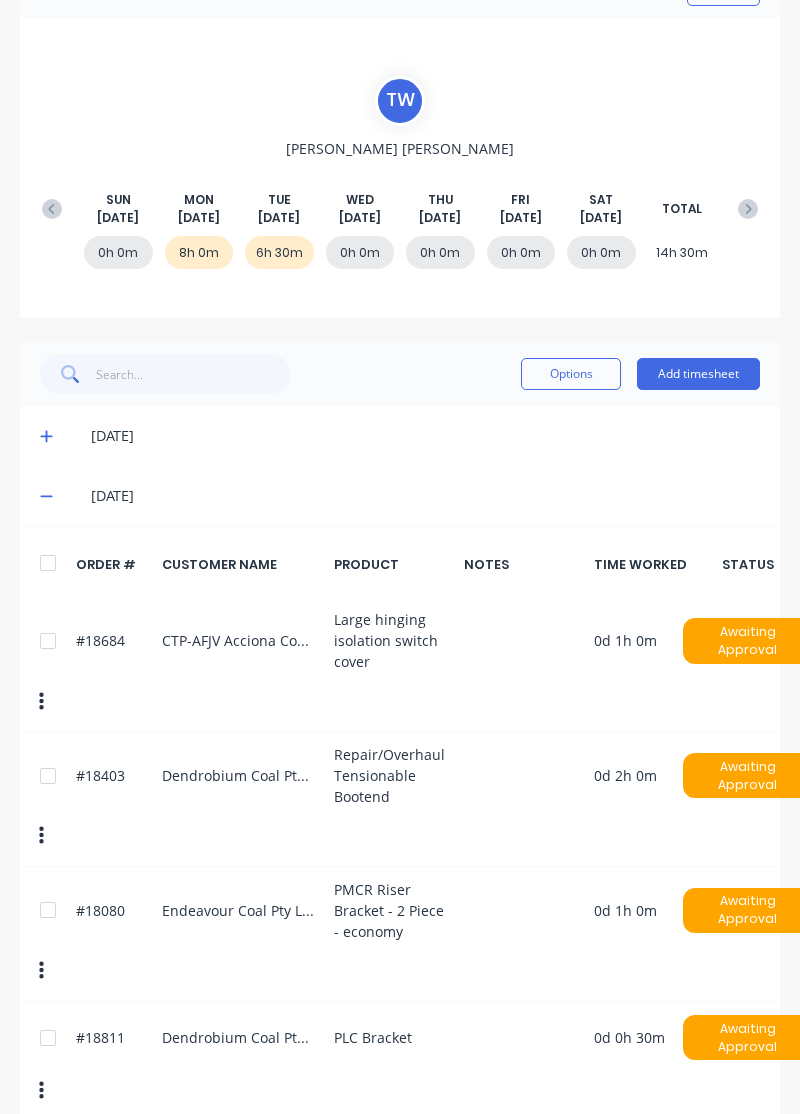 click on "Add timesheet" at bounding box center [698, 374] 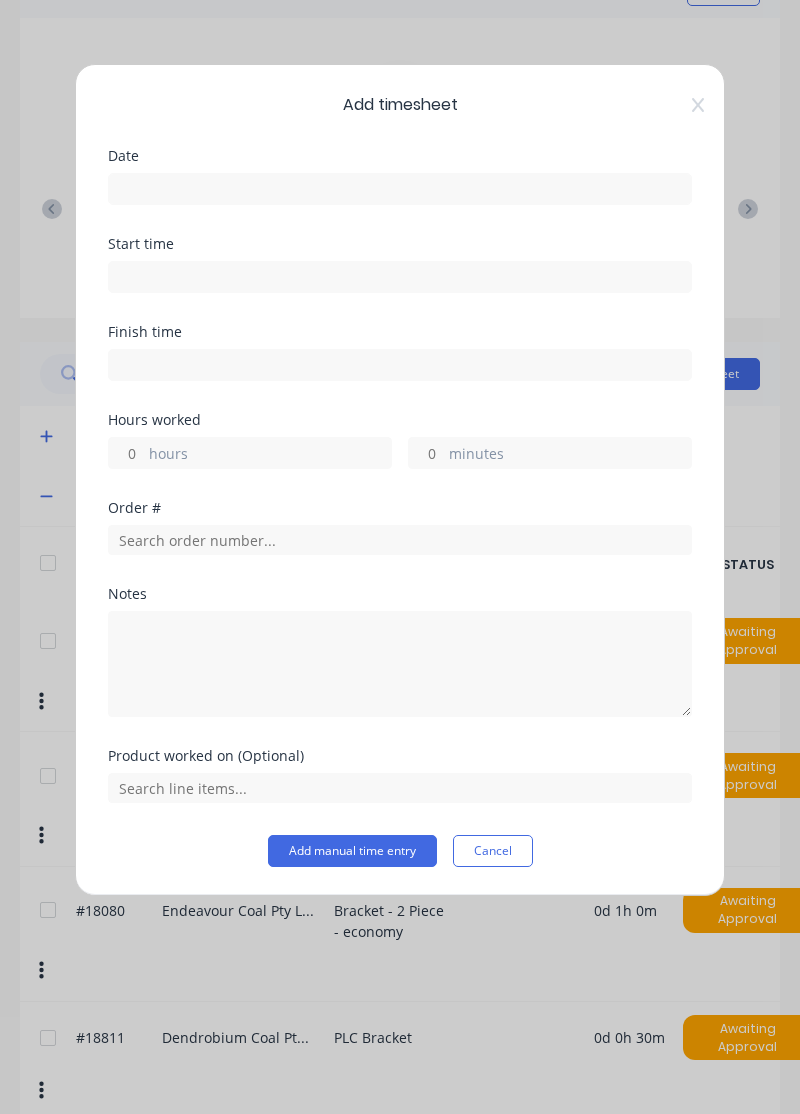 click at bounding box center [400, 189] 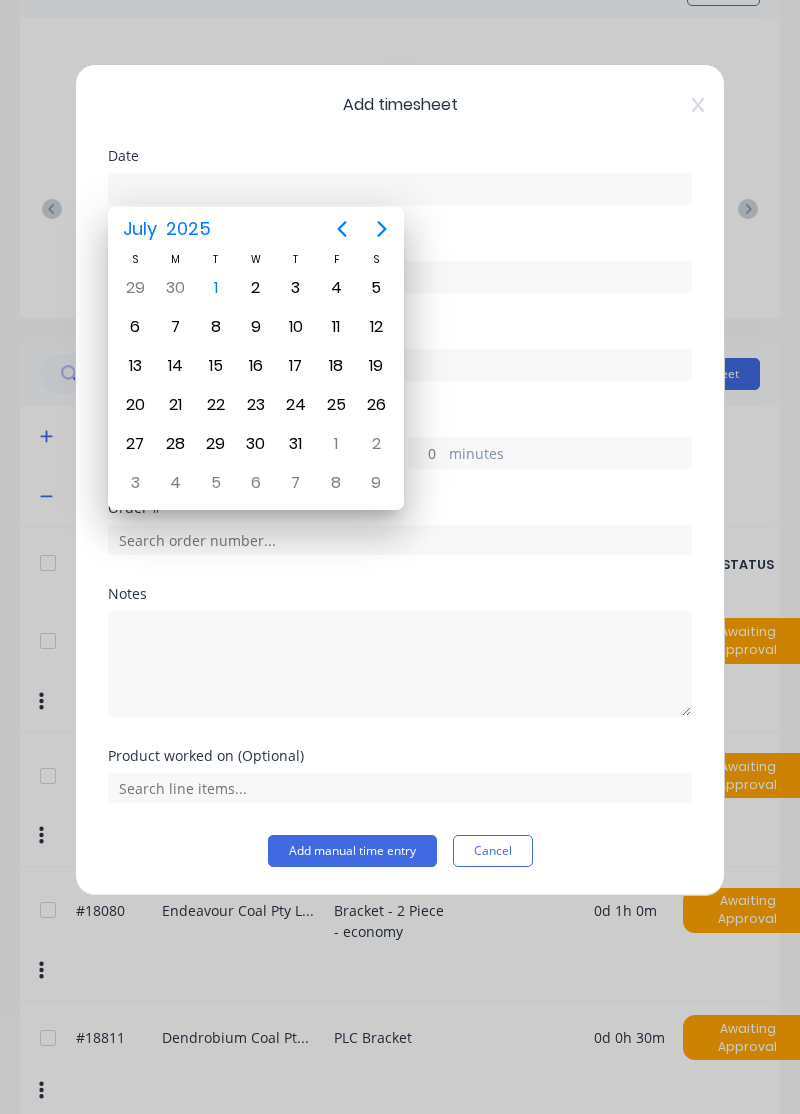 click on "1" at bounding box center (216, 288) 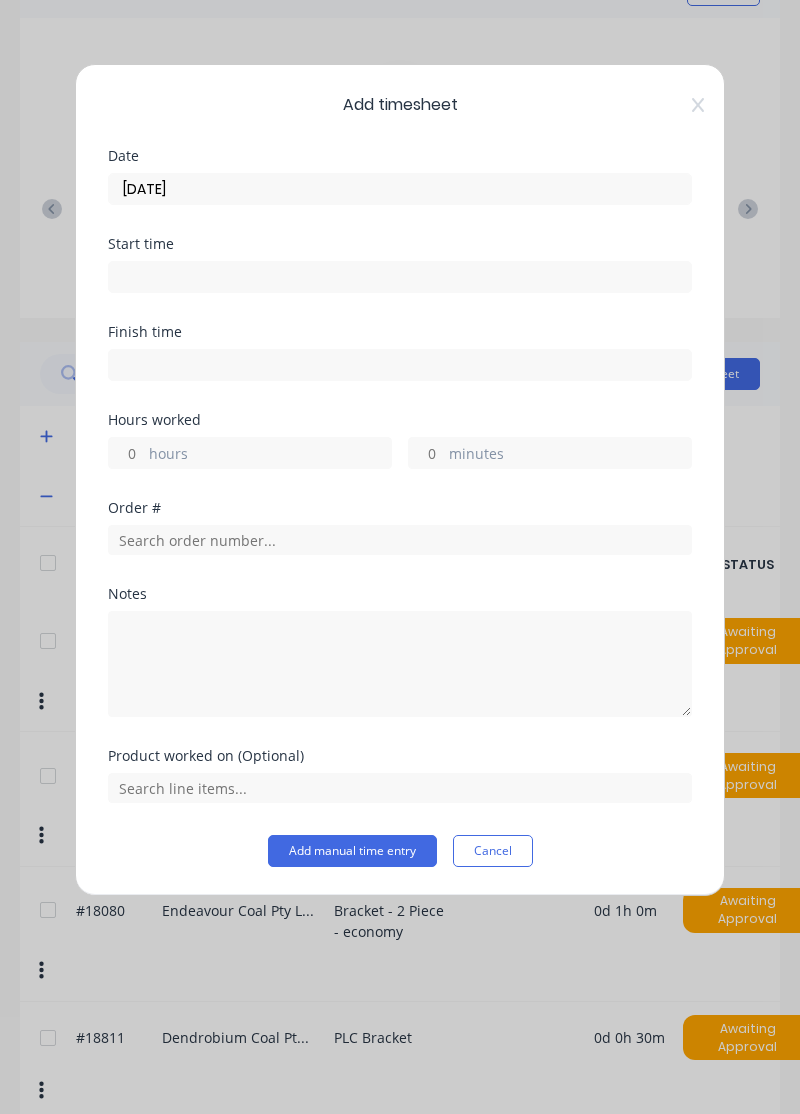 click on "hours" at bounding box center (270, 455) 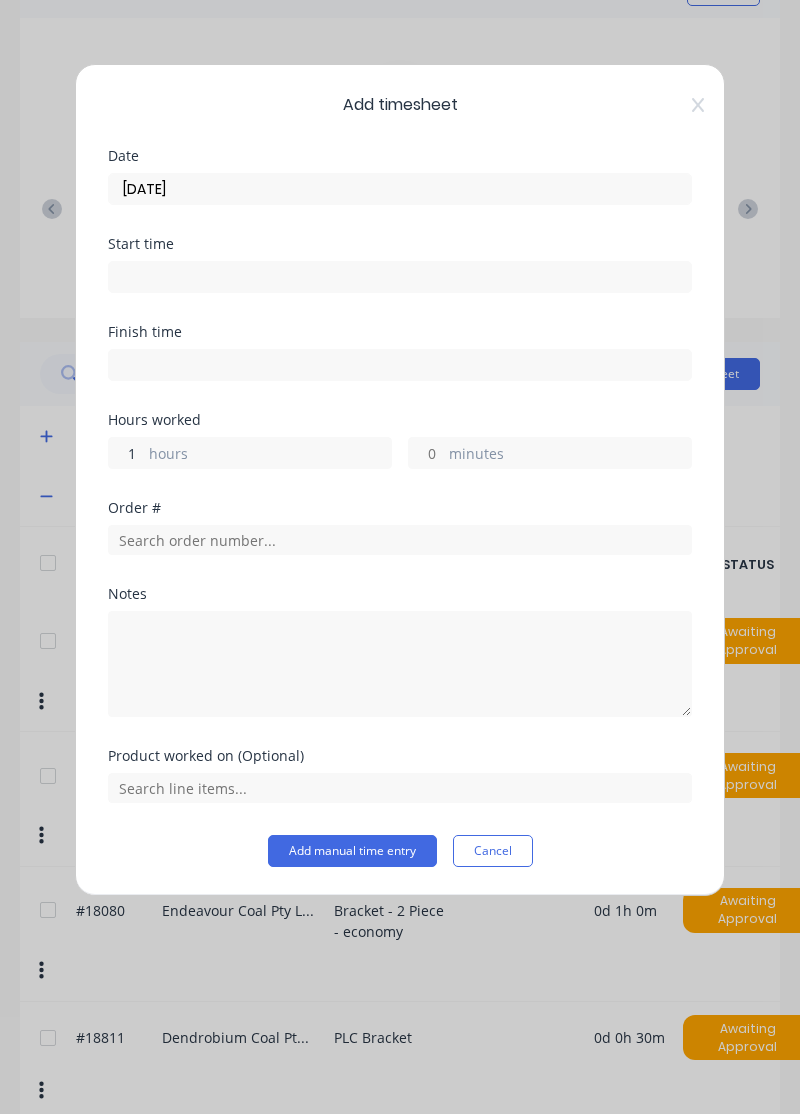 type on "1.5" 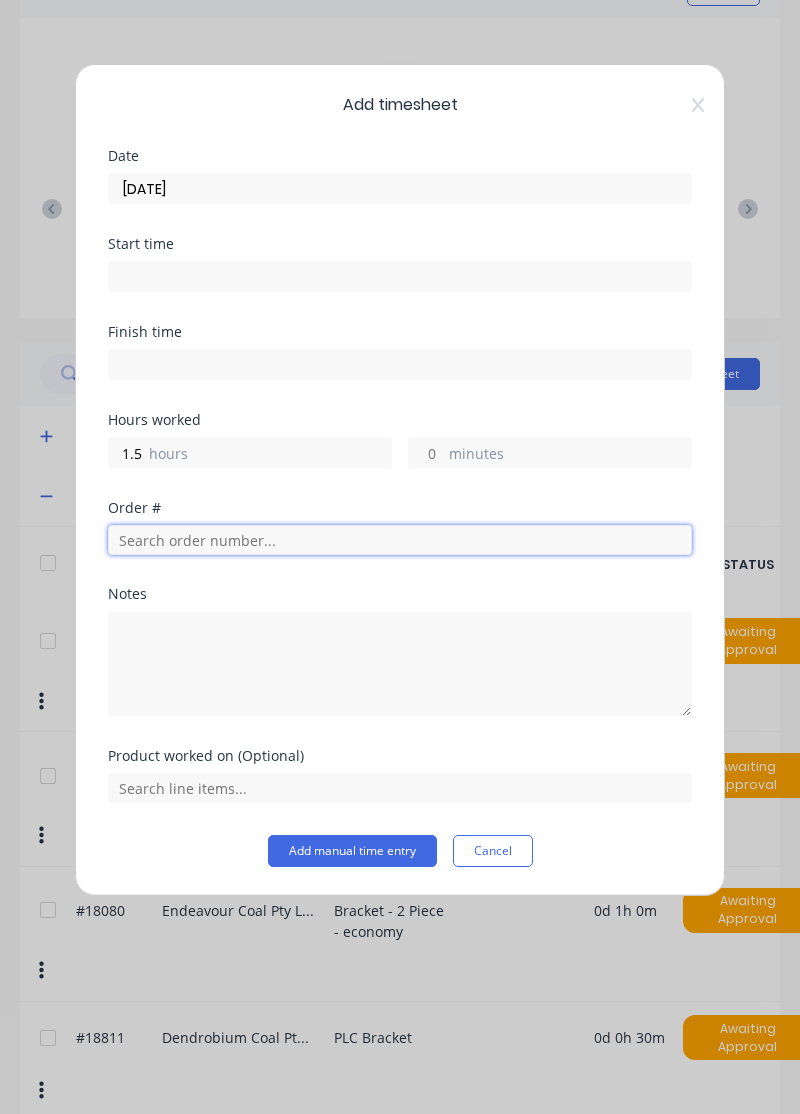 click at bounding box center (400, 540) 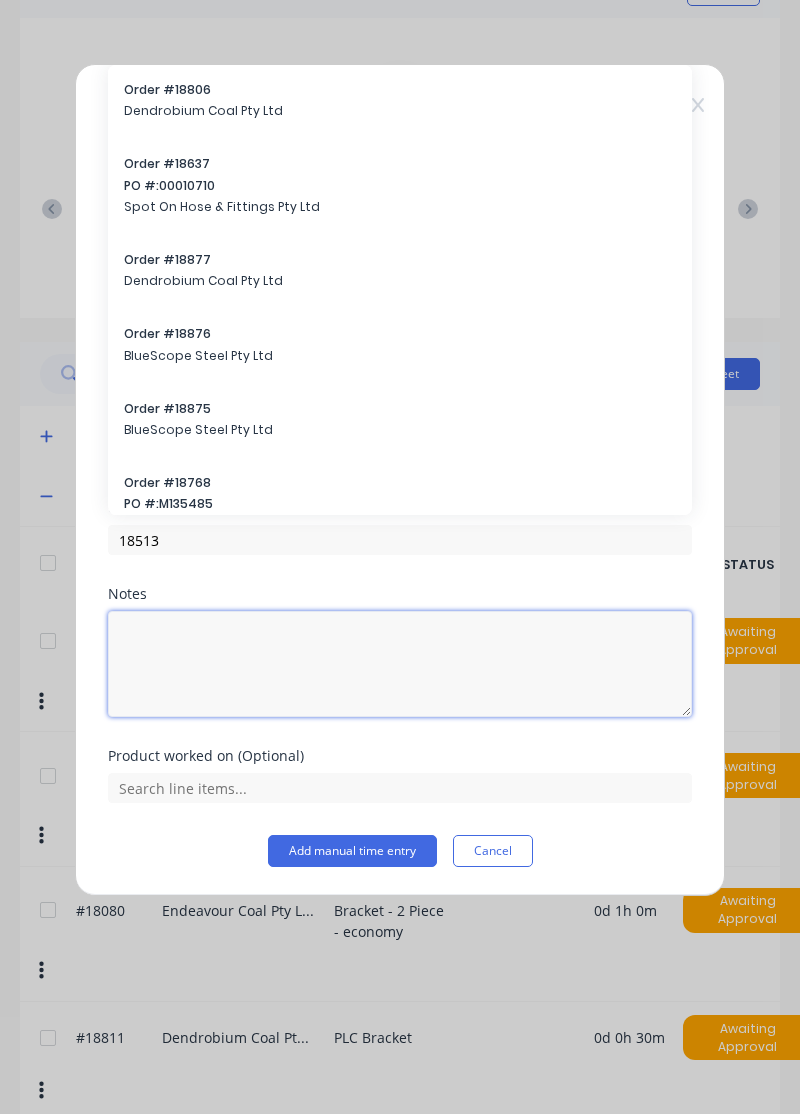click at bounding box center [400, 664] 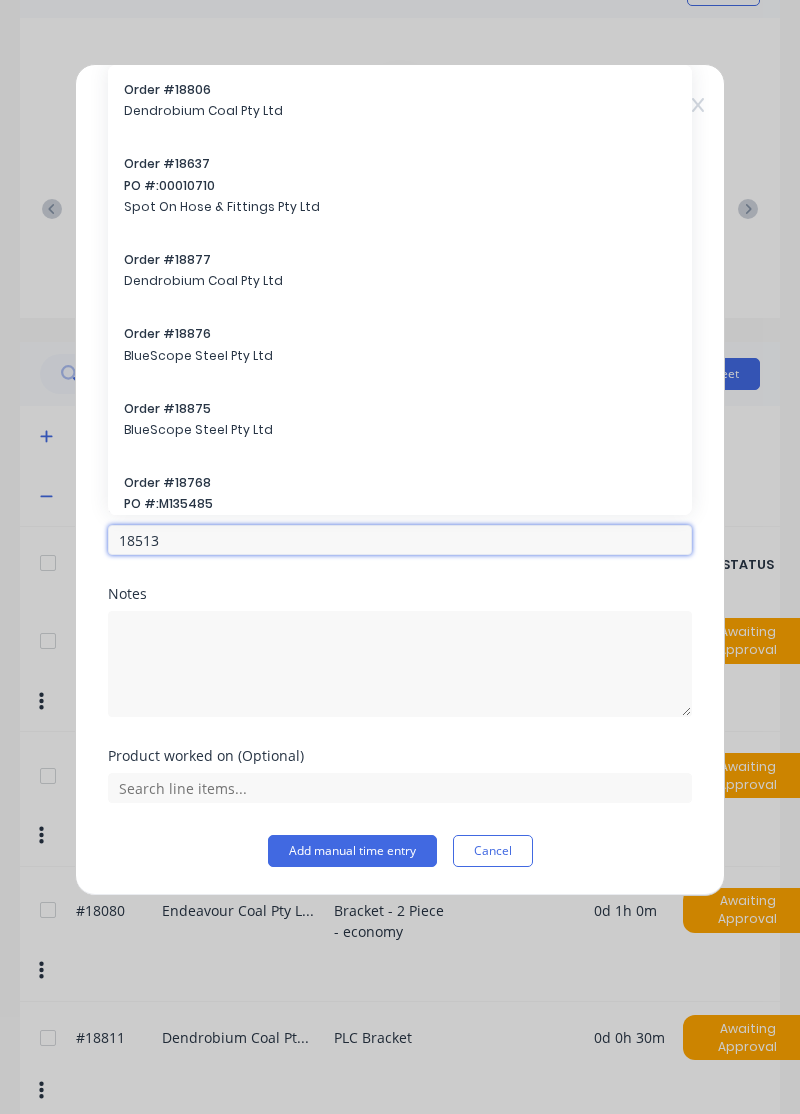 click on "18513" at bounding box center (400, 540) 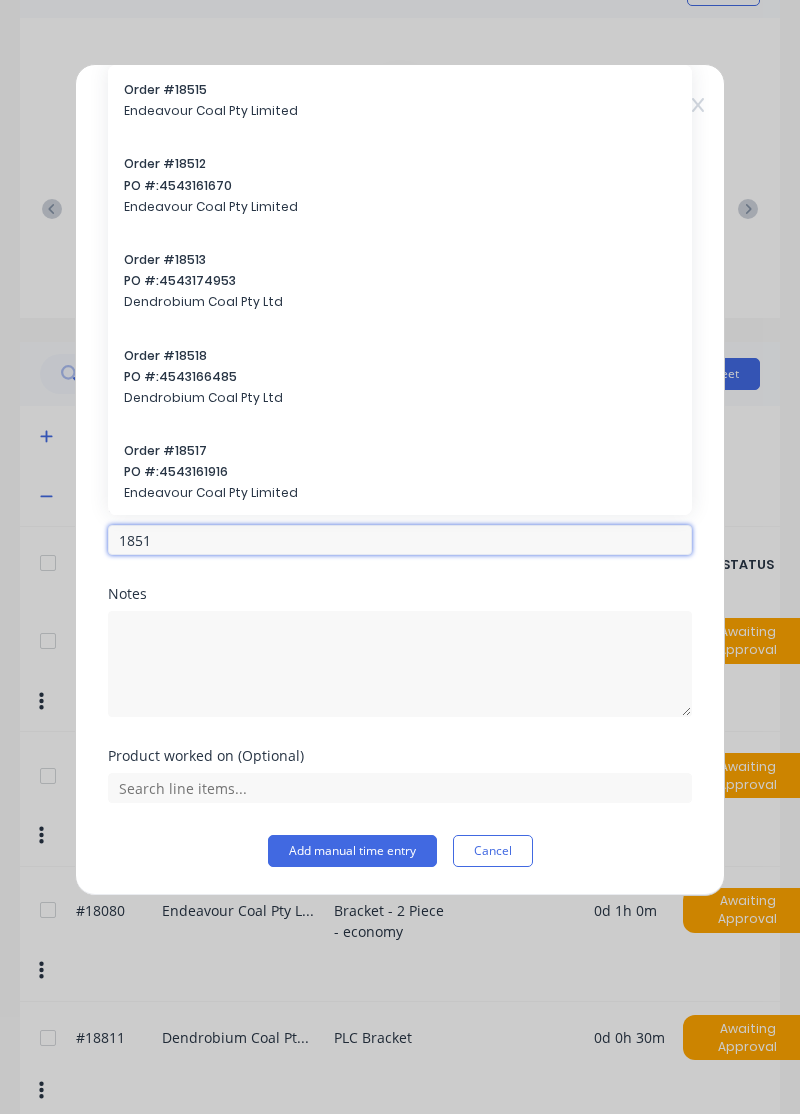 type on "18513" 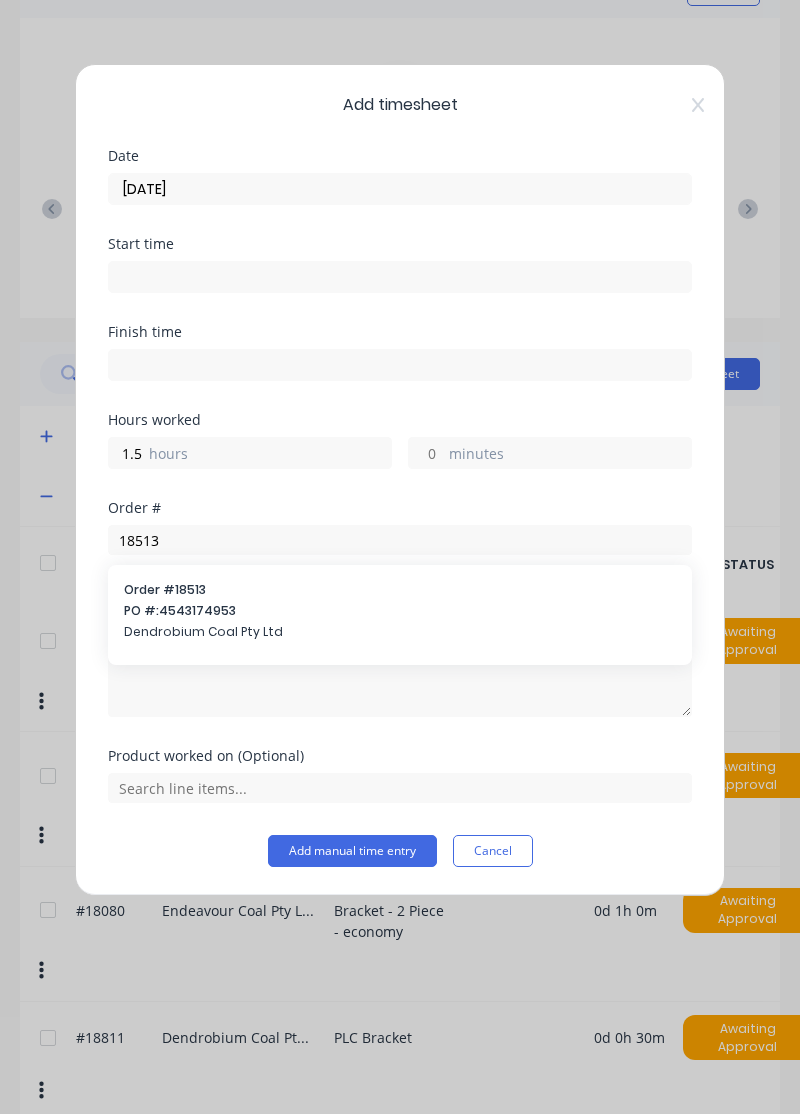 click on "PO #:  4543174953" at bounding box center (400, 611) 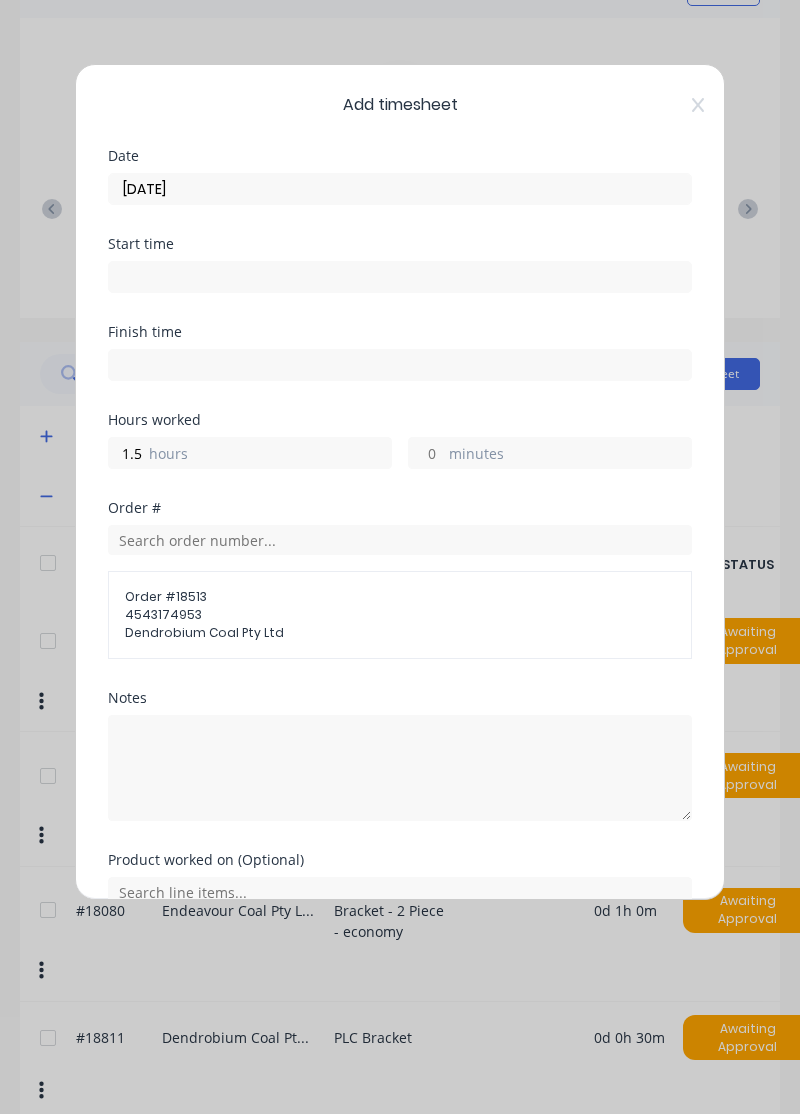 scroll, scrollTop: 25, scrollLeft: 0, axis: vertical 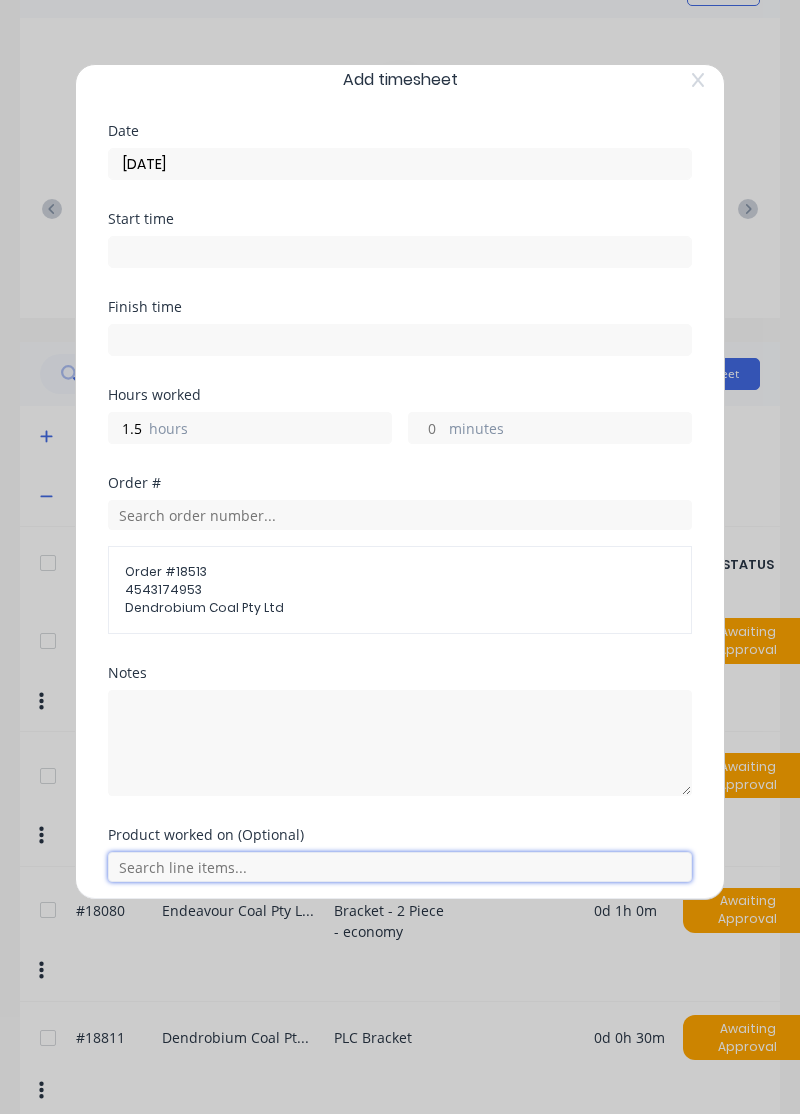 click at bounding box center [400, 867] 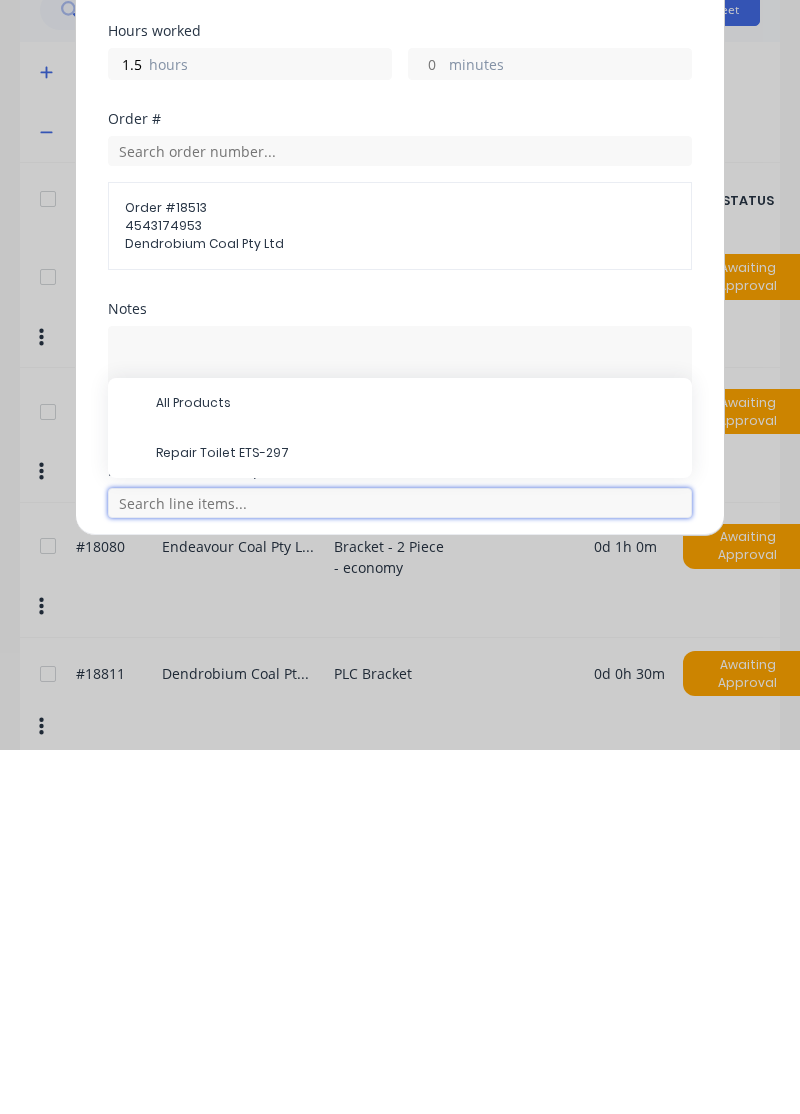 scroll, scrollTop: 200, scrollLeft: 0, axis: vertical 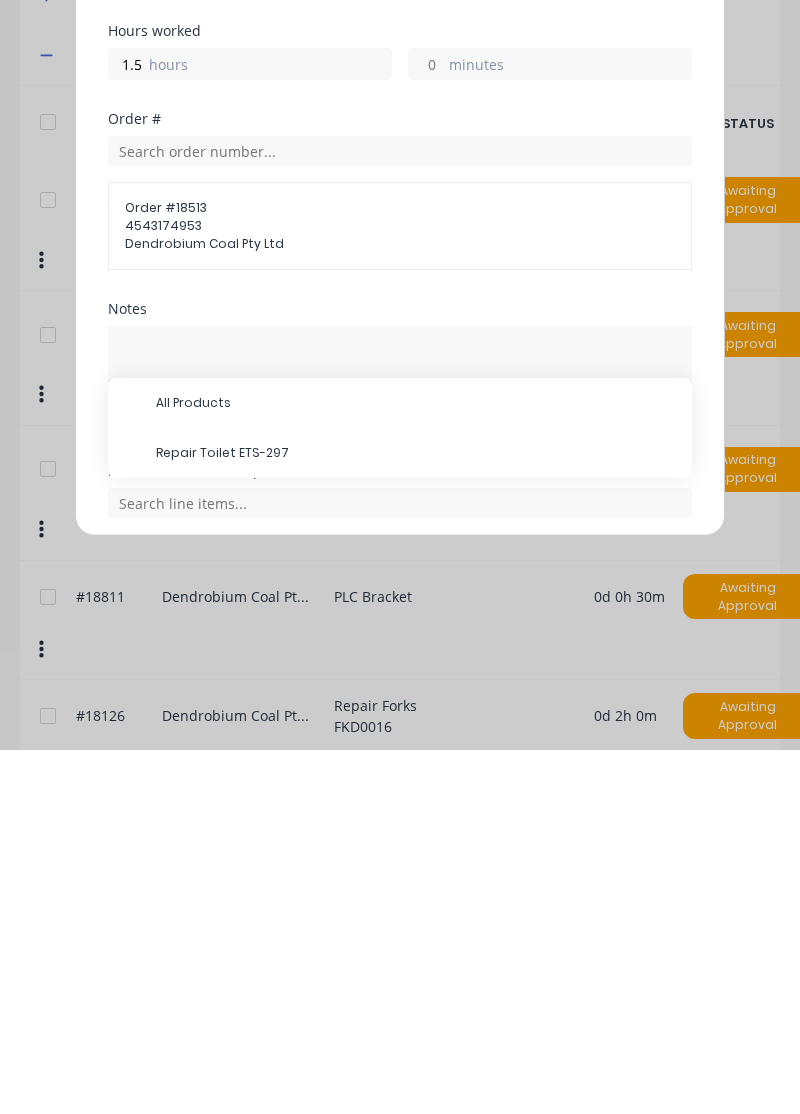 click on "Repair Toilet ETS-297" at bounding box center (416, 817) 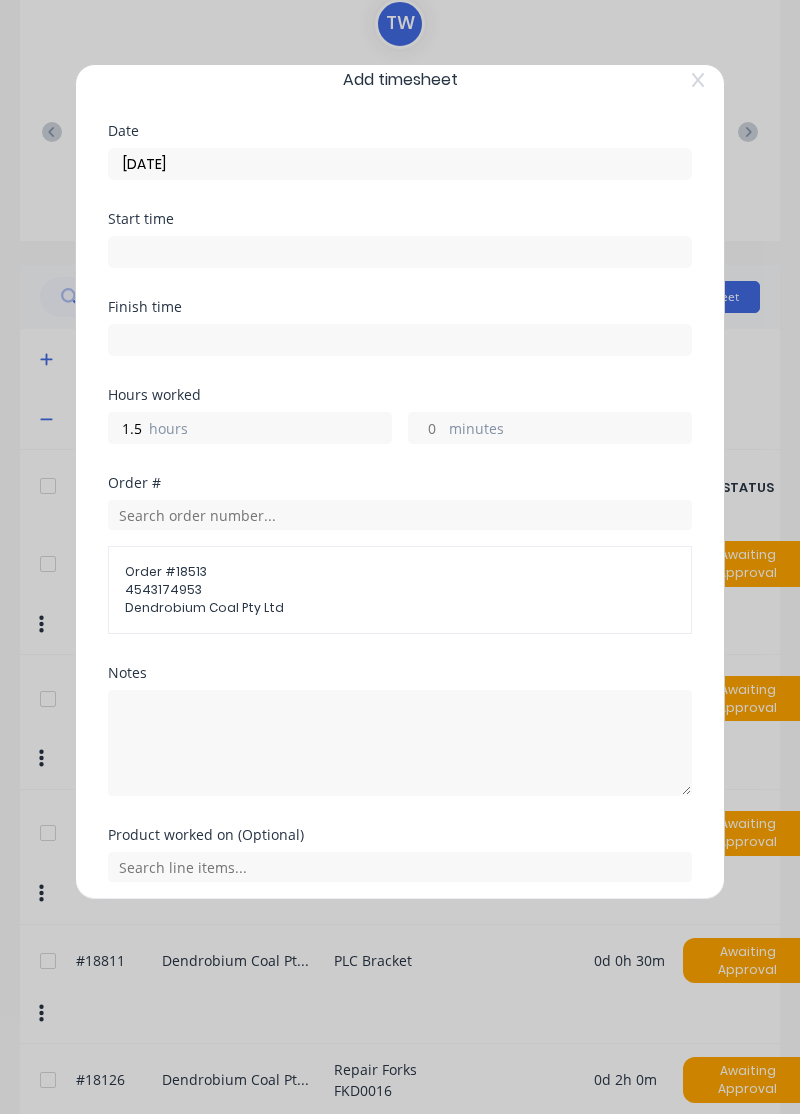 scroll, scrollTop: 92, scrollLeft: 0, axis: vertical 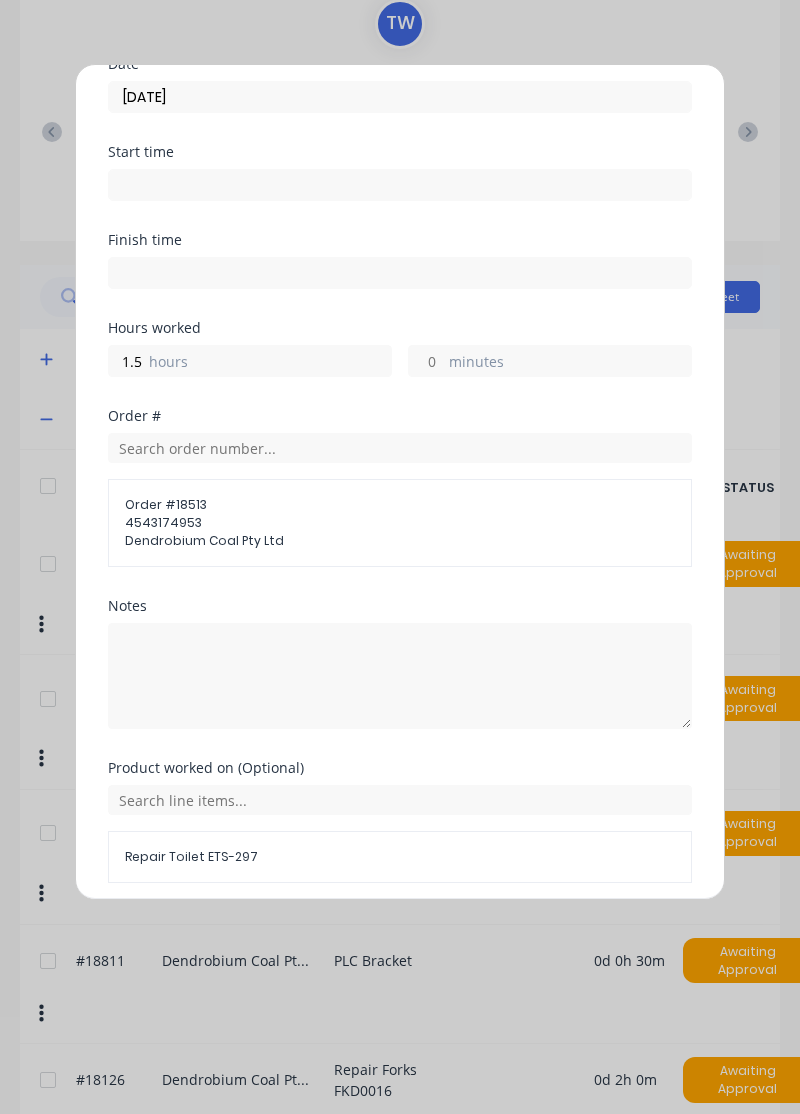 click on "Add manual time entry" at bounding box center [352, 931] 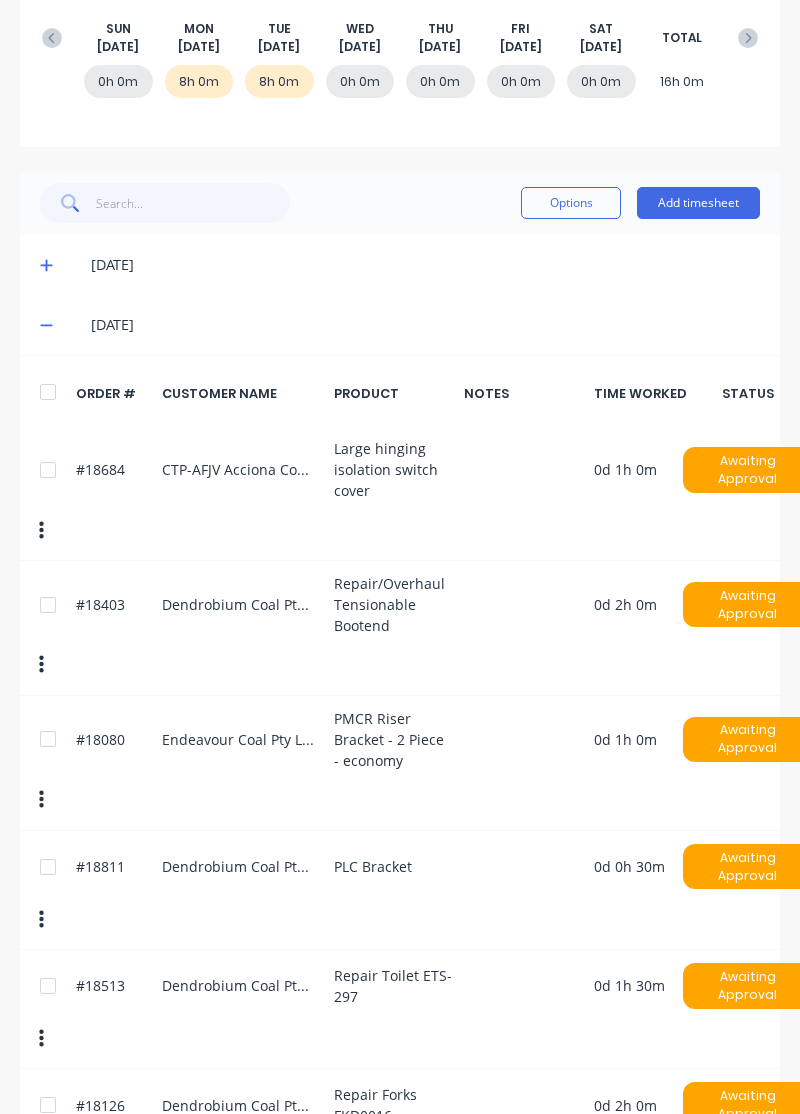 scroll, scrollTop: 336, scrollLeft: 0, axis: vertical 